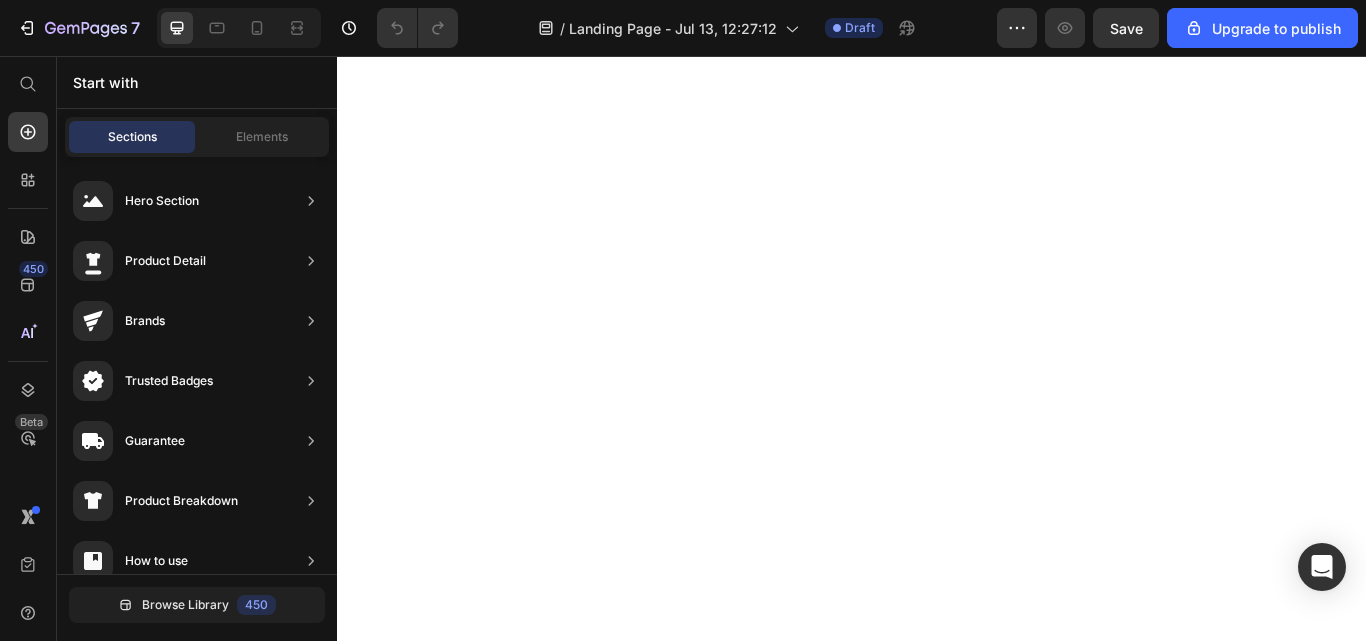scroll, scrollTop: 0, scrollLeft: 0, axis: both 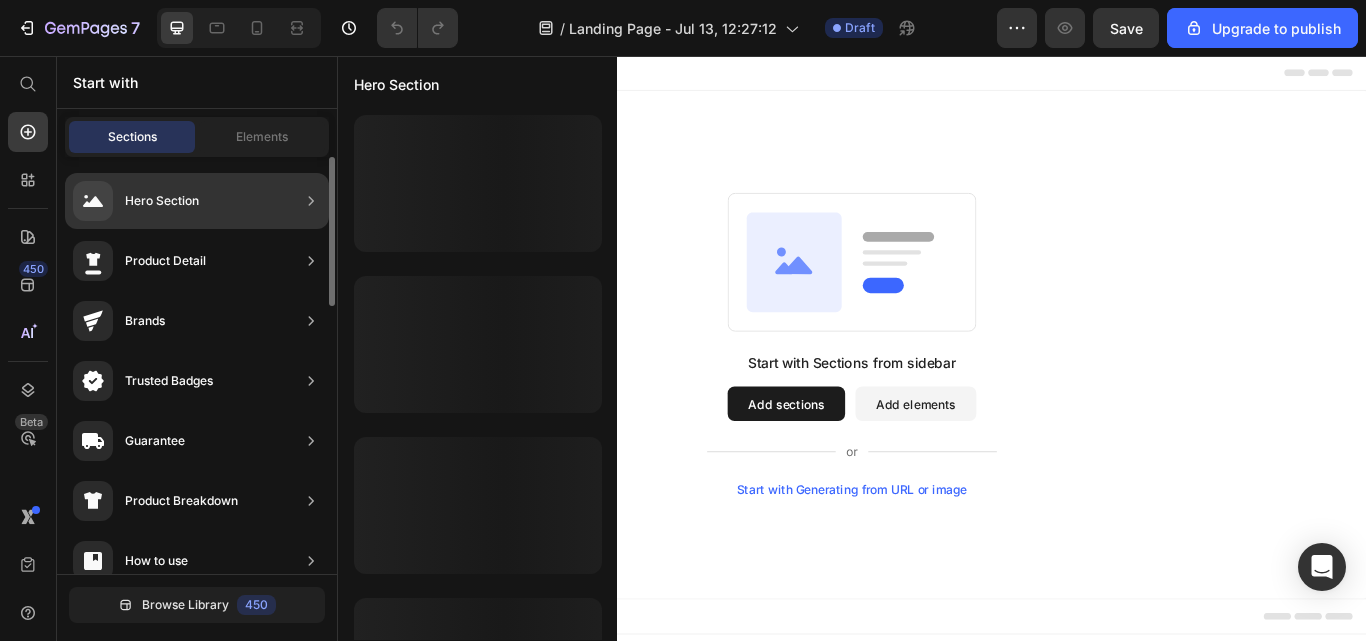 click on "Hero Section" 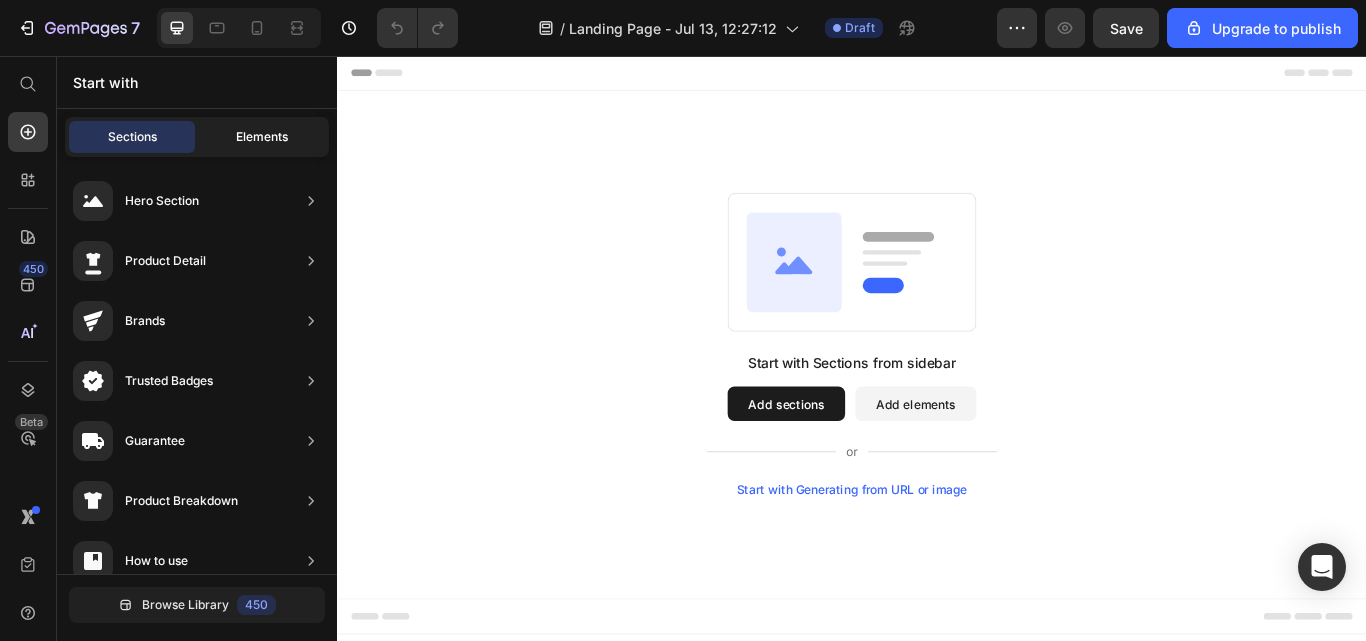 click on "Elements" at bounding box center [262, 137] 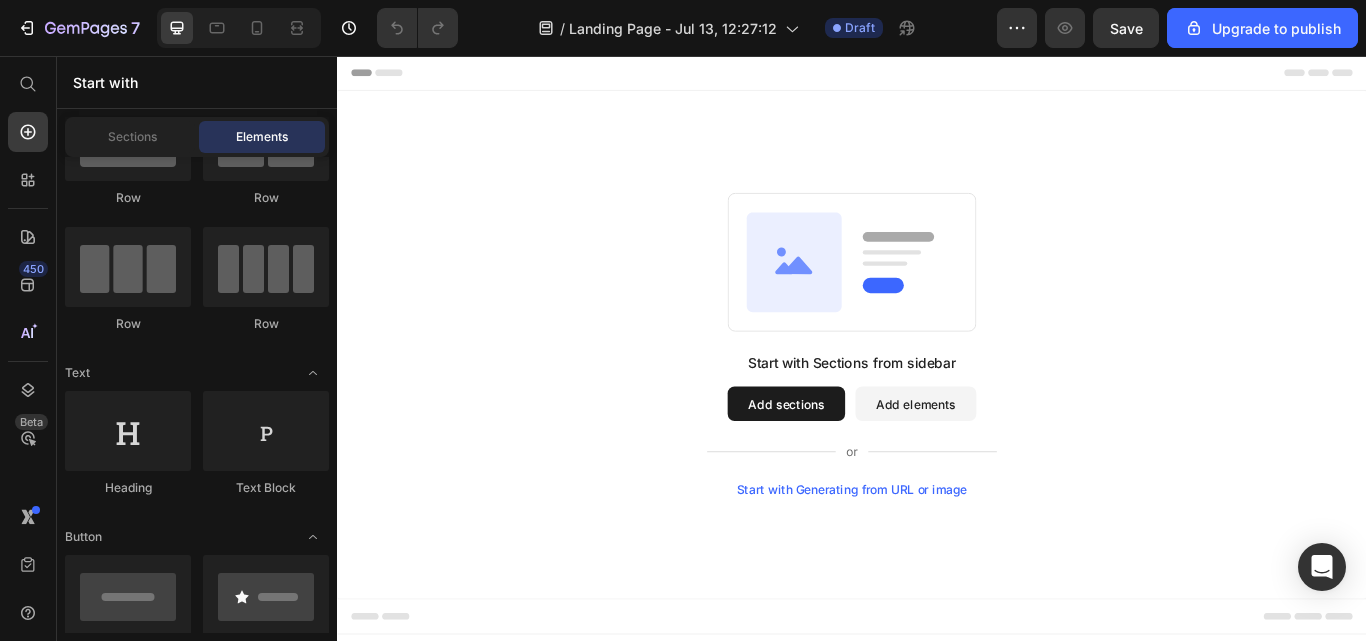 scroll, scrollTop: 0, scrollLeft: 0, axis: both 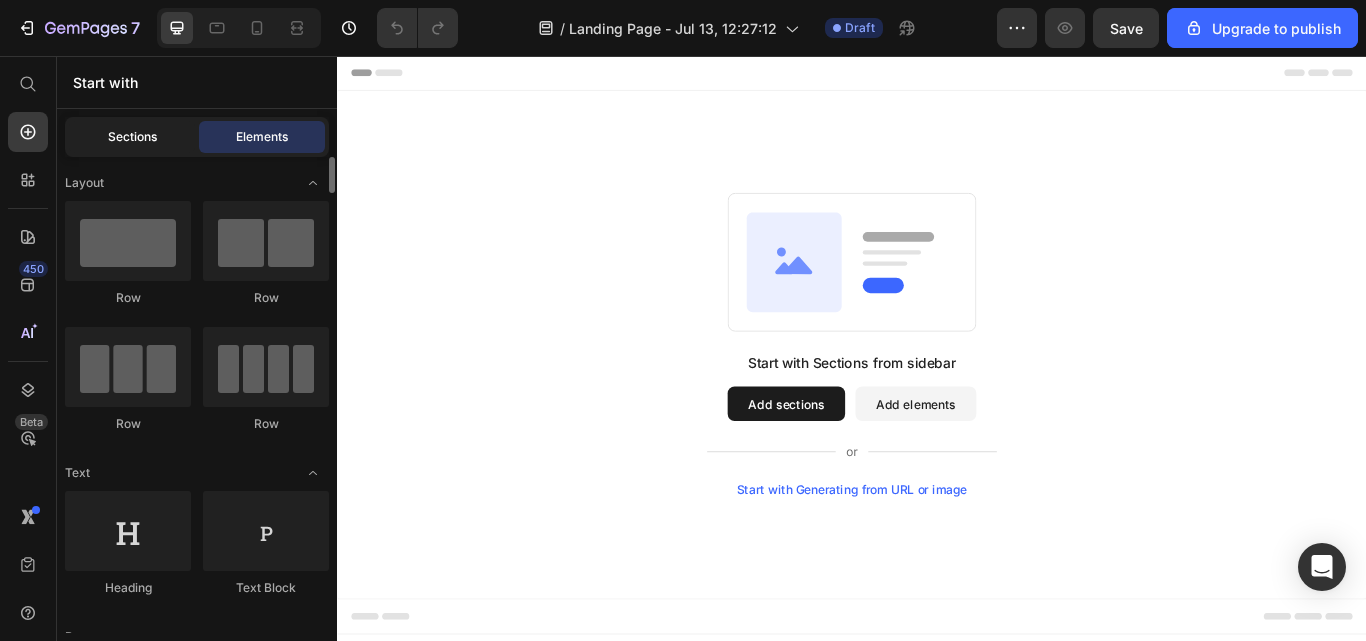 click on "Sections" 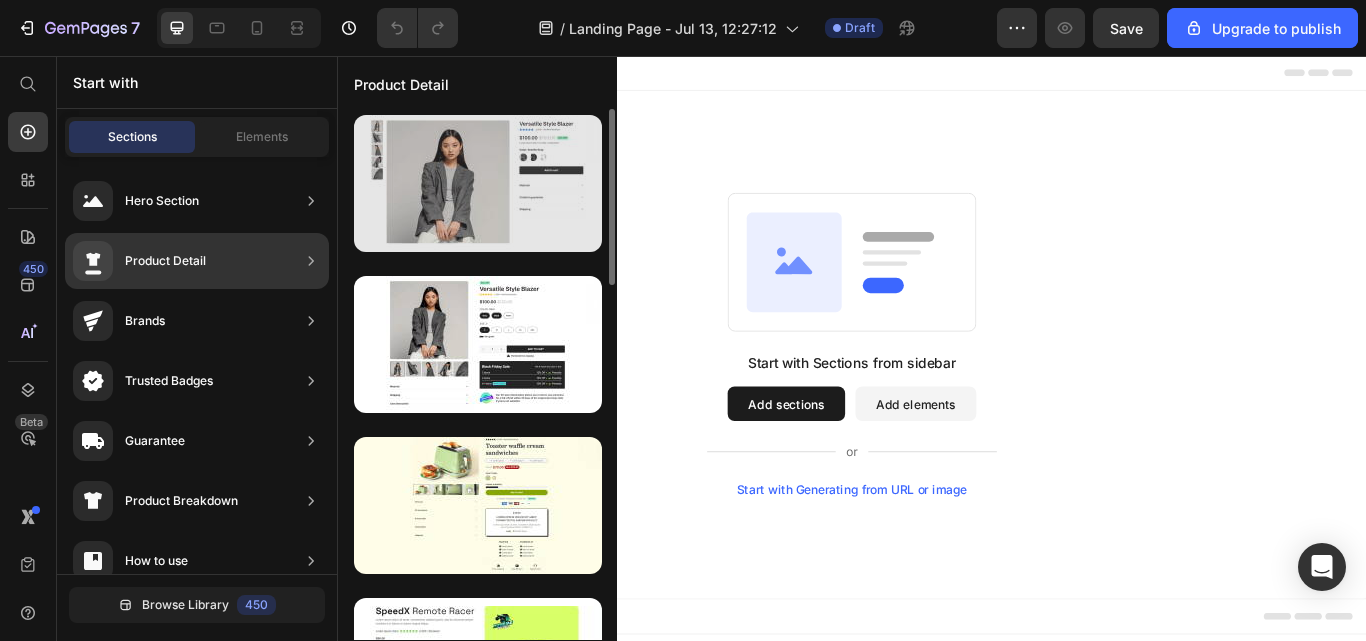 click at bounding box center [478, 183] 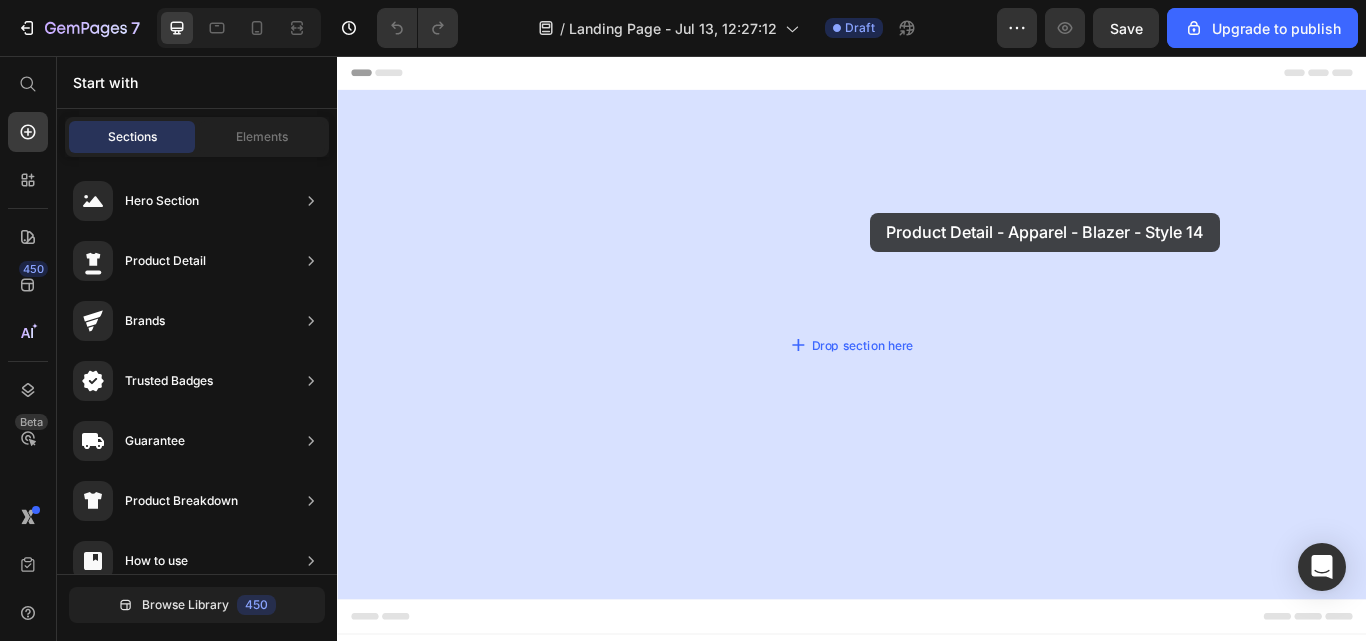 drag, startPoint x: 884, startPoint y: 284, endPoint x: 913, endPoint y: 274, distance: 30.675724 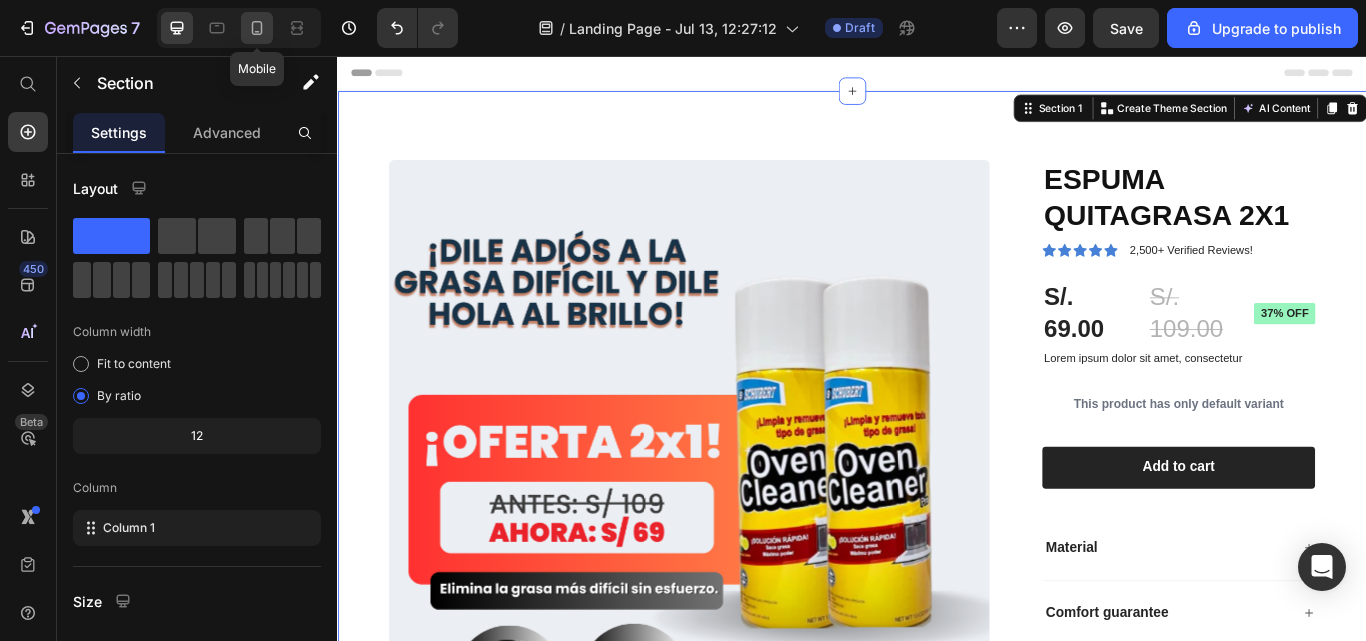click 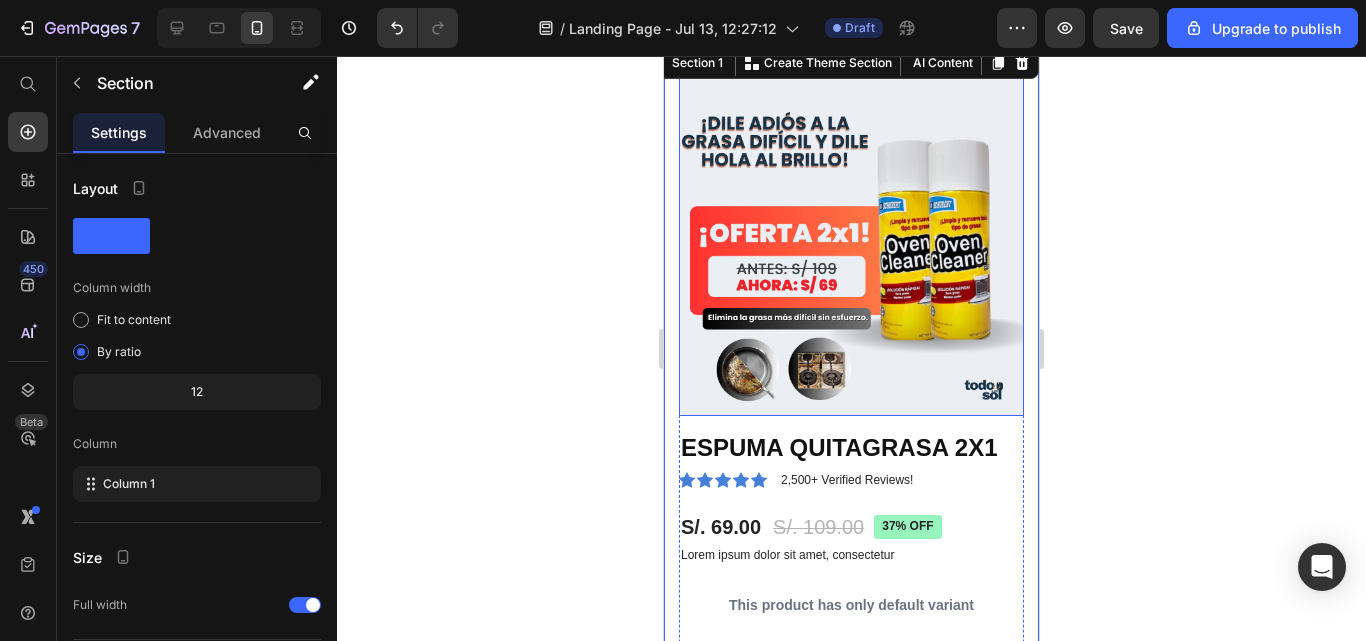 scroll, scrollTop: 100, scrollLeft: 0, axis: vertical 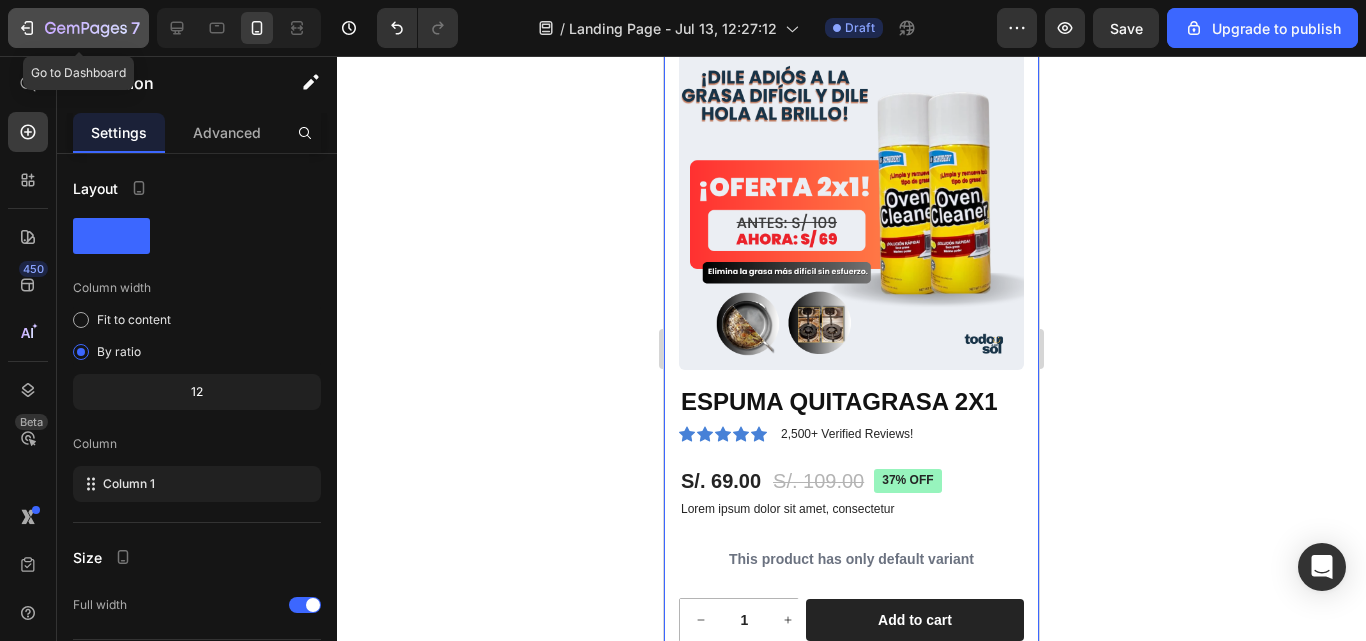 click 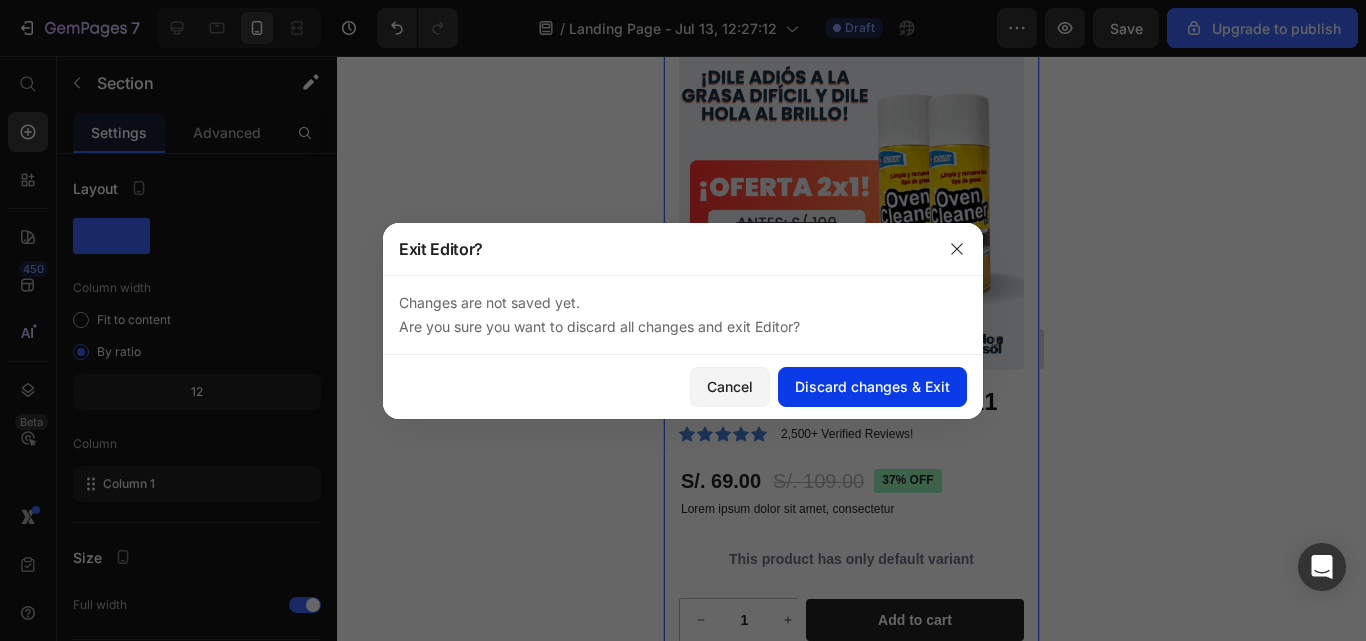 click on "Discard changes & Exit" at bounding box center (872, 386) 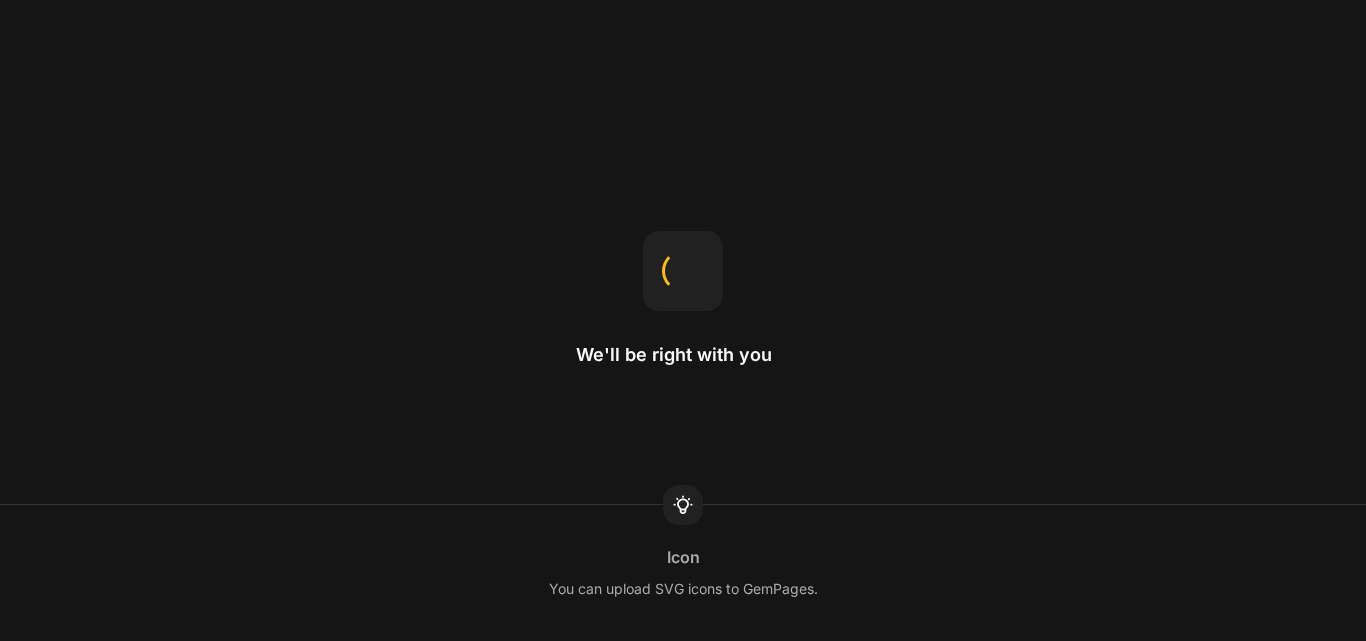 scroll, scrollTop: 0, scrollLeft: 0, axis: both 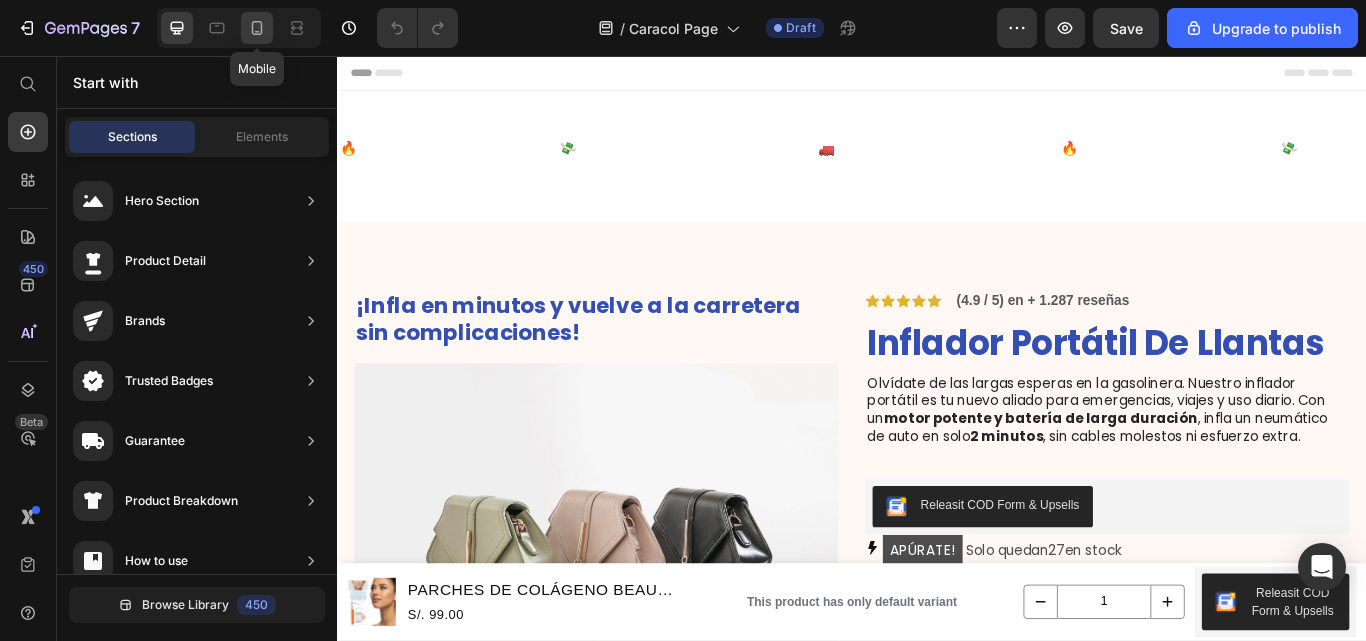 click 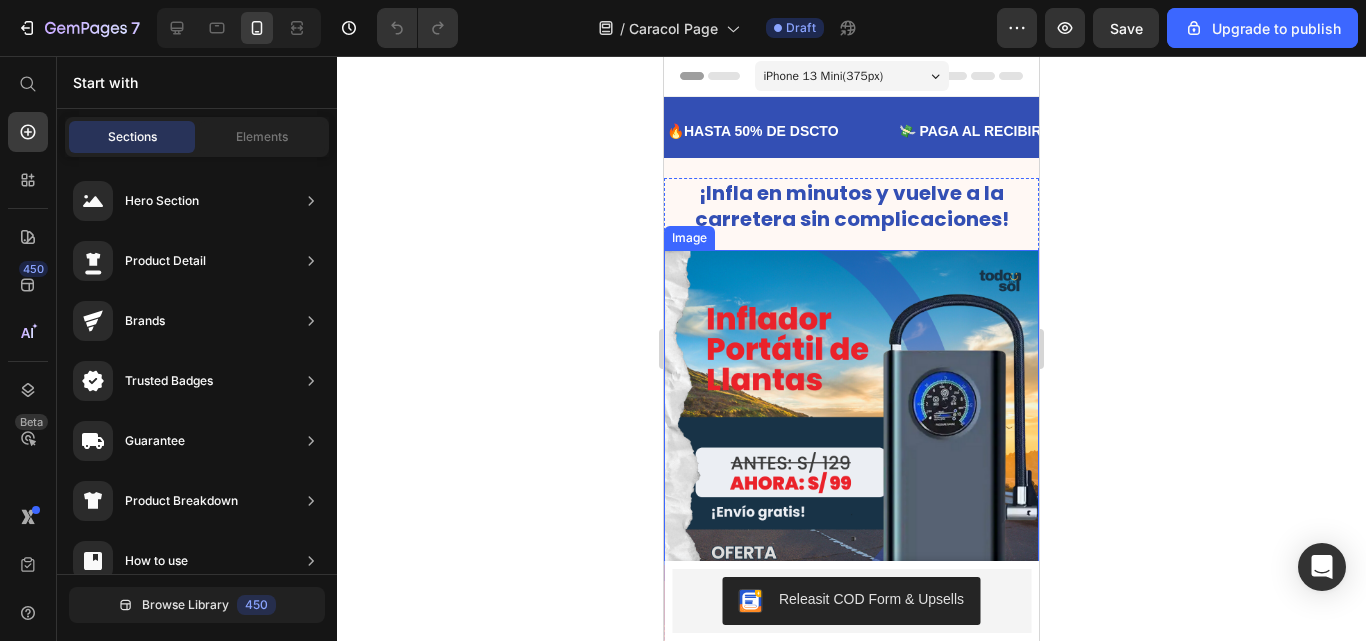 click at bounding box center (851, 437) 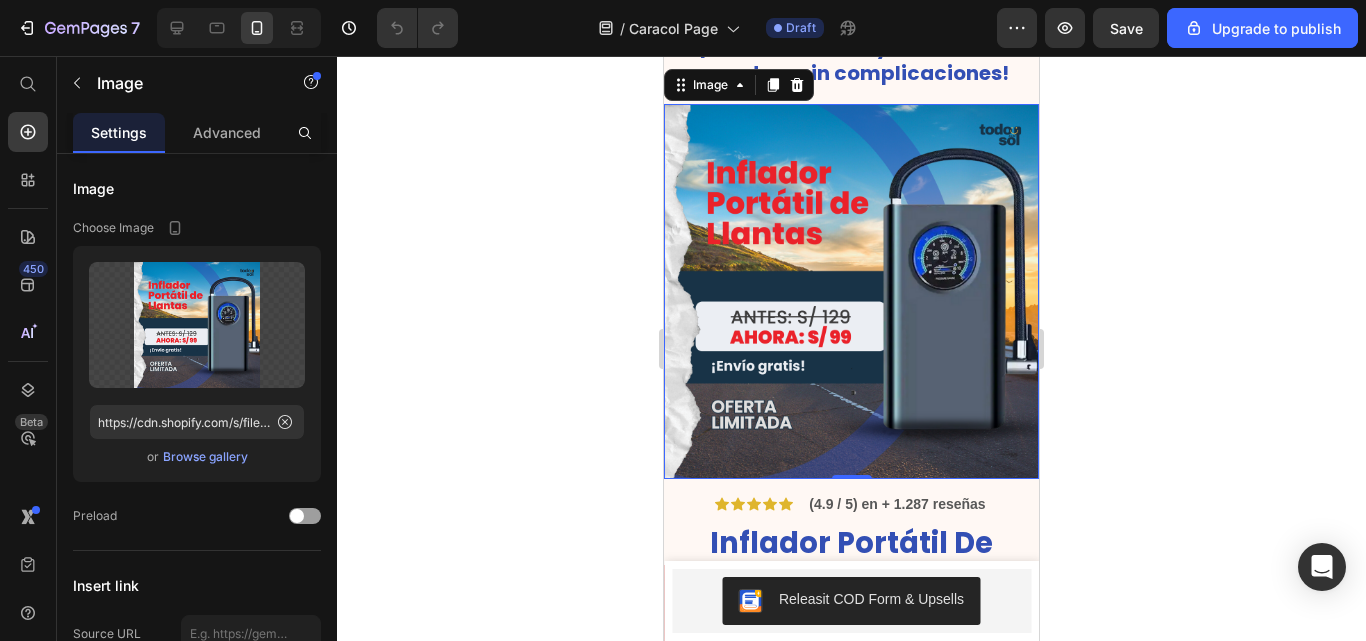 scroll, scrollTop: 300, scrollLeft: 0, axis: vertical 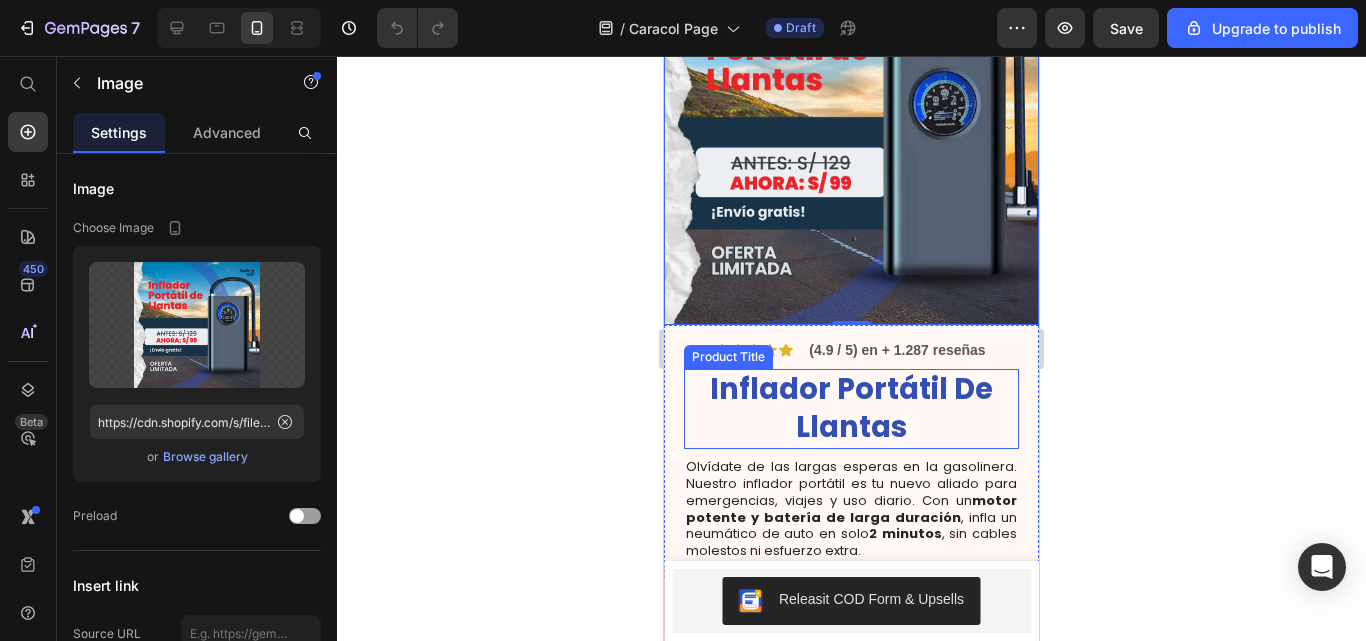 click on "Inflador Portátil De Llantas" at bounding box center [851, 408] 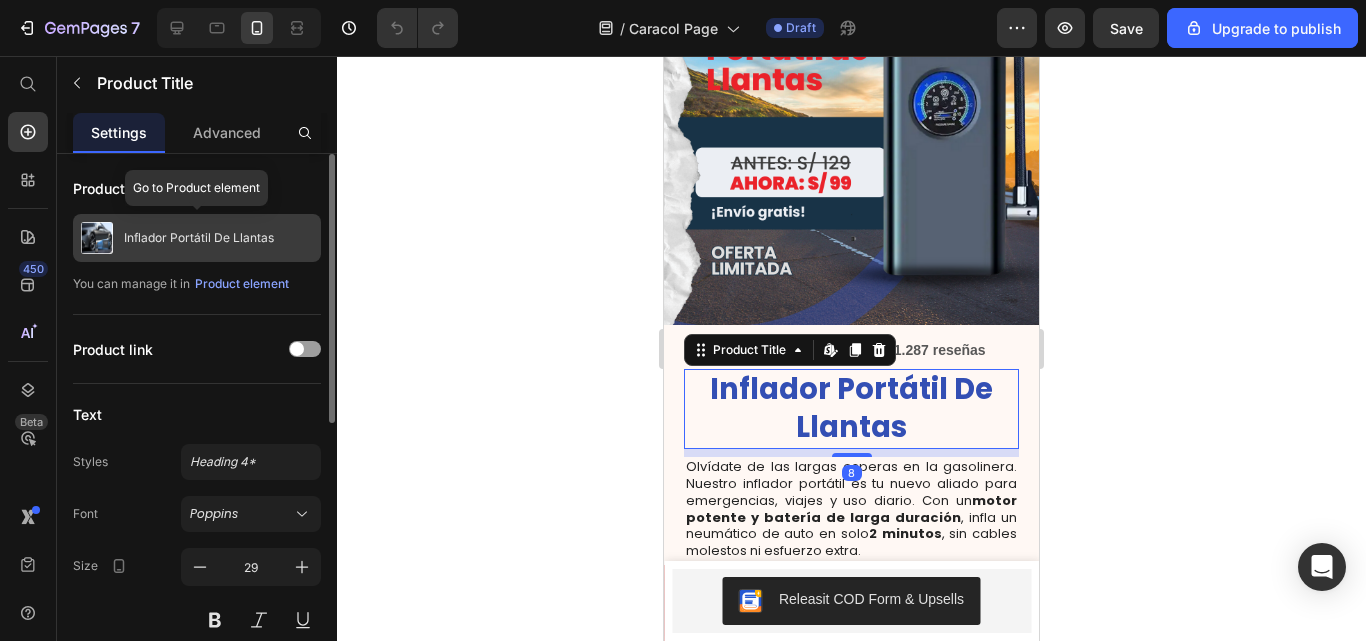 click on "Inflador Portátil De Llantas" at bounding box center [199, 238] 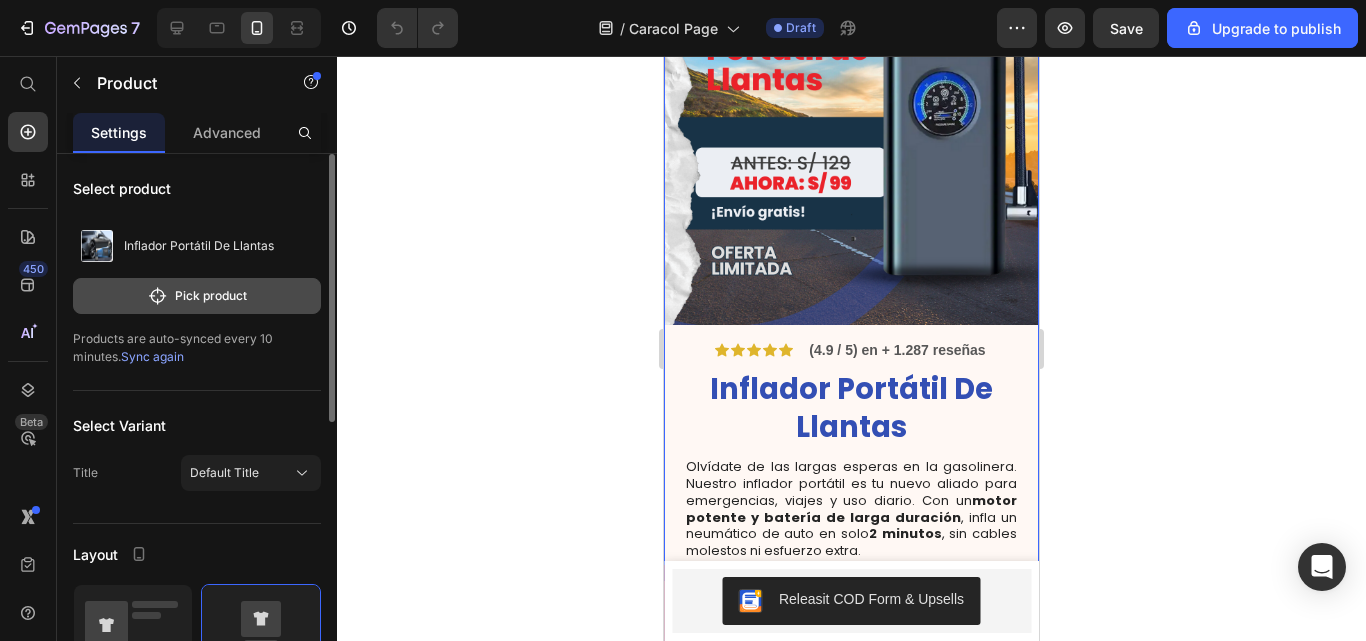 click on "Pick product" at bounding box center [197, 296] 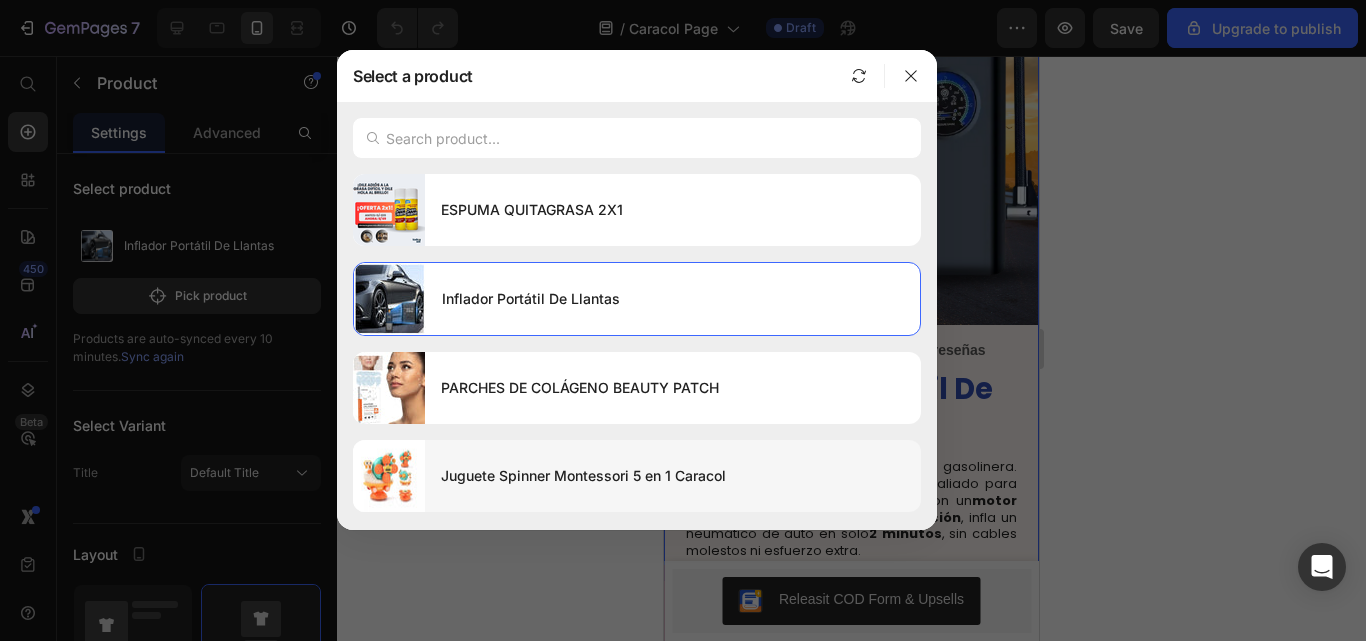 click on "Juguete Spinner Montessori 5 en 1 Caracol" at bounding box center (673, 476) 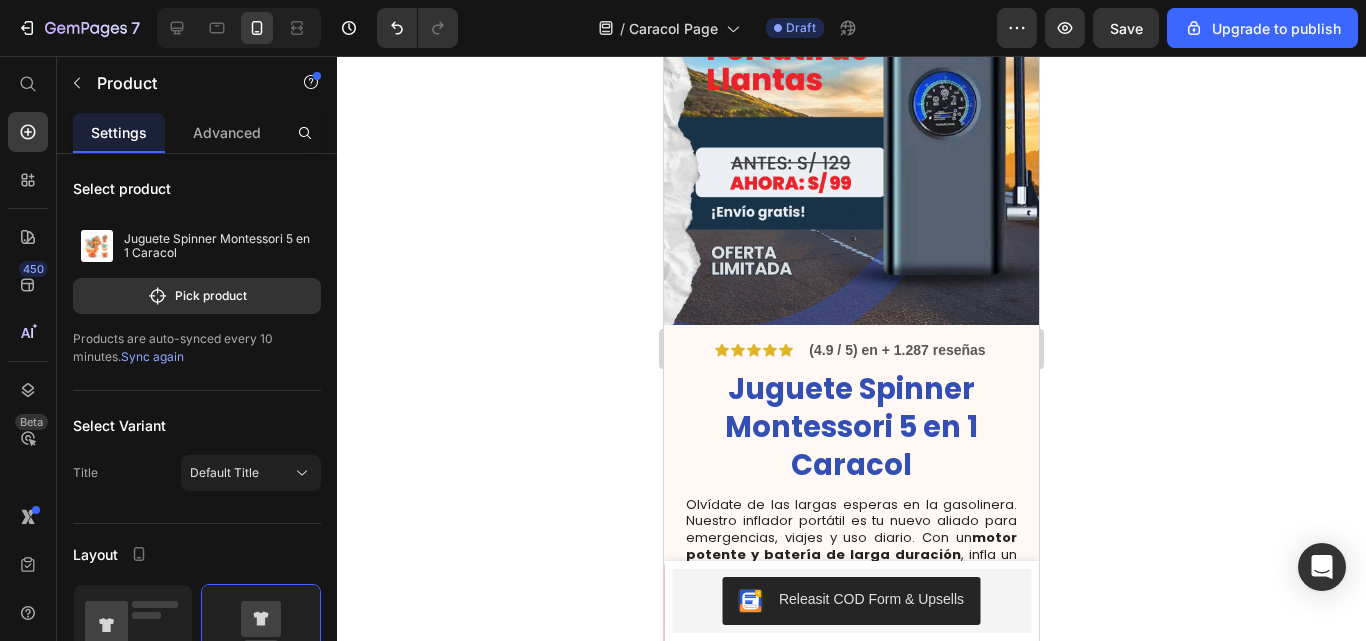 click 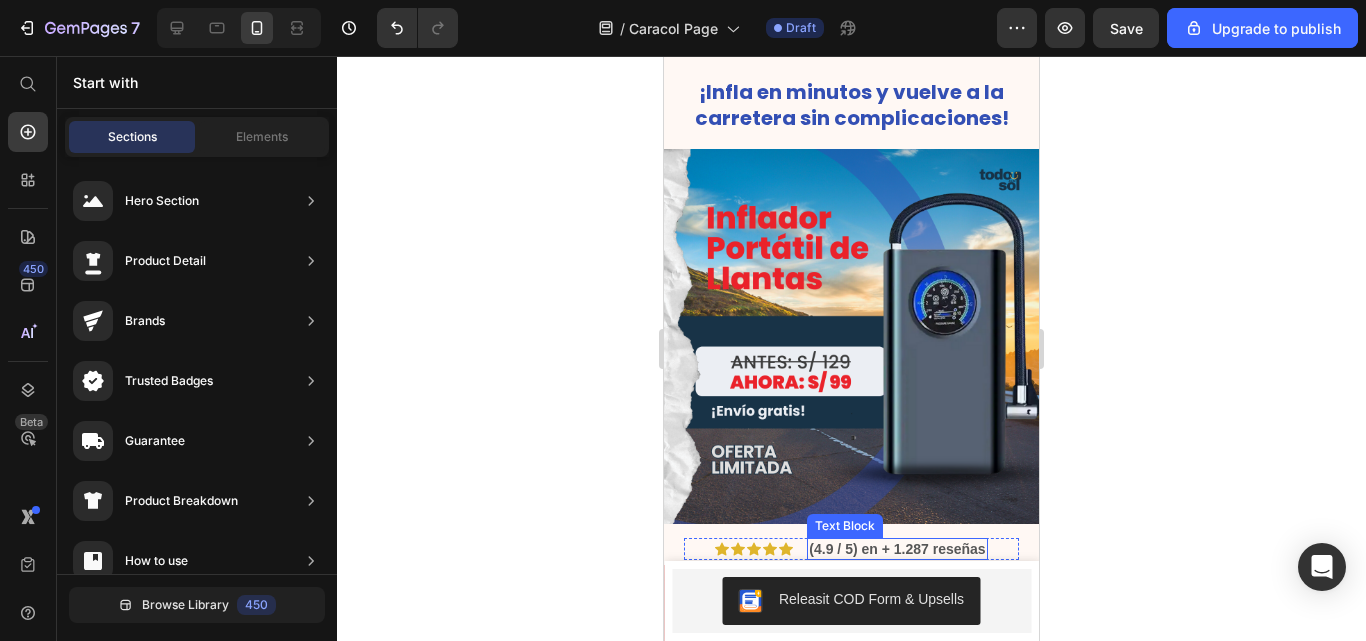 scroll, scrollTop: 100, scrollLeft: 0, axis: vertical 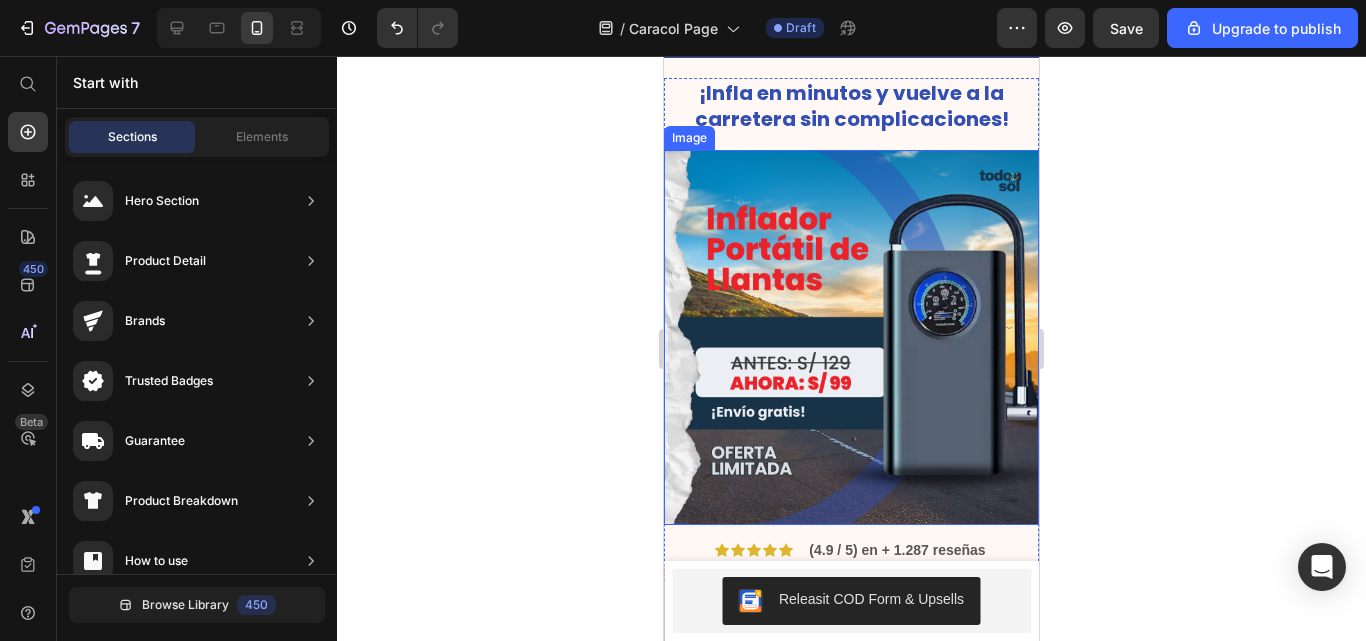 click at bounding box center (851, 337) 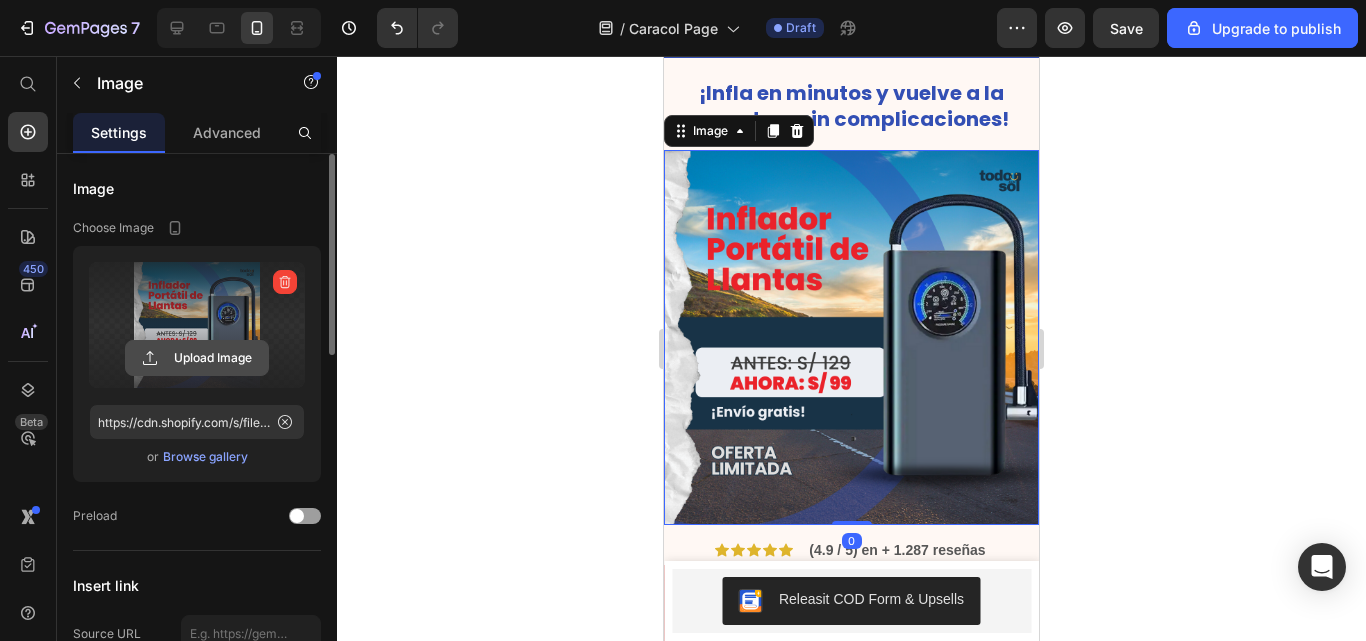 click 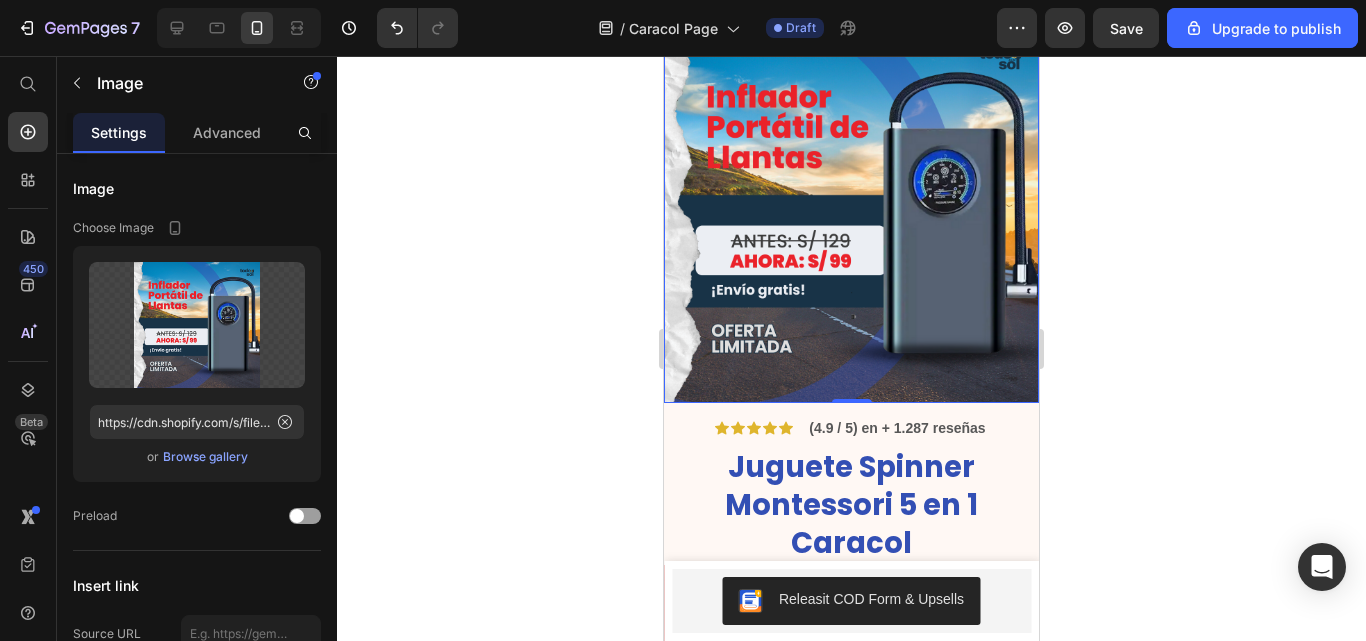 scroll, scrollTop: 200, scrollLeft: 0, axis: vertical 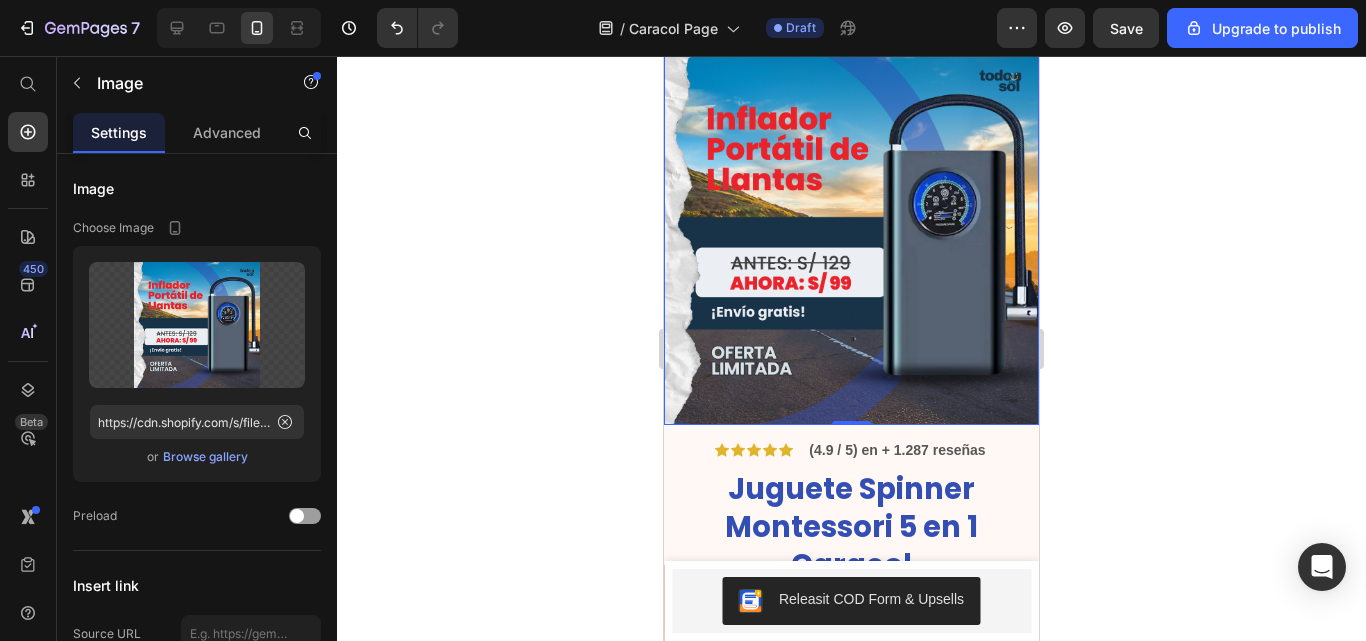 click at bounding box center [851, 237] 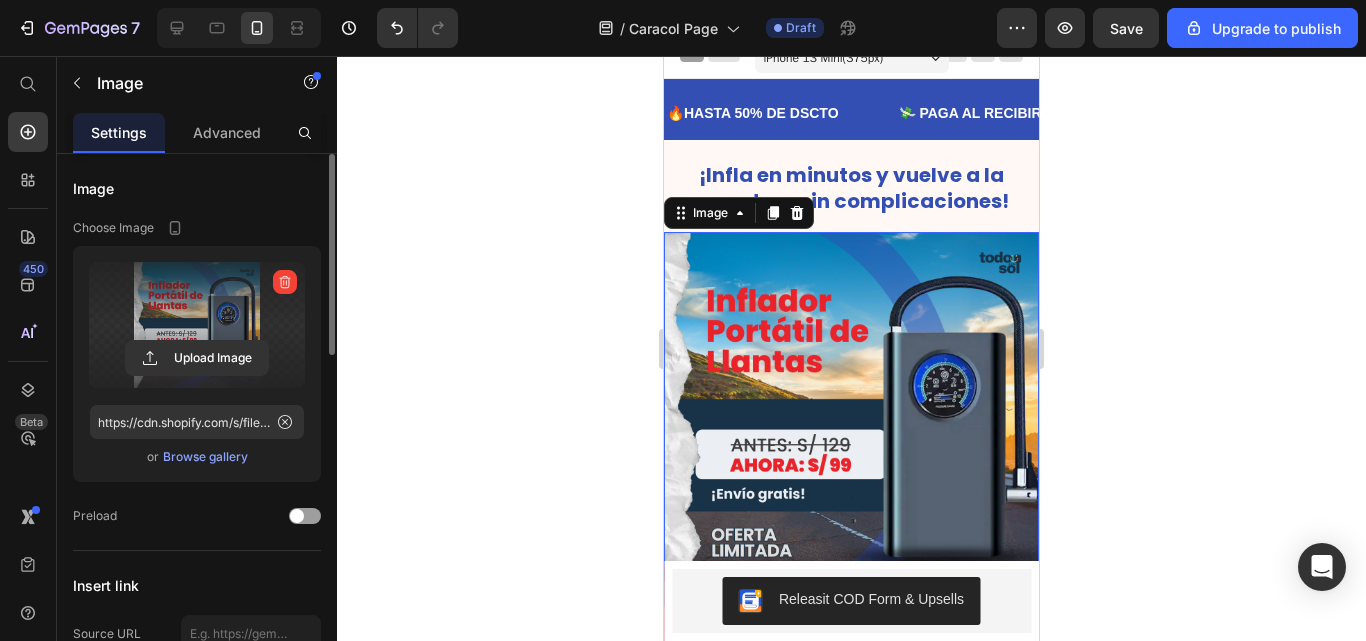 scroll, scrollTop: 0, scrollLeft: 0, axis: both 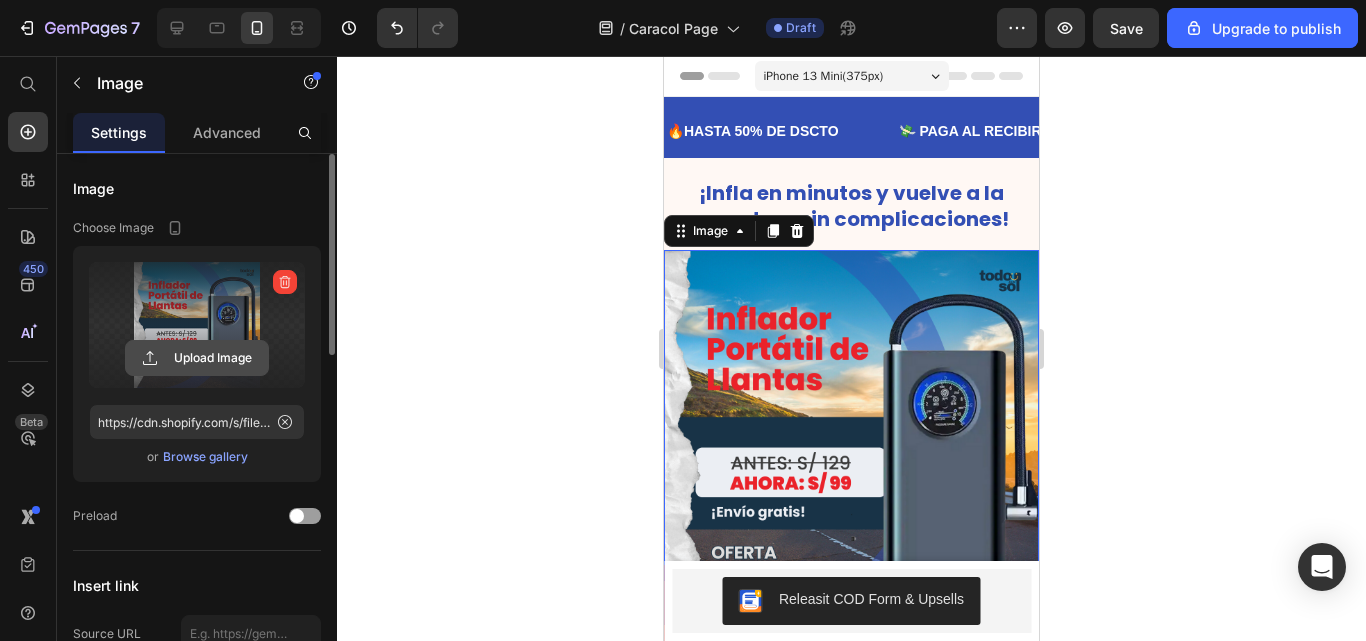 click 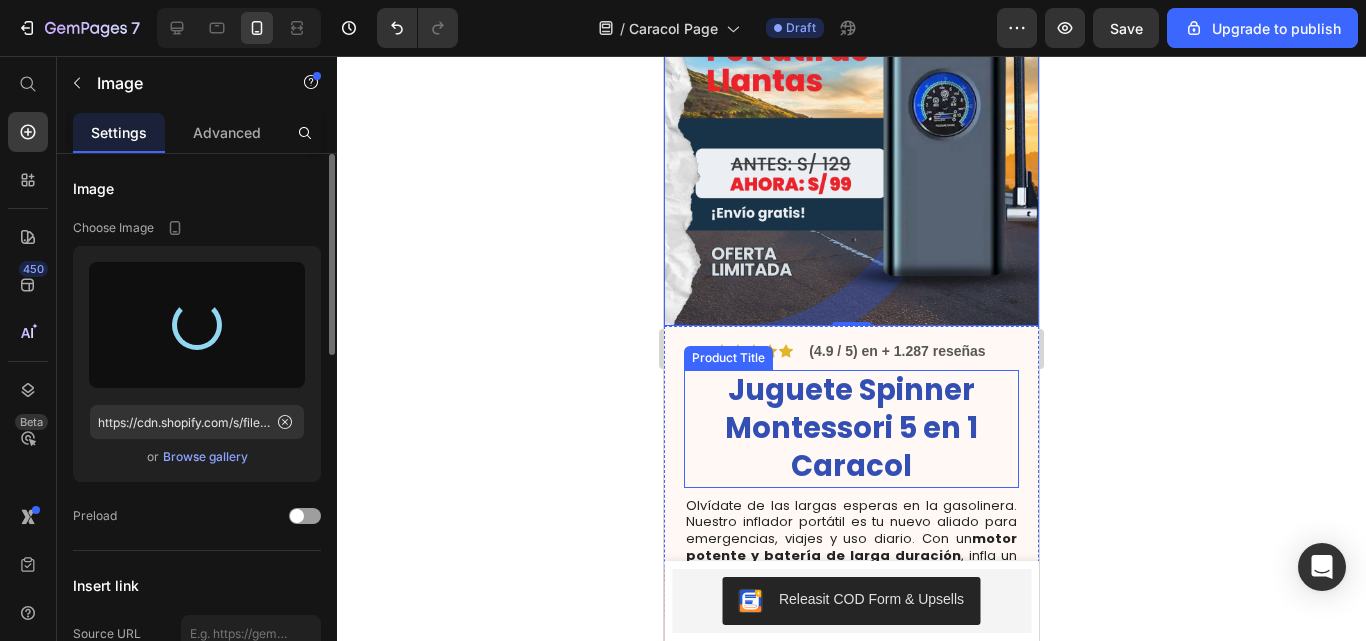 type on "https://cdn.shopify.com/s/files/1/0641/6465/9267/files/gempages_573437835185489012-fe1bc688-dcf7-44c8-aa43-ea79a02378bc.png" 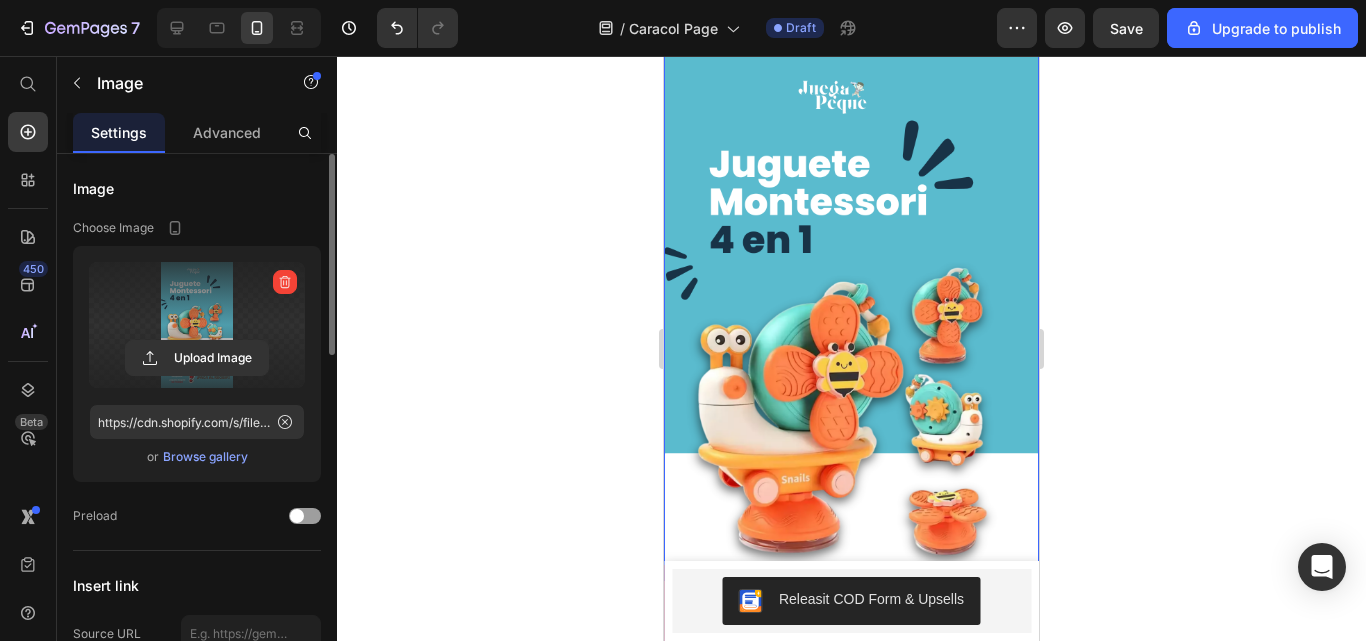 scroll, scrollTop: 0, scrollLeft: 0, axis: both 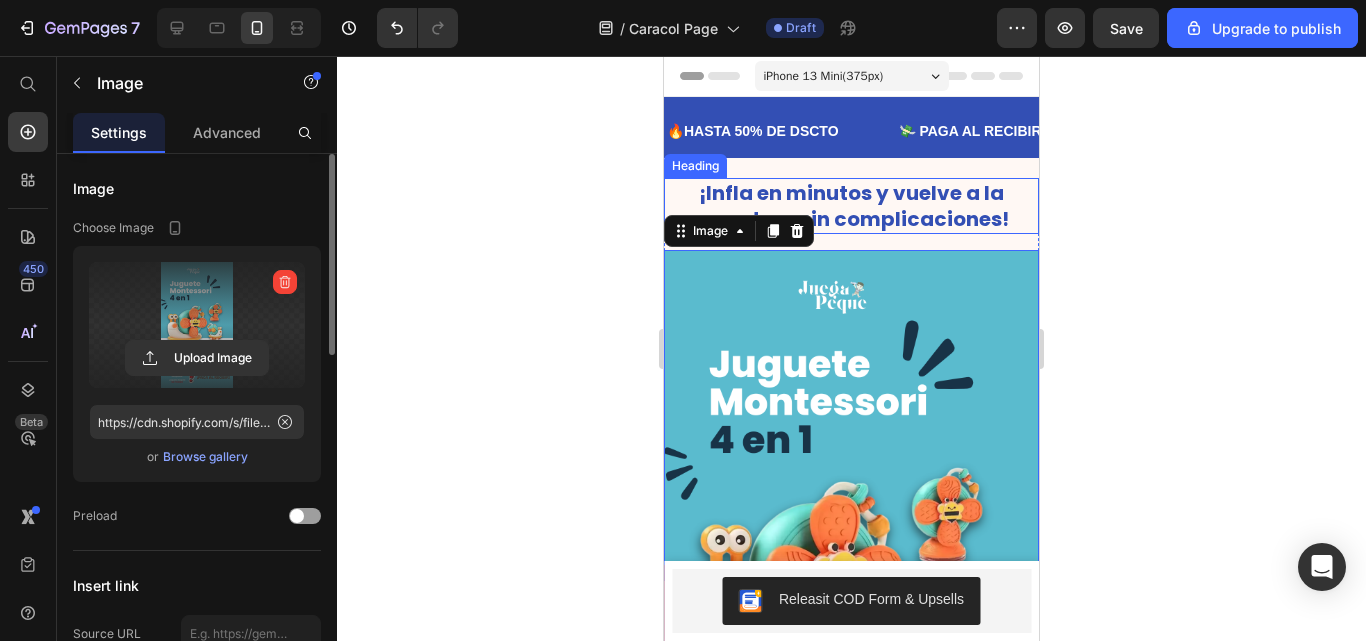 click on "¡Infla en minutos y vuelve a la carretera sin complicaciones!" at bounding box center (851, 206) 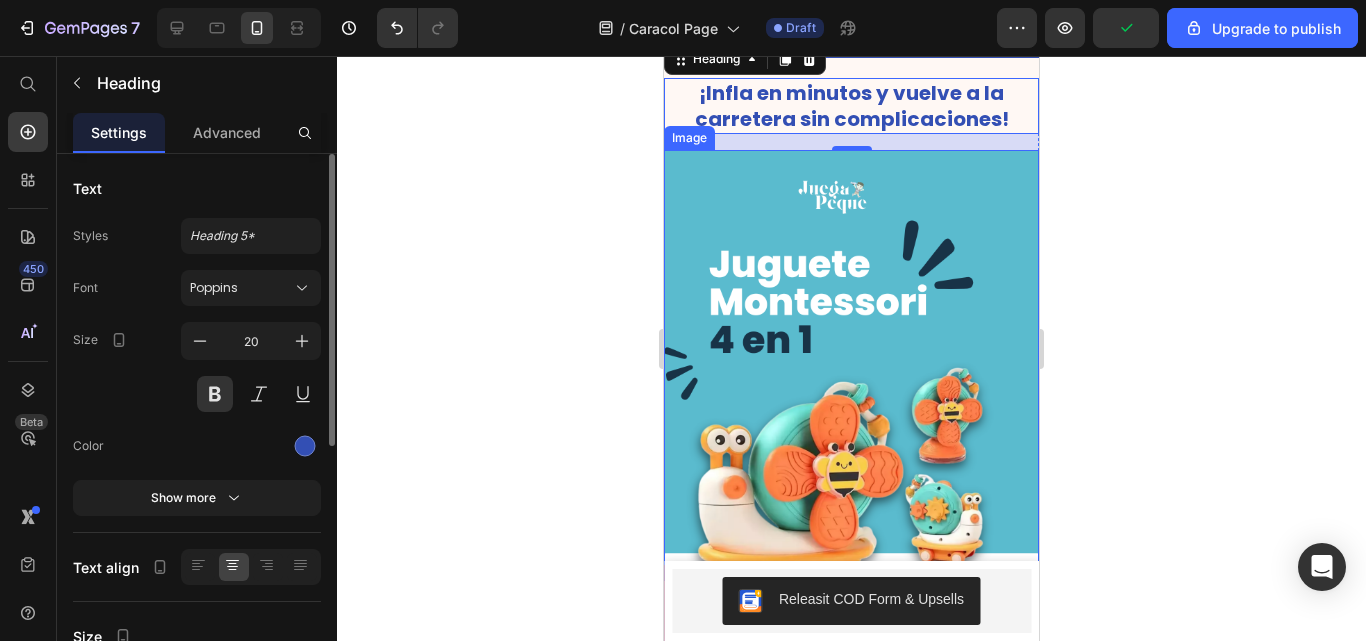 scroll, scrollTop: 0, scrollLeft: 0, axis: both 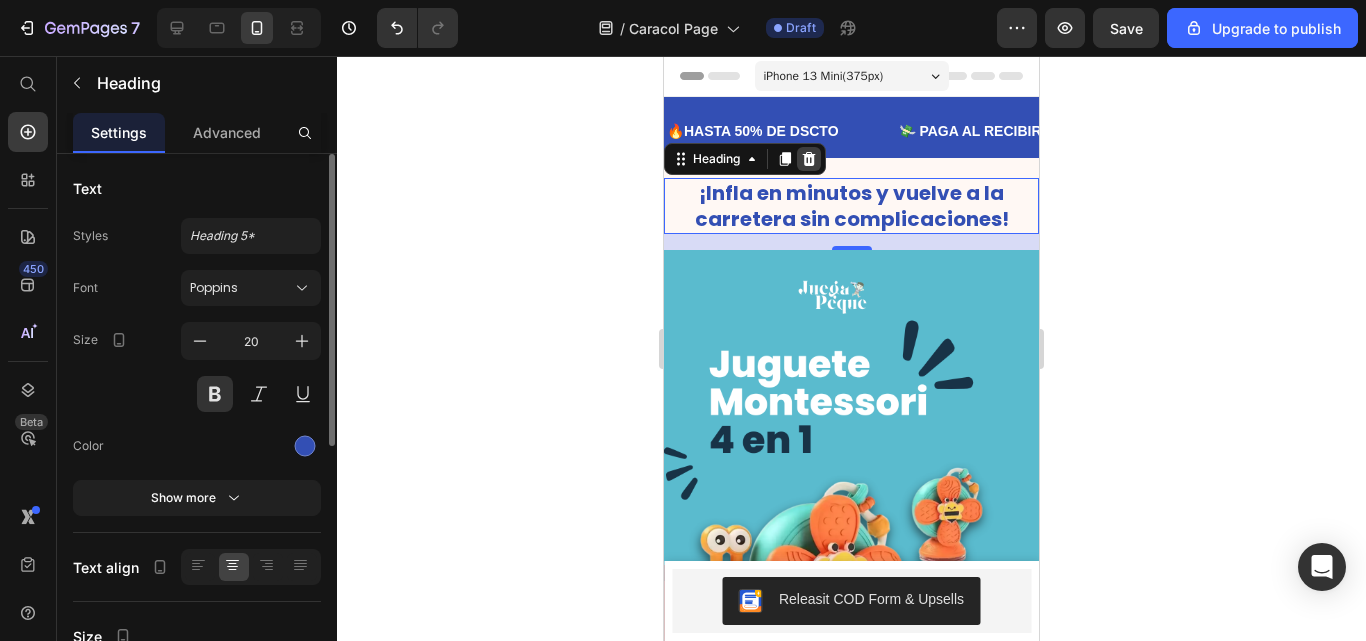 click 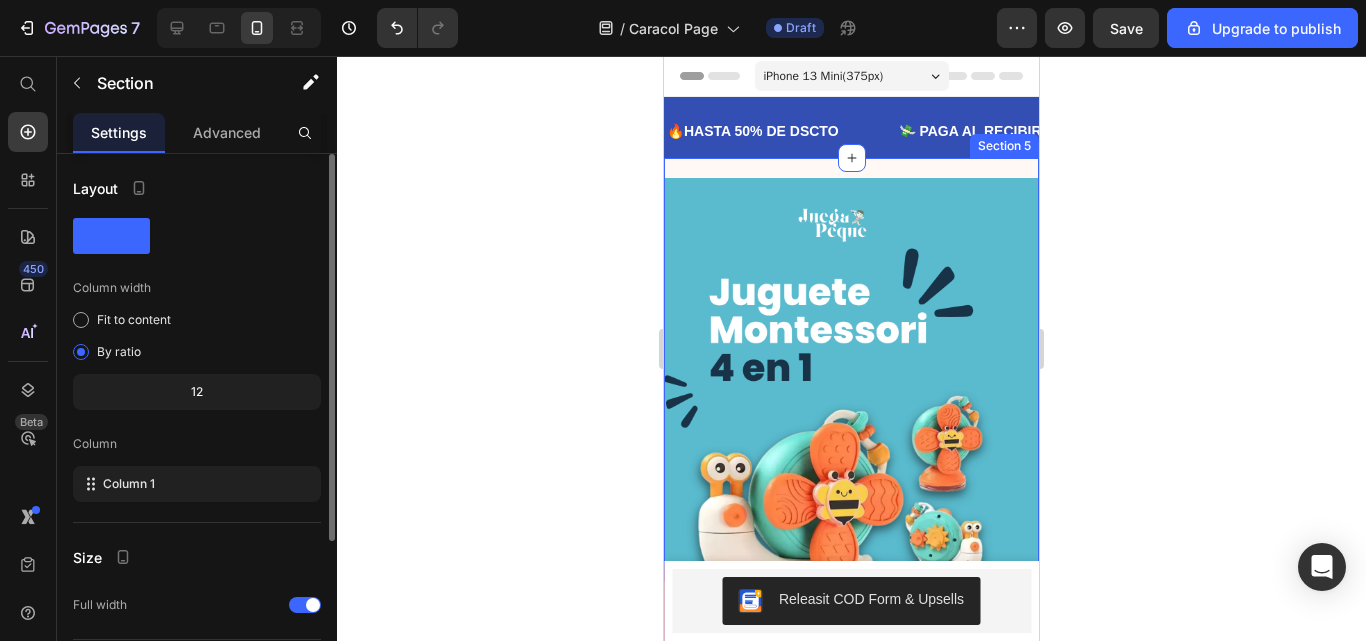 click on "Image Icon Icon Icon Icon Icon Icon List (4.9 / 5) en + 1.287 reseñas Text Block Row Juguete Spinner Montessori 5 en 1 Caracol Product Title Olvídate de las largas esperas en la gasolinera. Nuestro inflador portátil es tu nuevo aliado para emergencias, viajes y uso diario. Con un  motor potente y batería de larga duración , infla un neumático de auto en solo  2 minutos , sin cables molestos ni esfuerzo extra. Text Block Row Releasit COD Form & Upsells Releasit COD Form & Upsells
APÚRATE!  LET BUY NOW Stock Counter Product 💡   Consejo útil:  Usa la gata hidráulica para levantar el auto y reducir el tiempo de inflado. Heading Section 5" at bounding box center (851, 764) 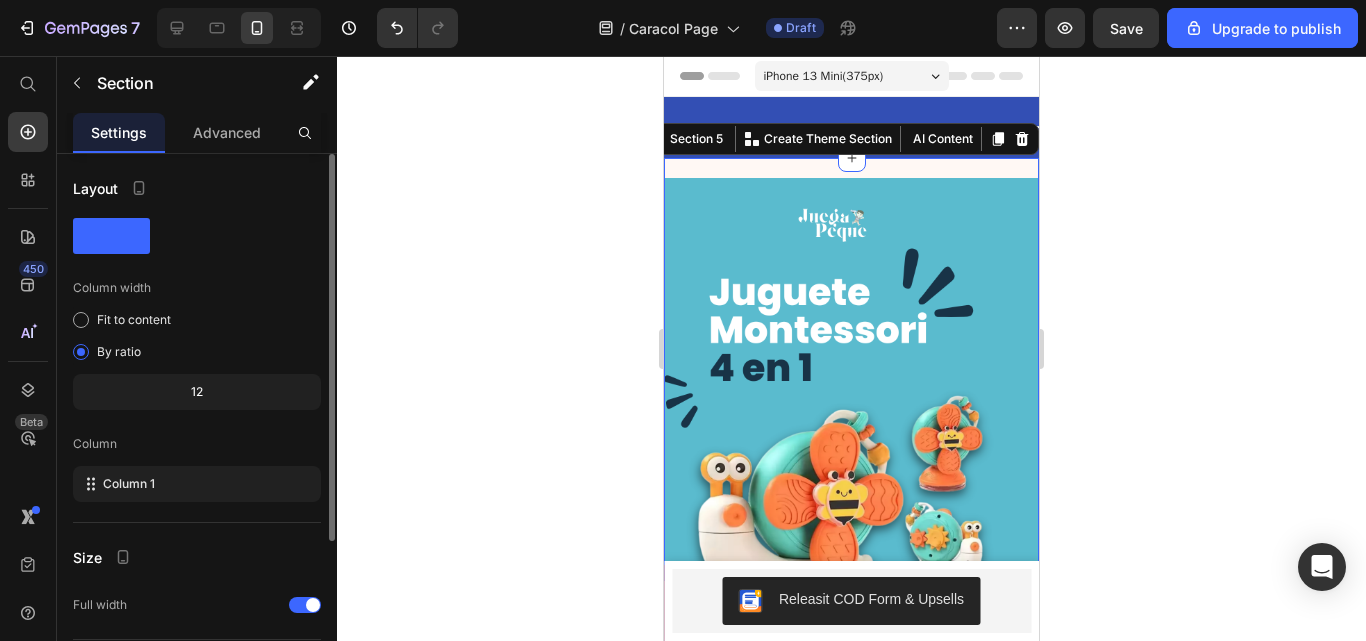 click at bounding box center [851, 511] 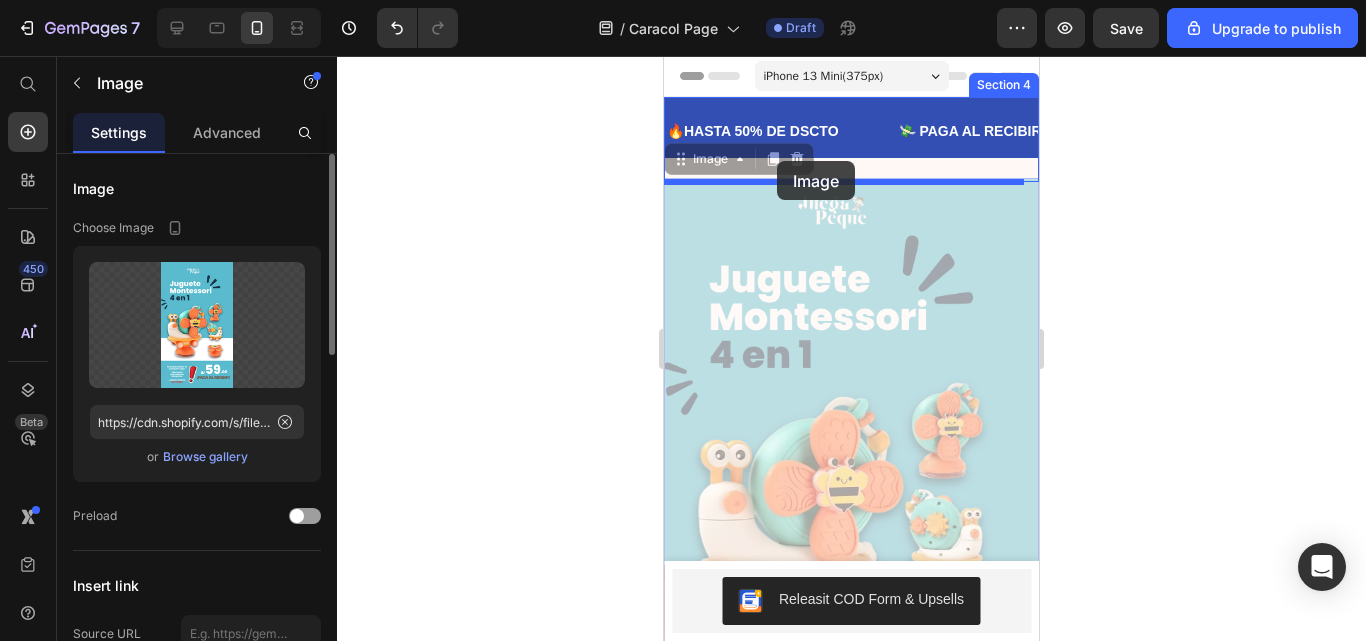 drag, startPoint x: 758, startPoint y: 215, endPoint x: 778, endPoint y: 162, distance: 56.648037 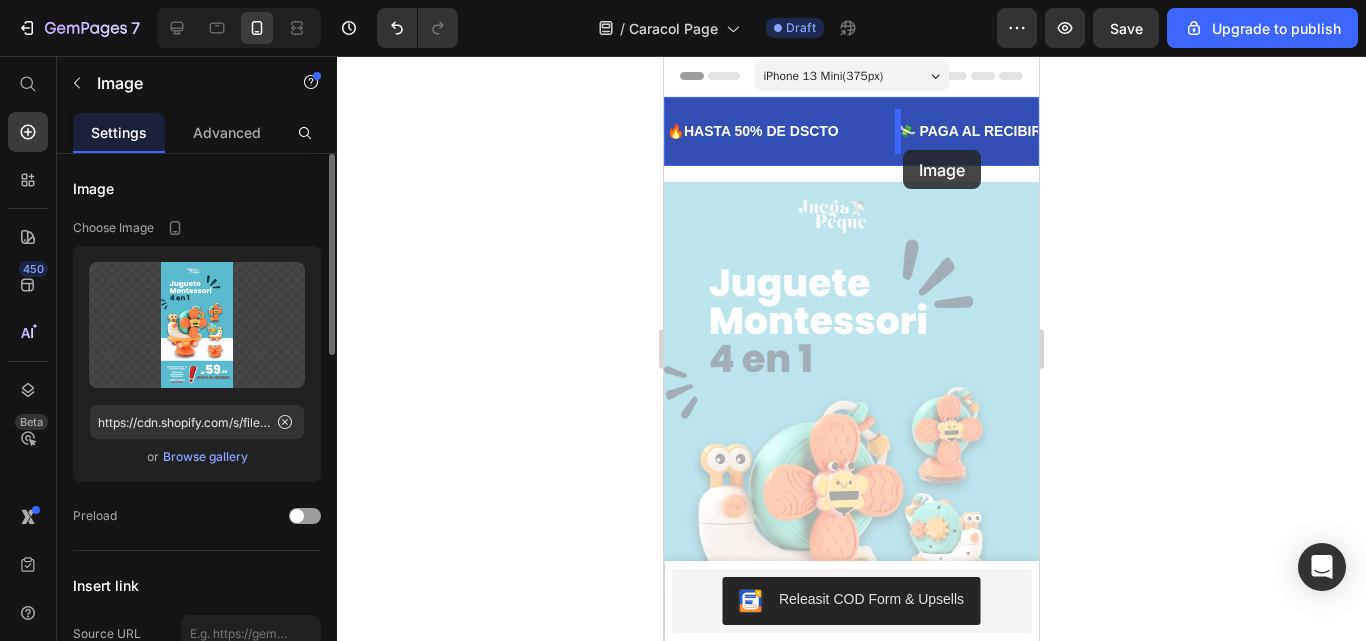 drag, startPoint x: 911, startPoint y: 241, endPoint x: 903, endPoint y: 150, distance: 91.350975 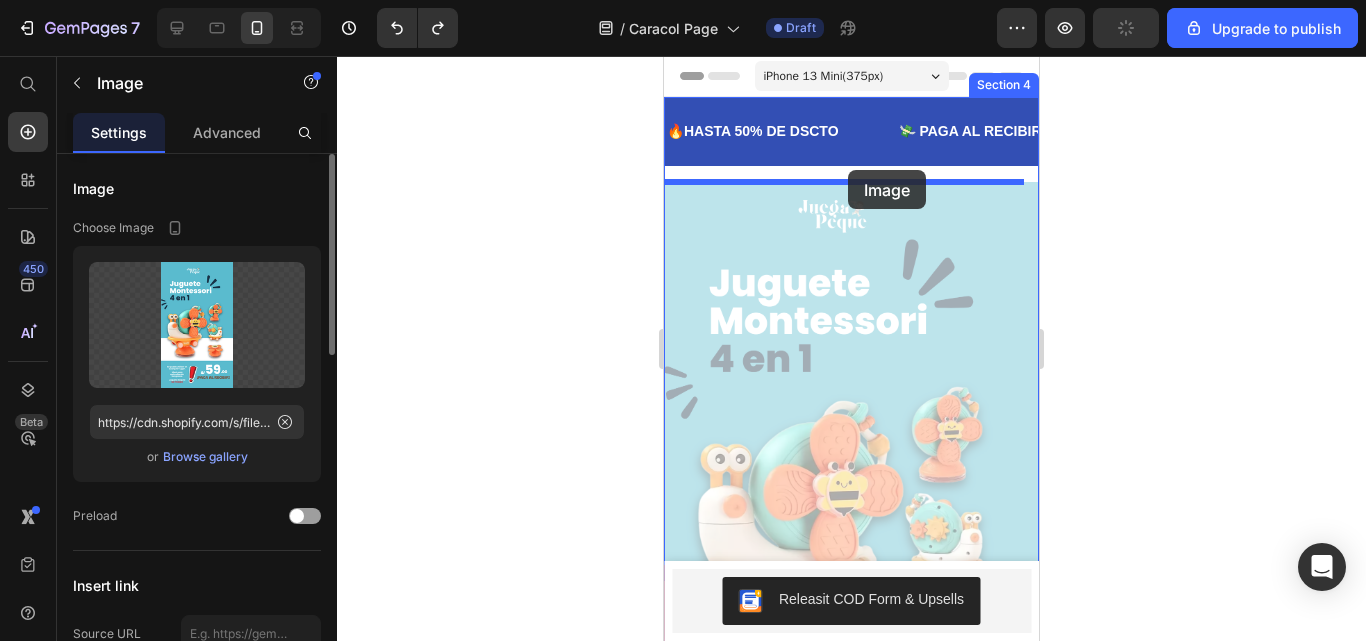 drag, startPoint x: 862, startPoint y: 256, endPoint x: 848, endPoint y: 170, distance: 87.13208 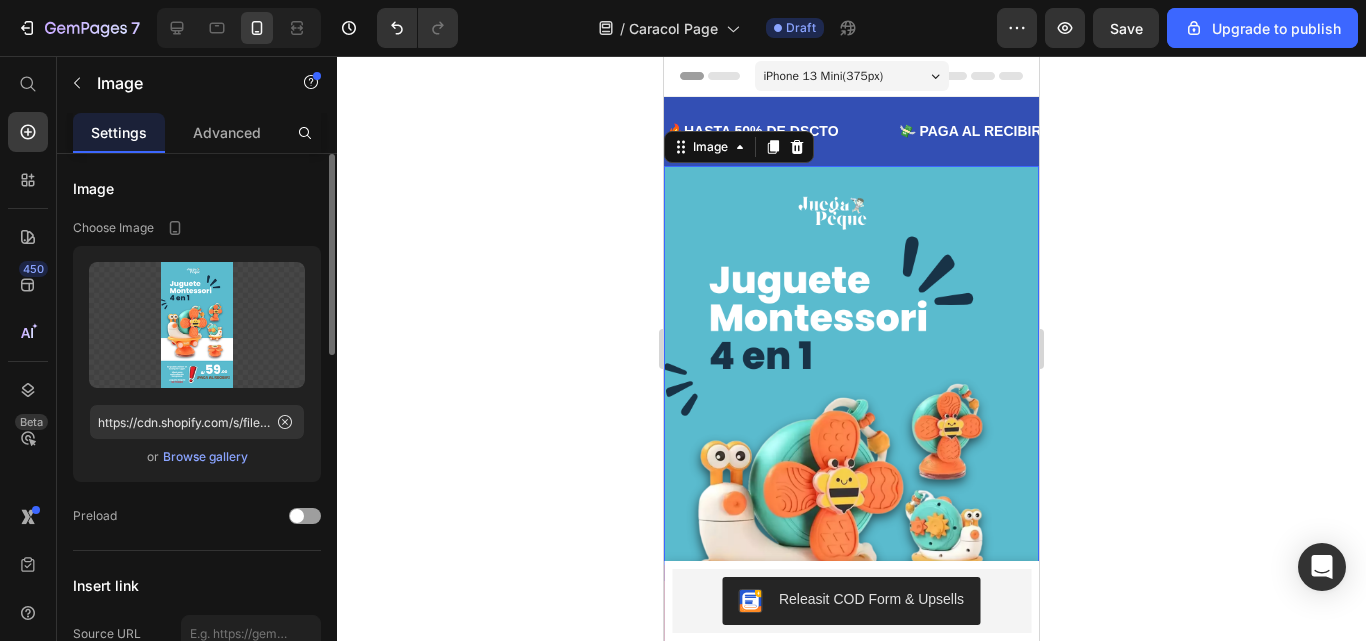 click 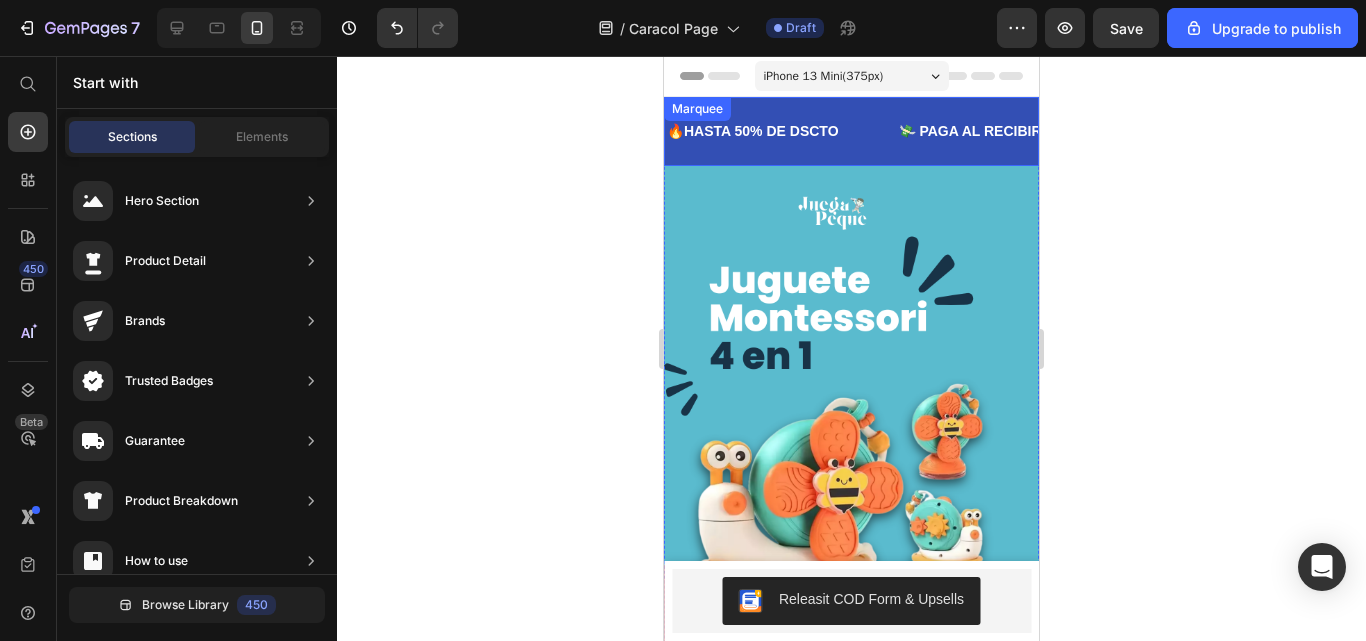 click on "🔥HASTA 50% DE DSCTO Text" at bounding box center (781, 131) 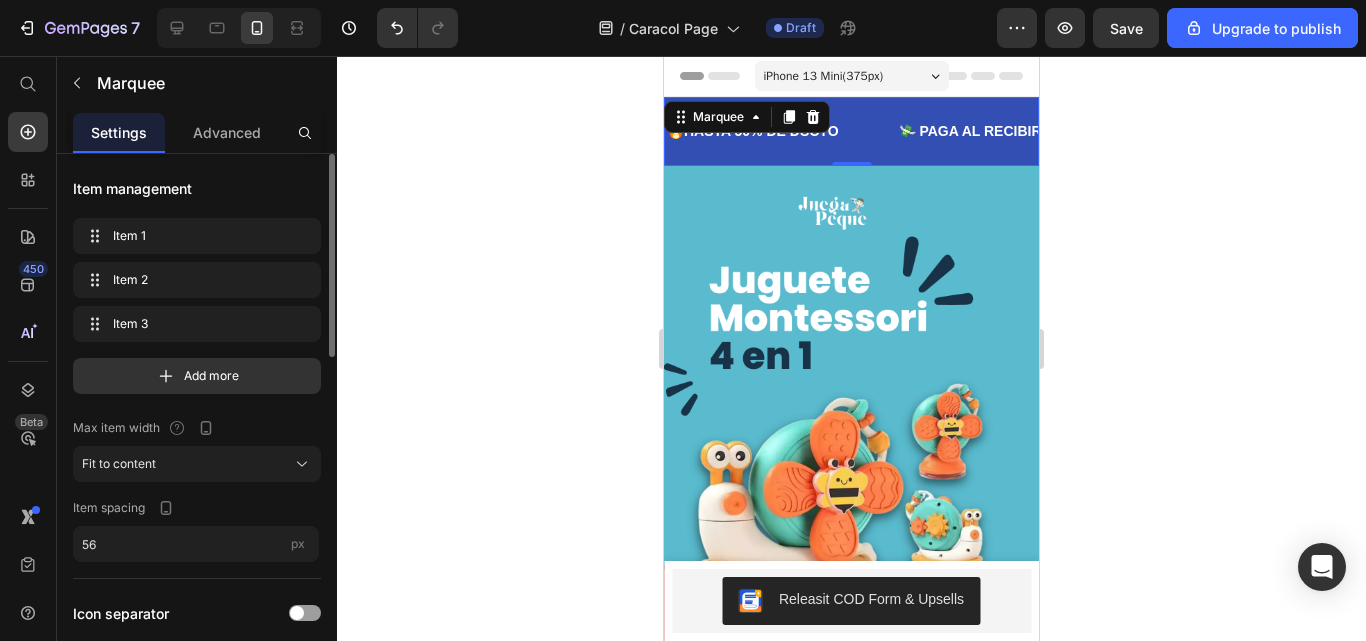 click on "🔥HASTA 50% DE DSCTO Text" at bounding box center [781, 131] 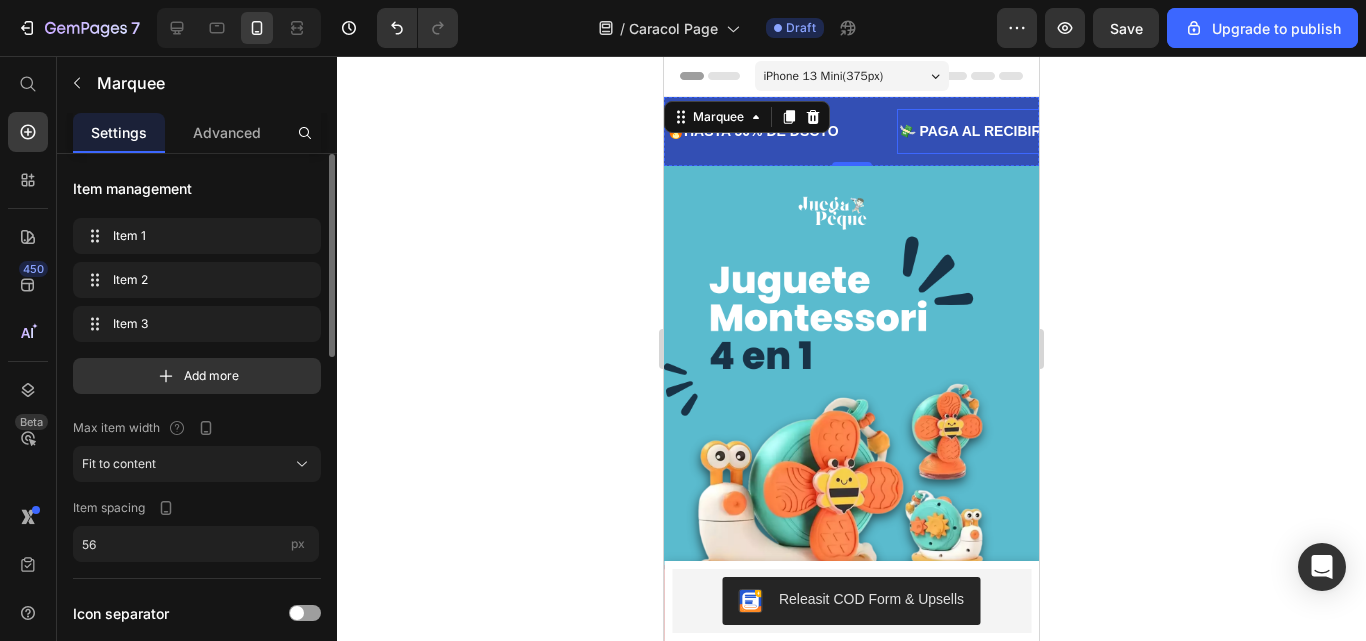 click 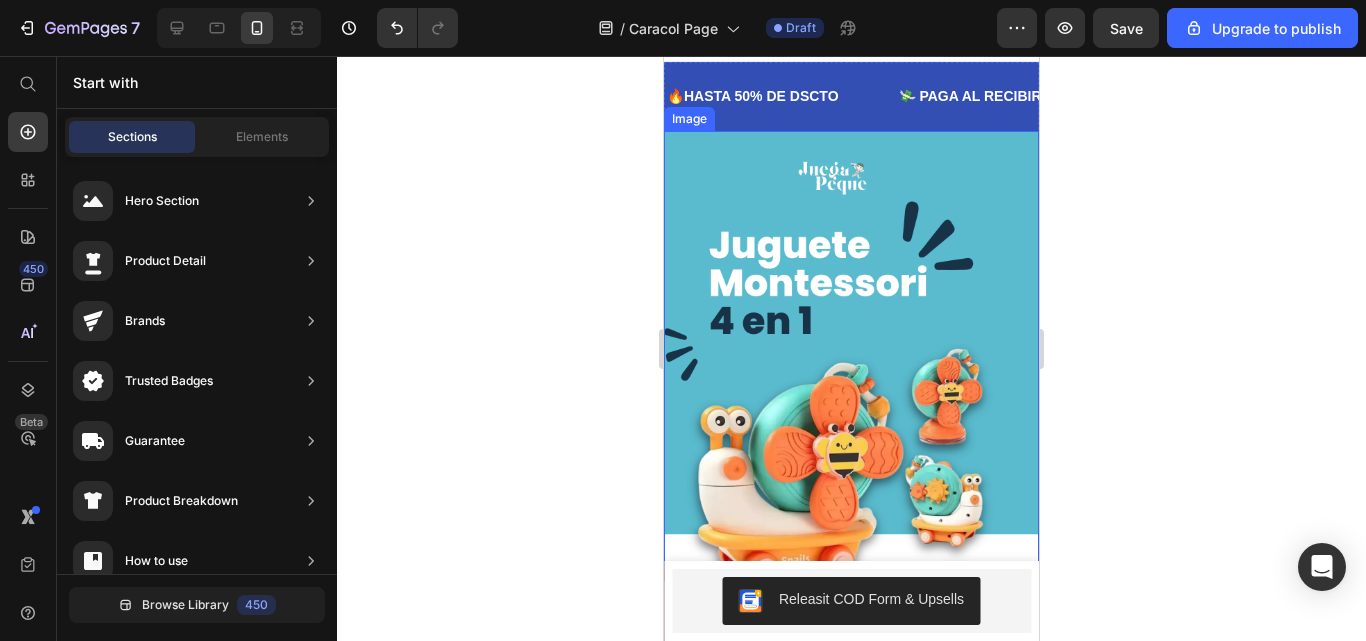 scroll, scrollTop: 0, scrollLeft: 0, axis: both 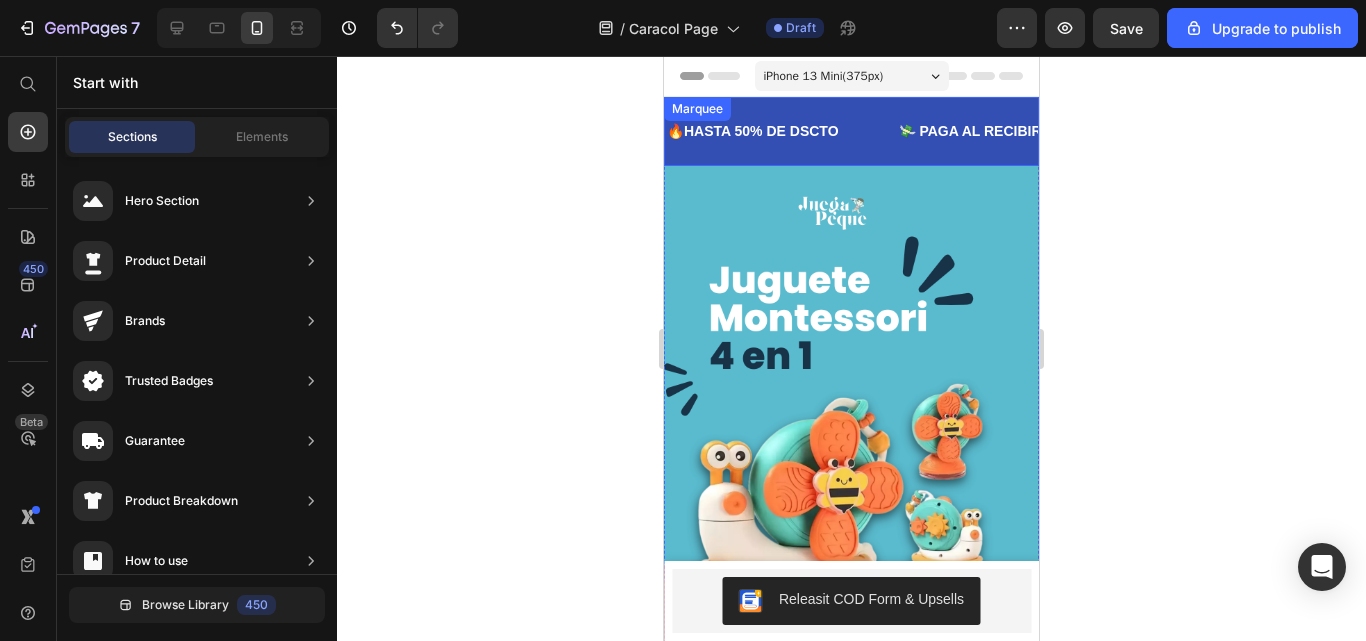 click on "🔥HASTA 50% DE DSCTO Text 💸 PAGA AL RECIBIR EN CASA Text 🚛 ENVÍOS A TODO EL PERÚ Text 🔥HASTA 50% DE DSCTO Text 💸 PAGA AL RECIBIR EN CASA Text 🚛 ENVÍOS A TODO EL PERÚ Text Marquee" at bounding box center [851, 131] 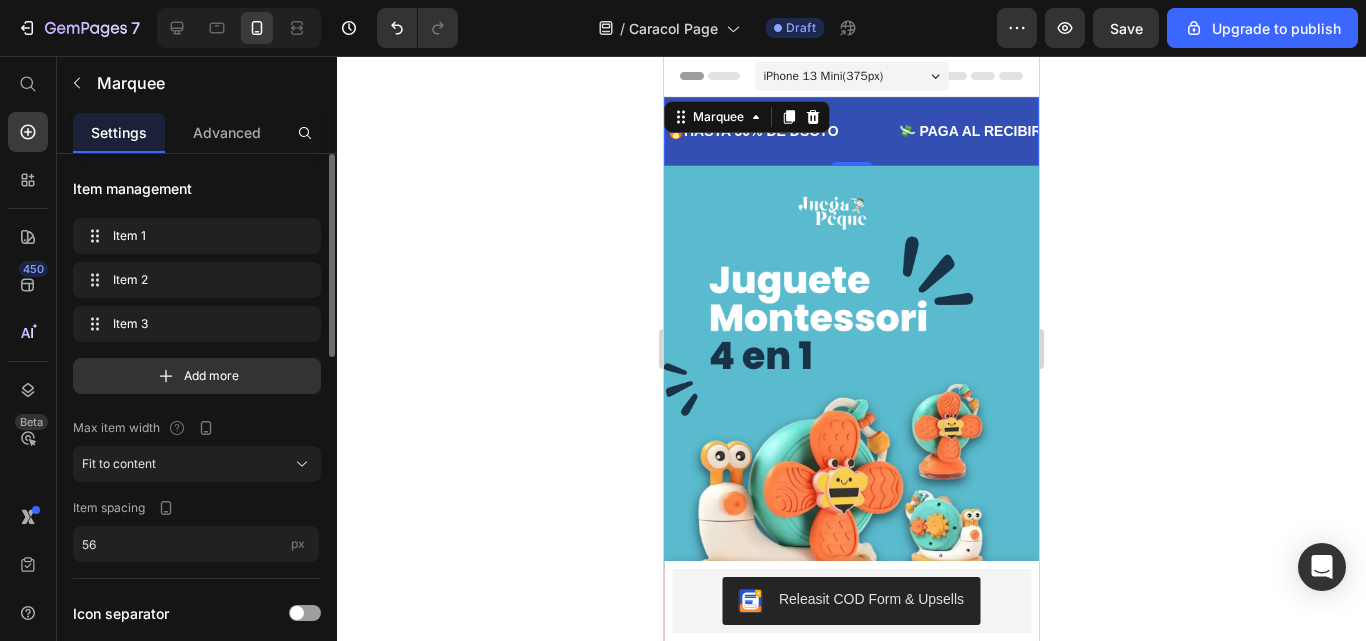 click on "🔥HASTA 50% DE DSCTO Text 💸 PAGA AL RECIBIR EN CASA Text 🚛 ENVÍOS A TODO EL PERÚ Text 🔥HASTA 50% DE DSCTO Text 💸 PAGA AL RECIBIR EN CASA Text 🚛 ENVÍOS A TODO EL PERÚ Text Marquee   0" at bounding box center [851, 131] 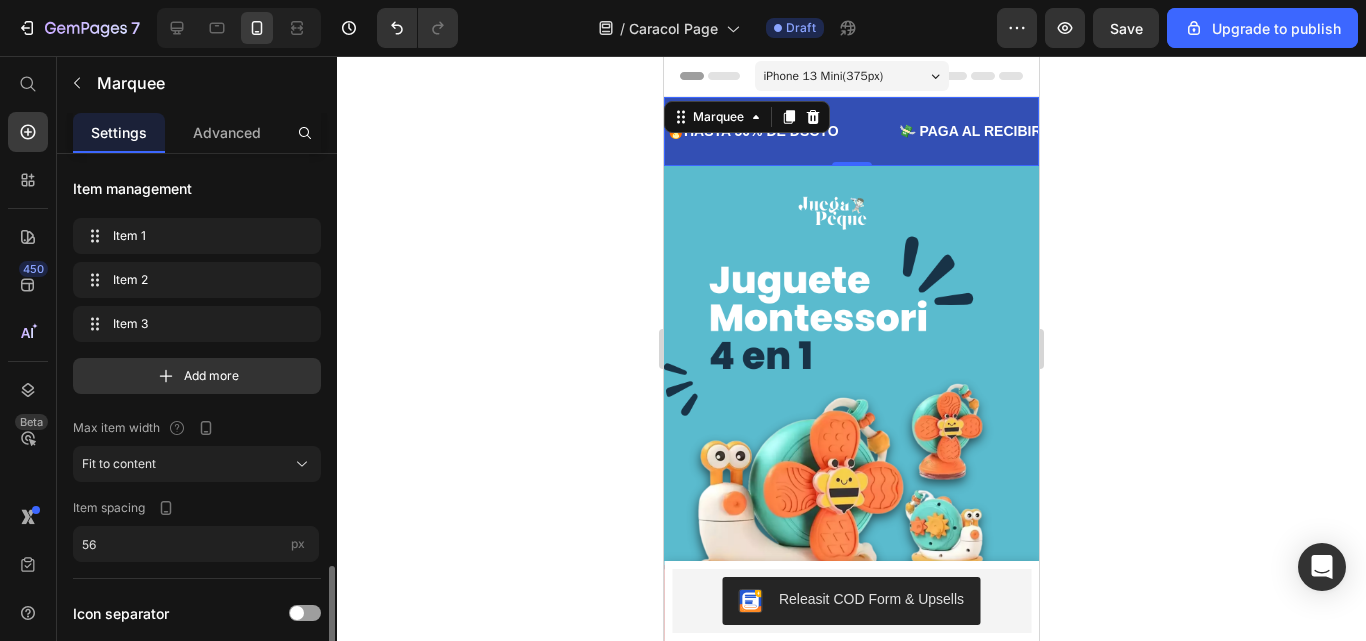 scroll, scrollTop: 300, scrollLeft: 0, axis: vertical 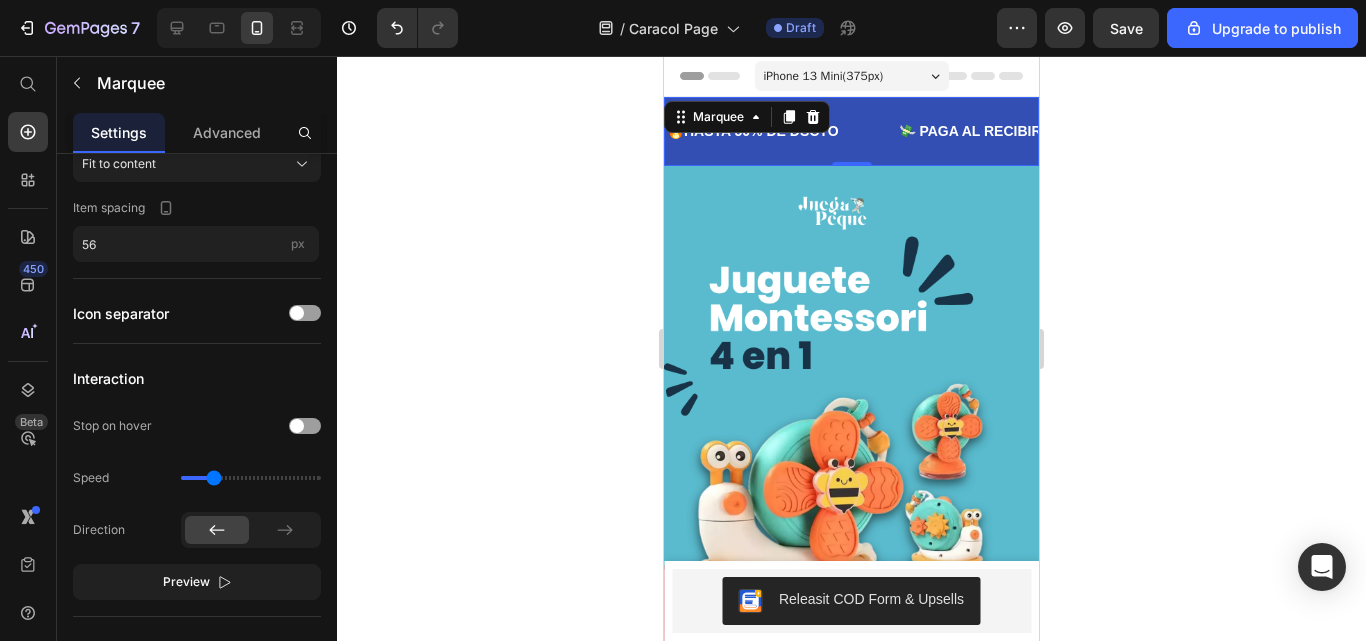 click on "🔥HASTA 50% DE DSCTO Text" at bounding box center [781, 131] 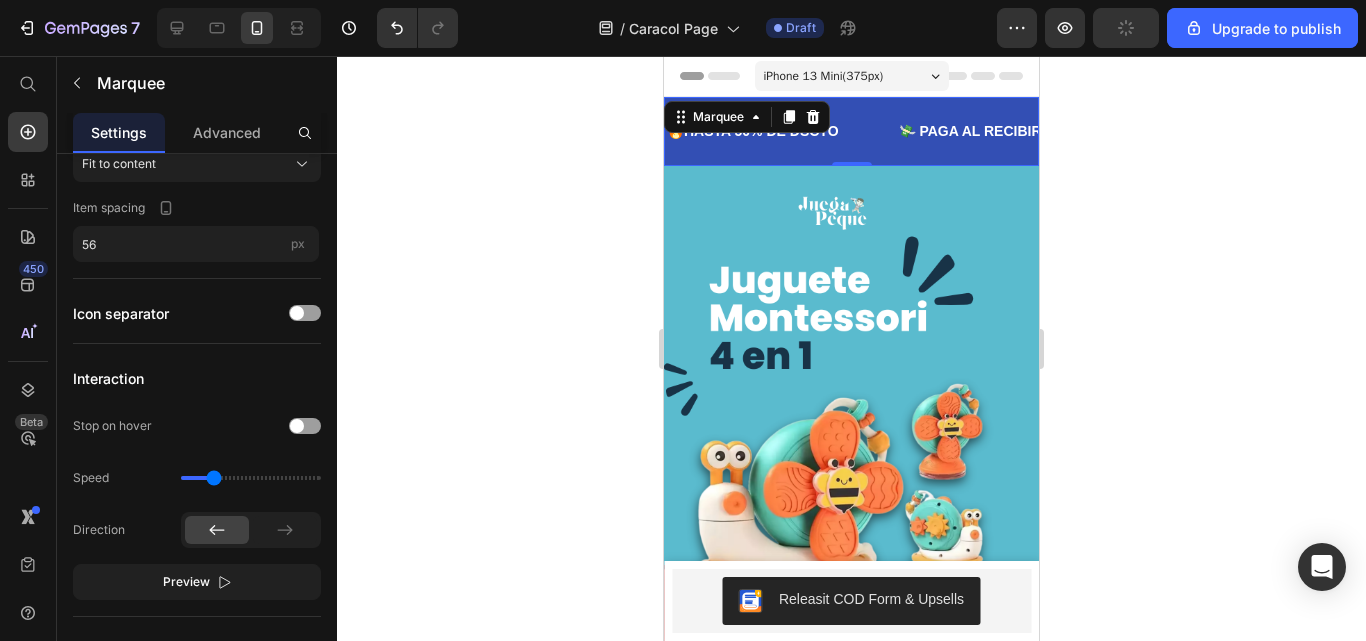 click on "🔥HASTA 50% DE DSCTO Text" at bounding box center (781, 131) 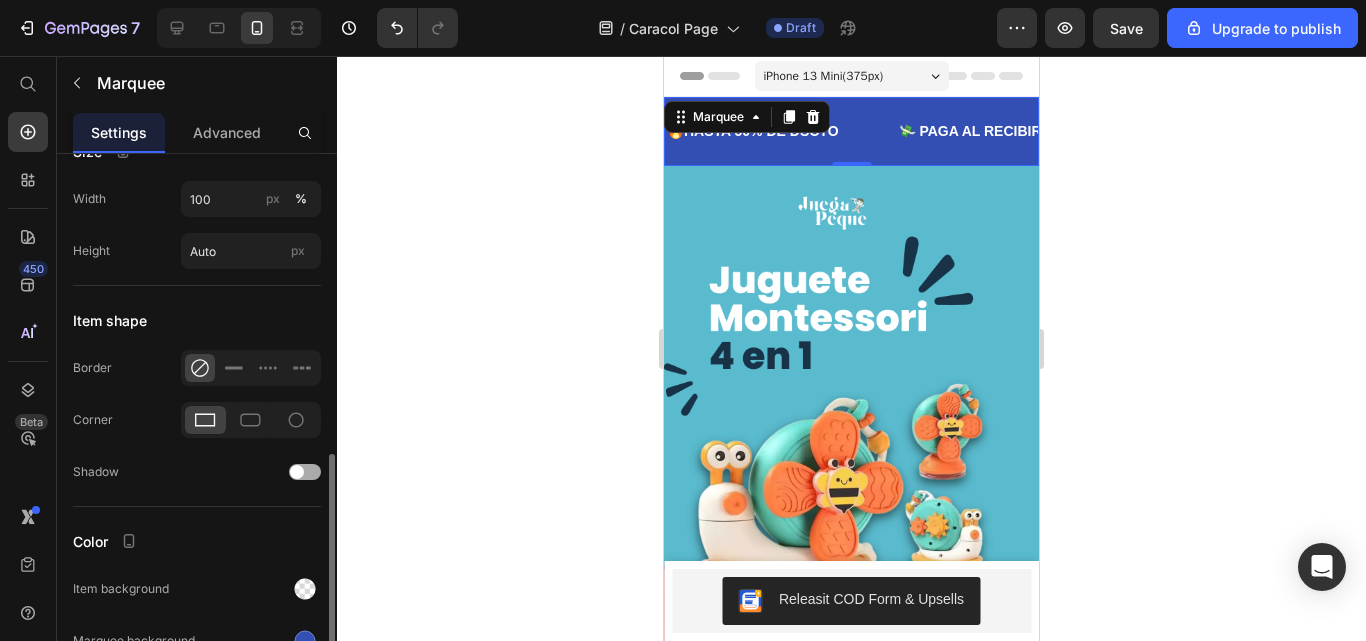 scroll, scrollTop: 909, scrollLeft: 0, axis: vertical 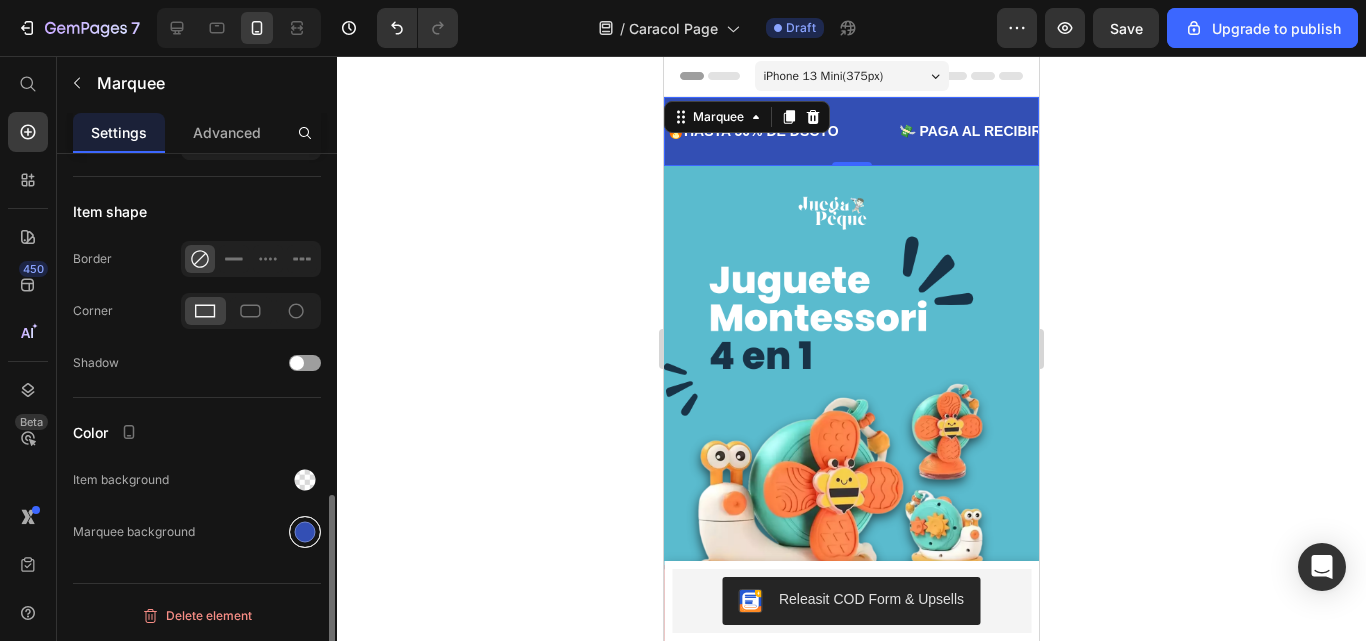 click at bounding box center [305, 532] 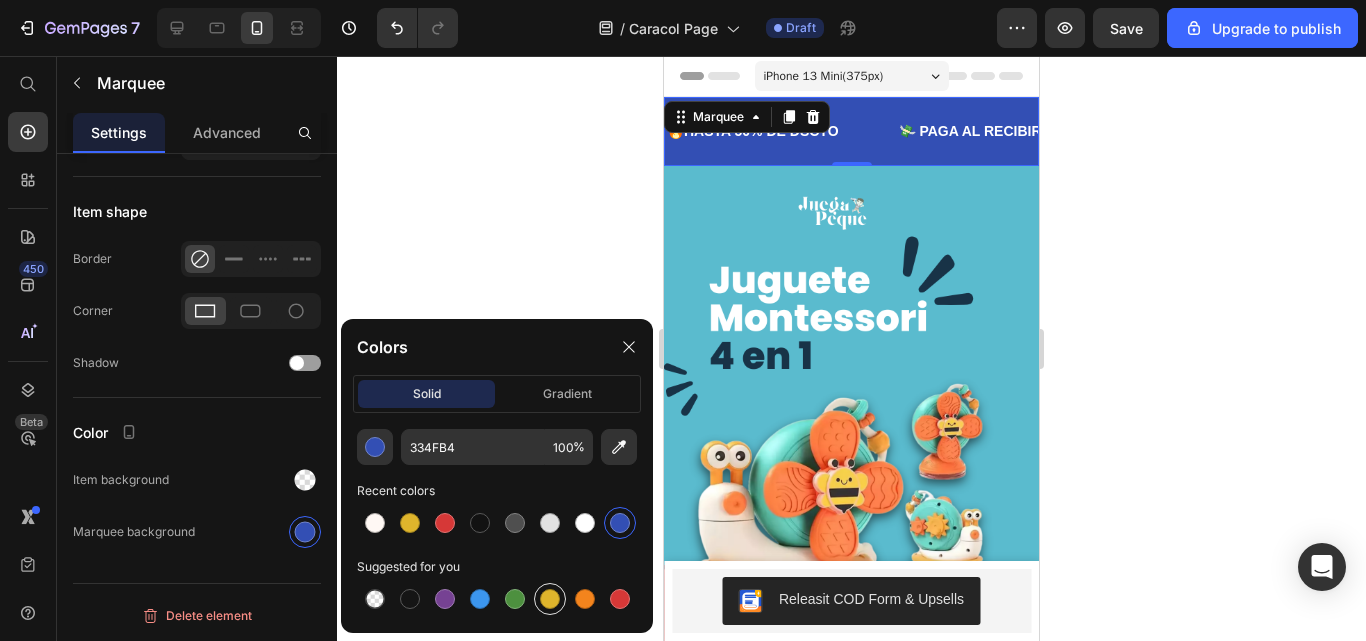 click at bounding box center [550, 599] 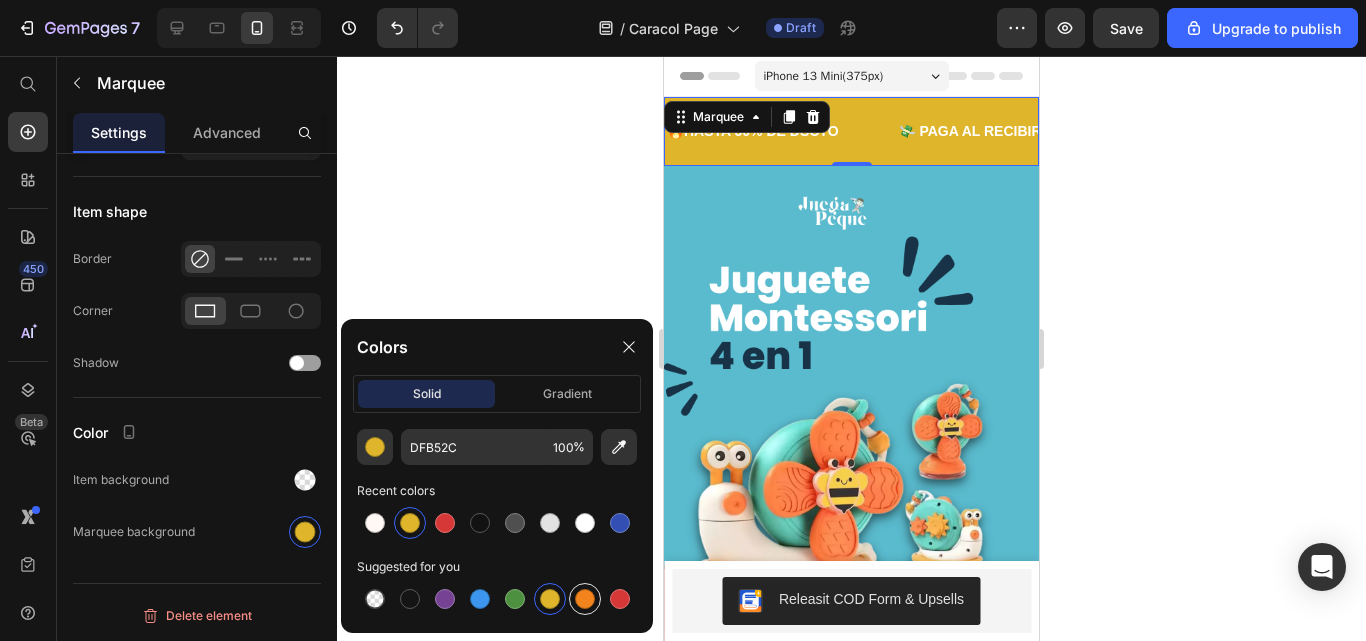 click at bounding box center [585, 599] 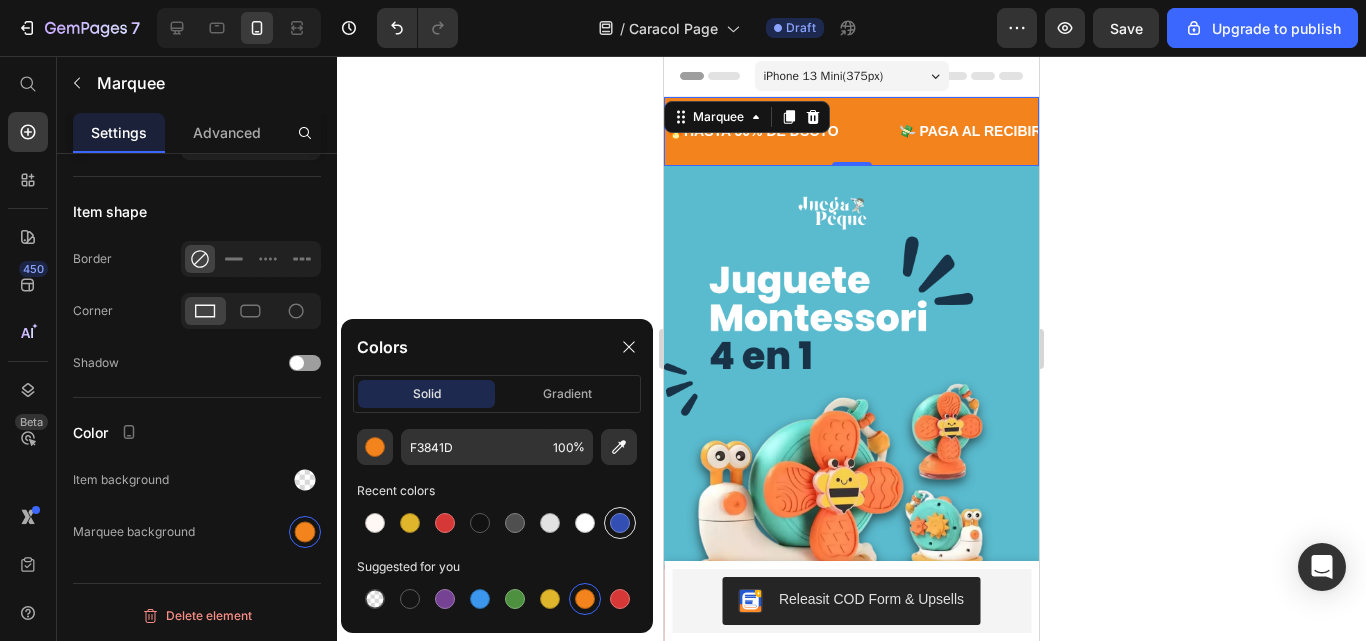 click at bounding box center (620, 523) 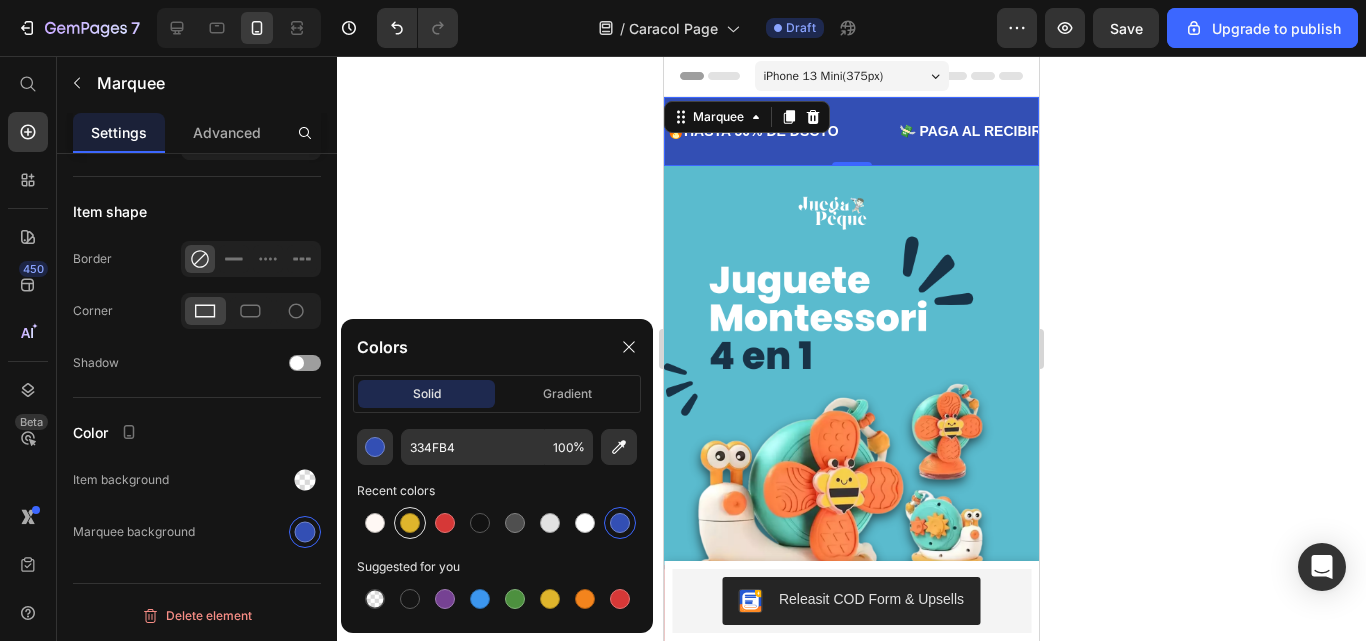 click at bounding box center (410, 523) 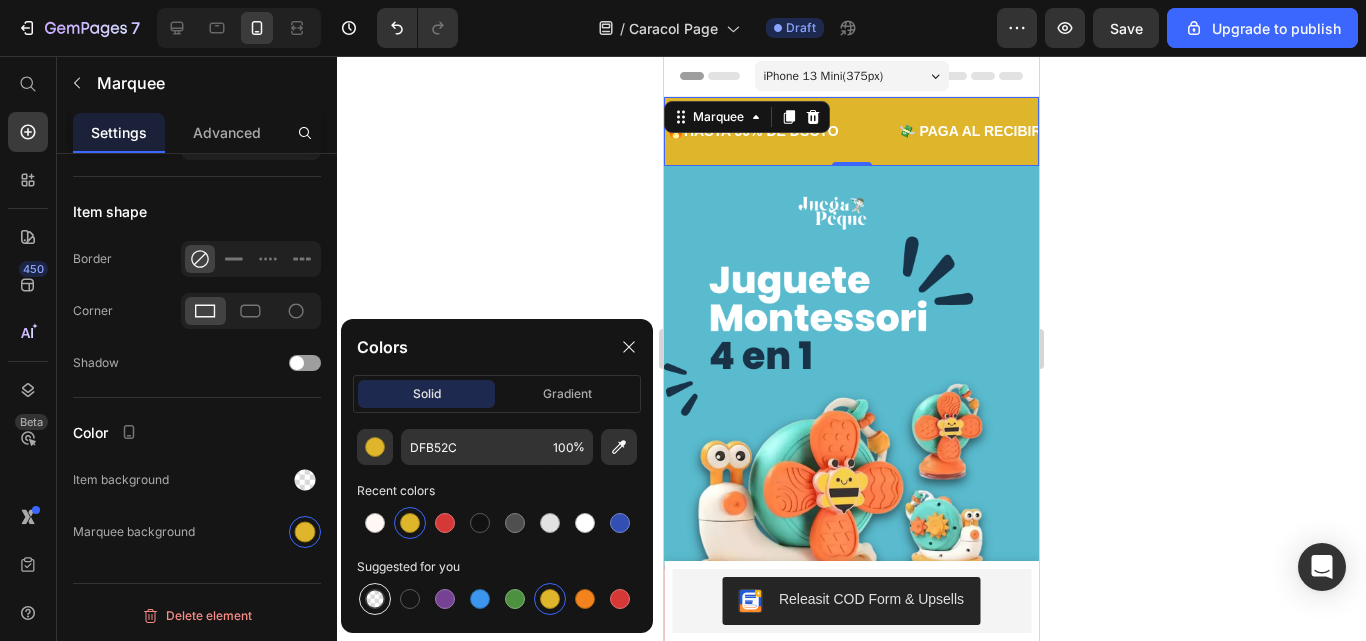 click at bounding box center (375, 599) 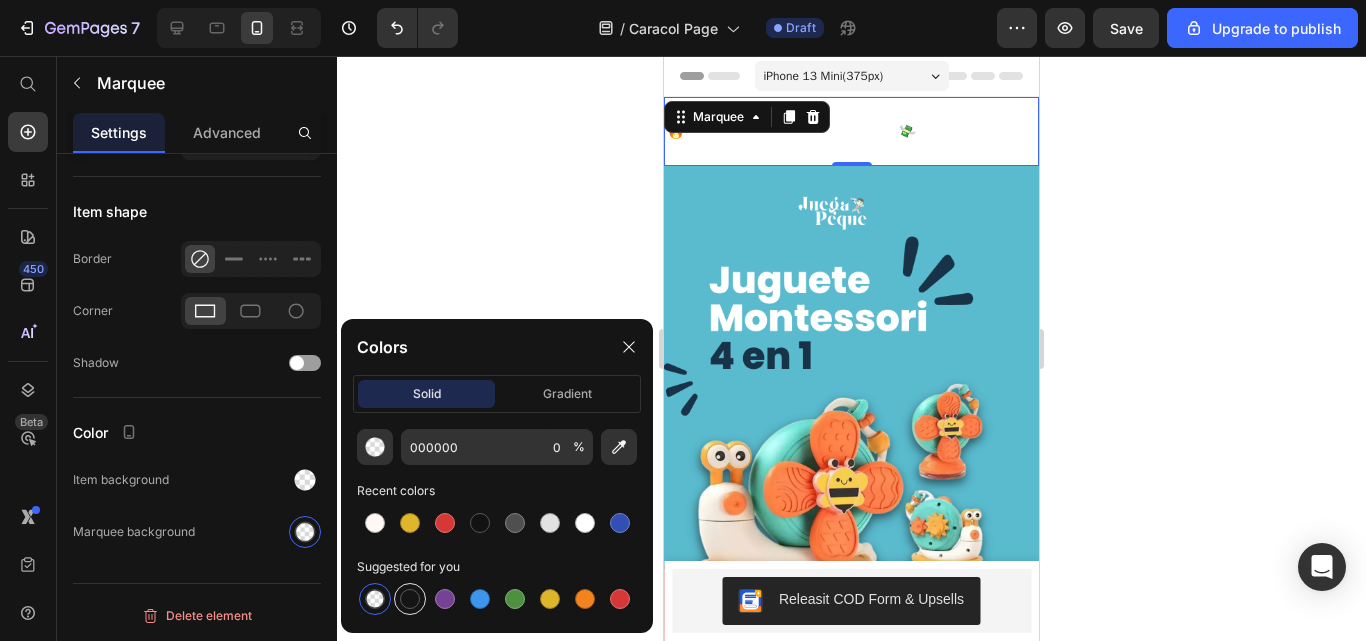 click at bounding box center (410, 599) 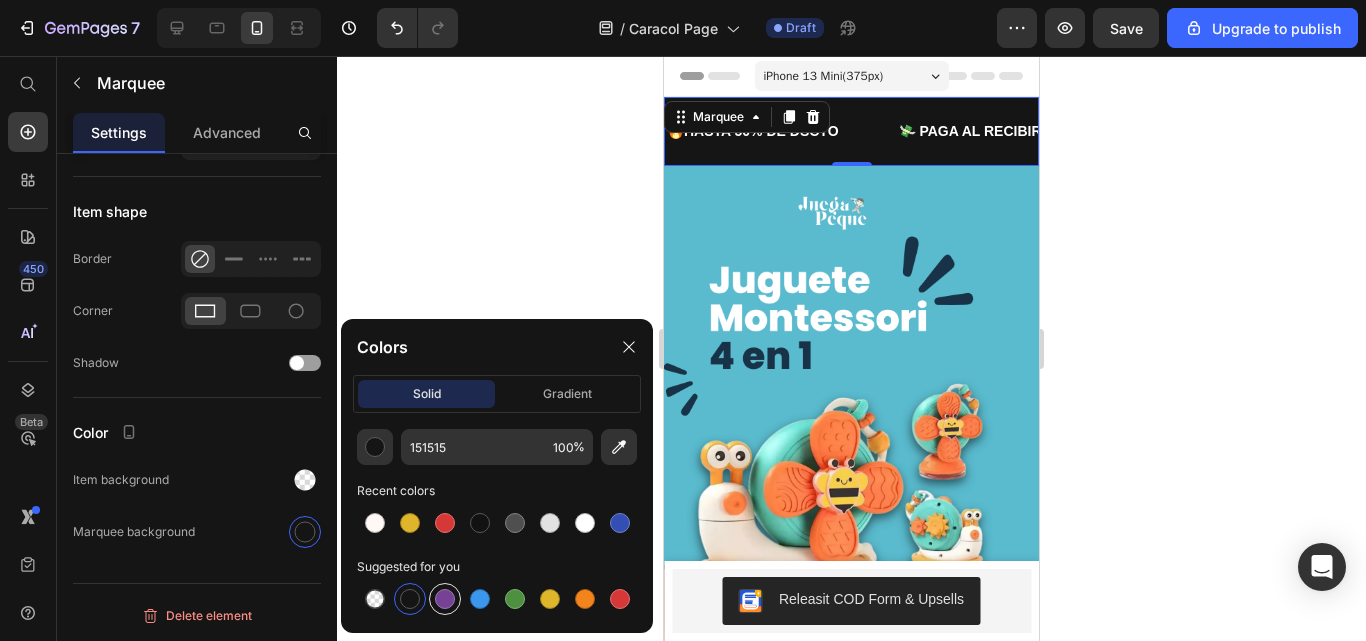 click at bounding box center [445, 599] 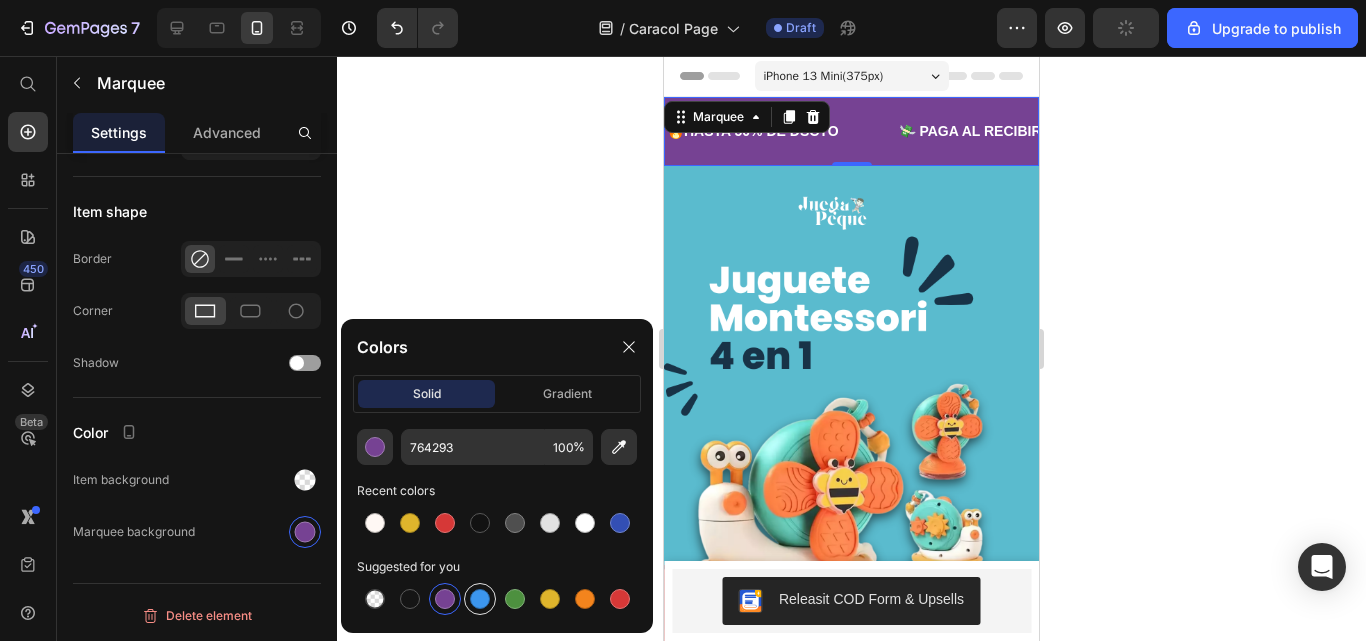 click at bounding box center (480, 599) 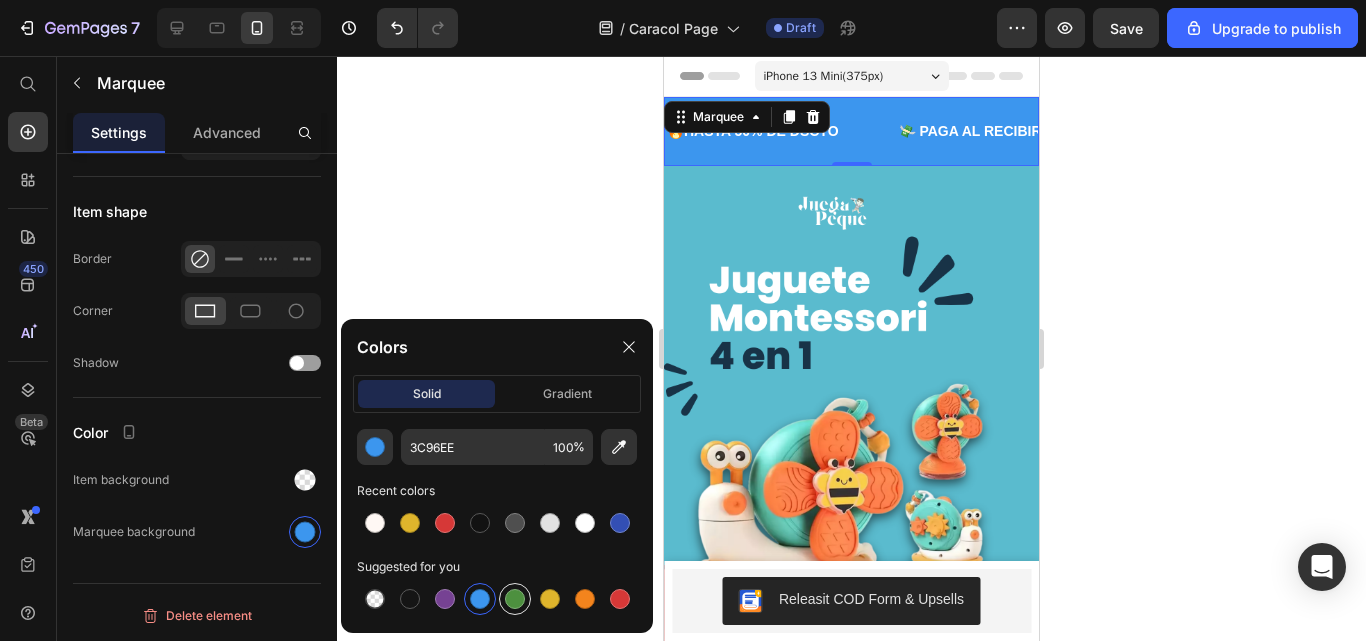 click at bounding box center (515, 599) 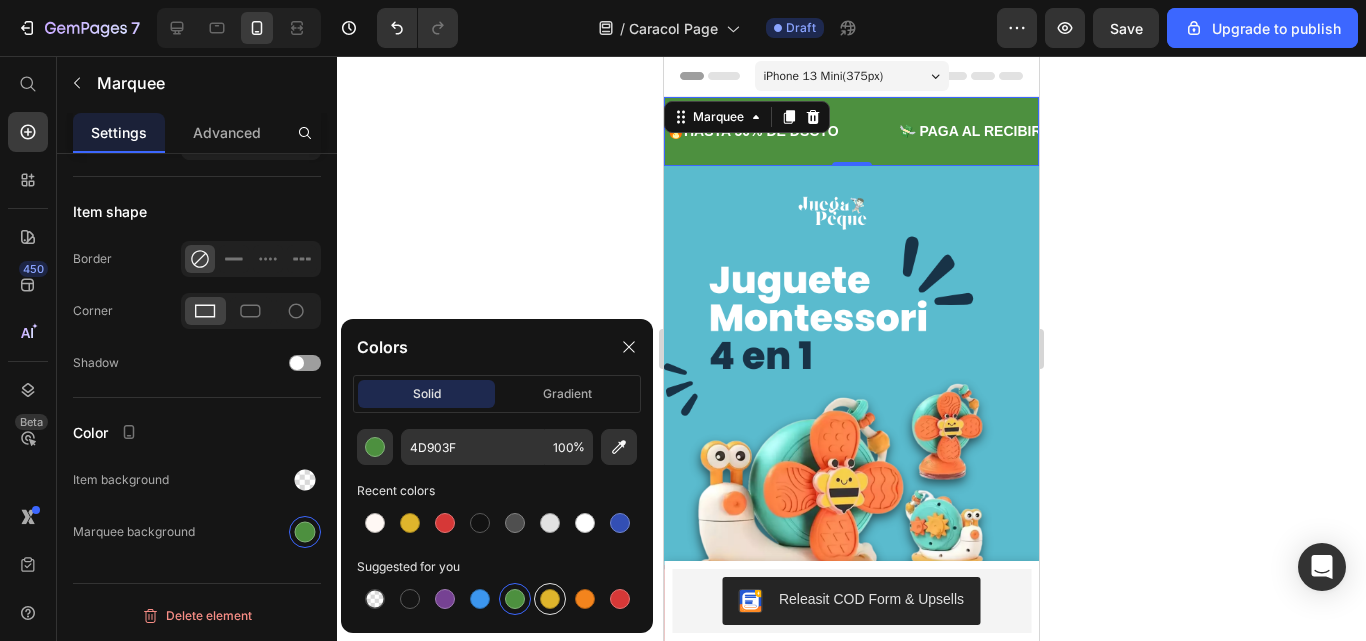 click at bounding box center (550, 599) 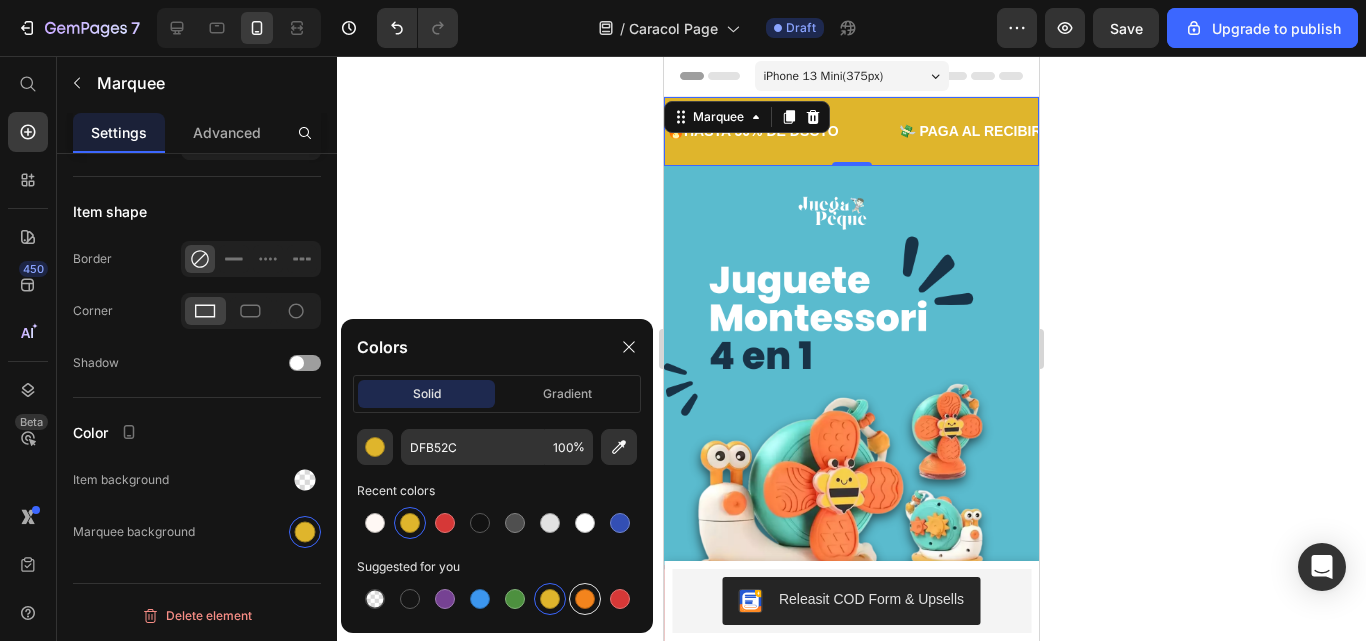 drag, startPoint x: 562, startPoint y: 593, endPoint x: 596, endPoint y: 600, distance: 34.713108 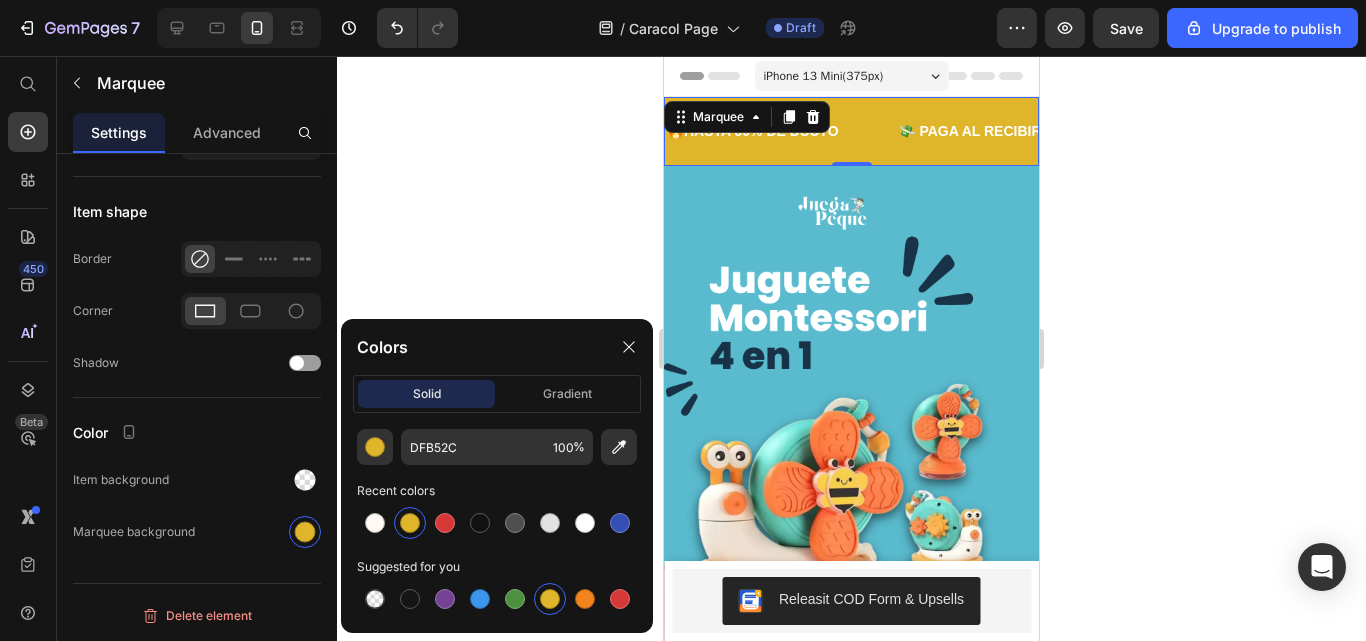 click on "Colors" 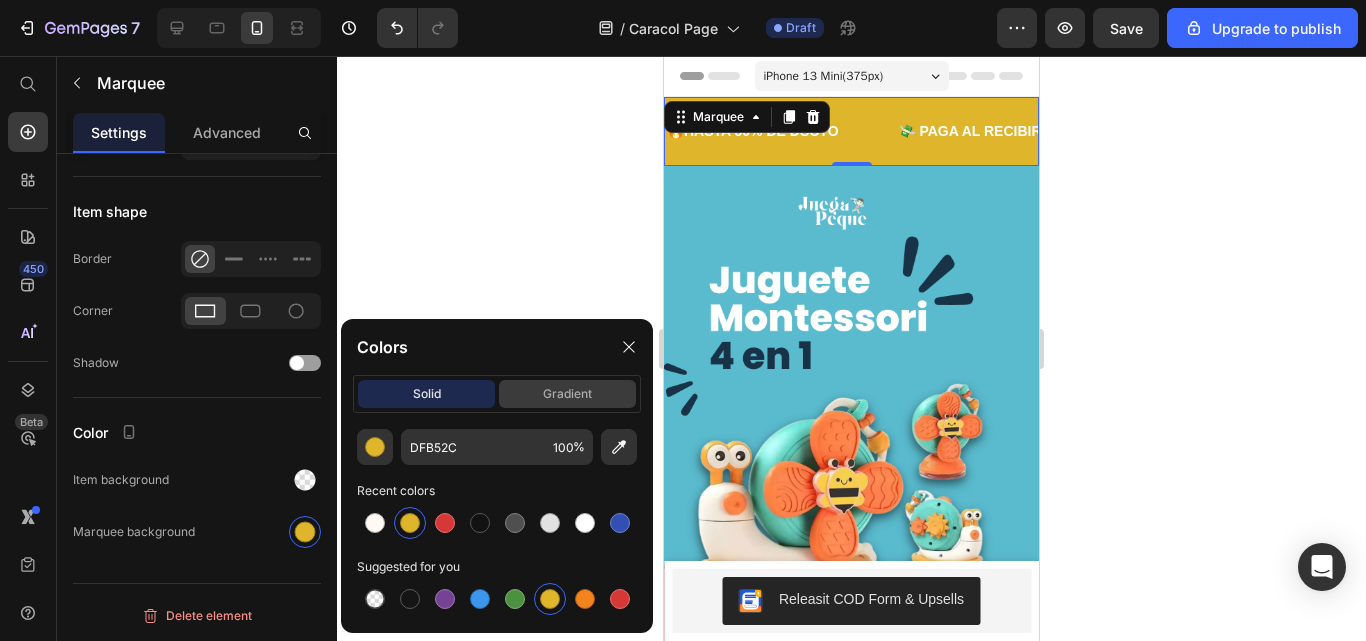 click on "gradient" 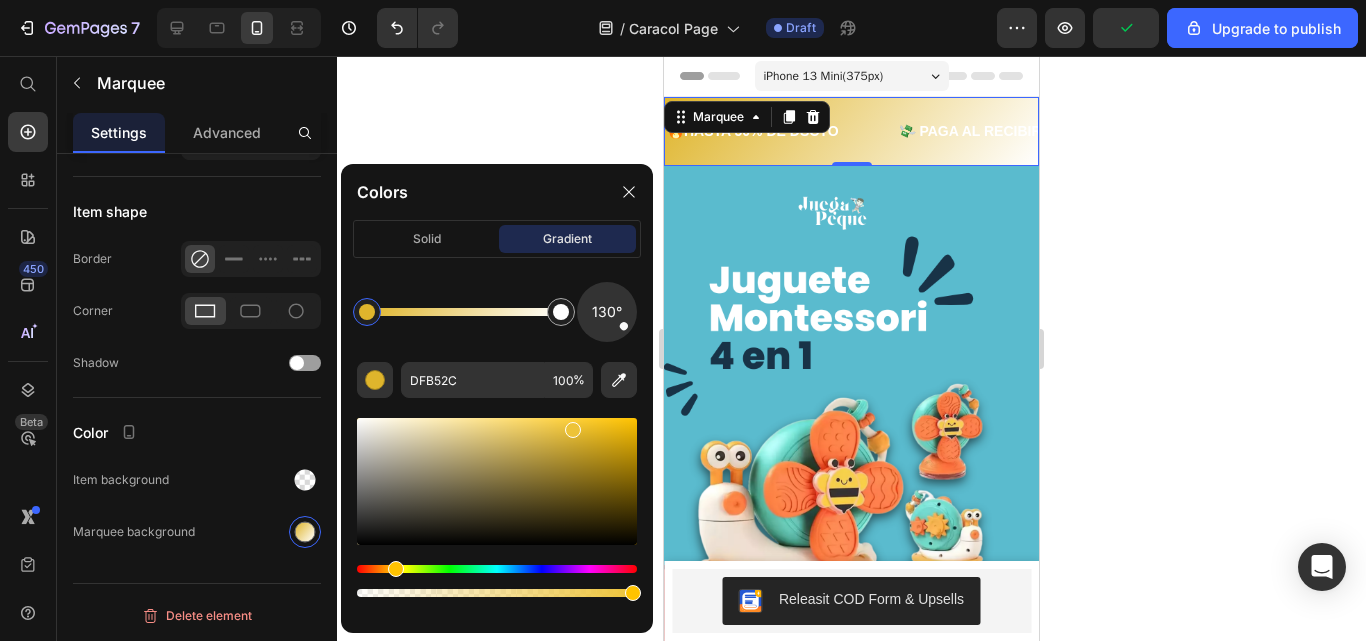 drag, startPoint x: 518, startPoint y: 460, endPoint x: 579, endPoint y: 423, distance: 71.34424 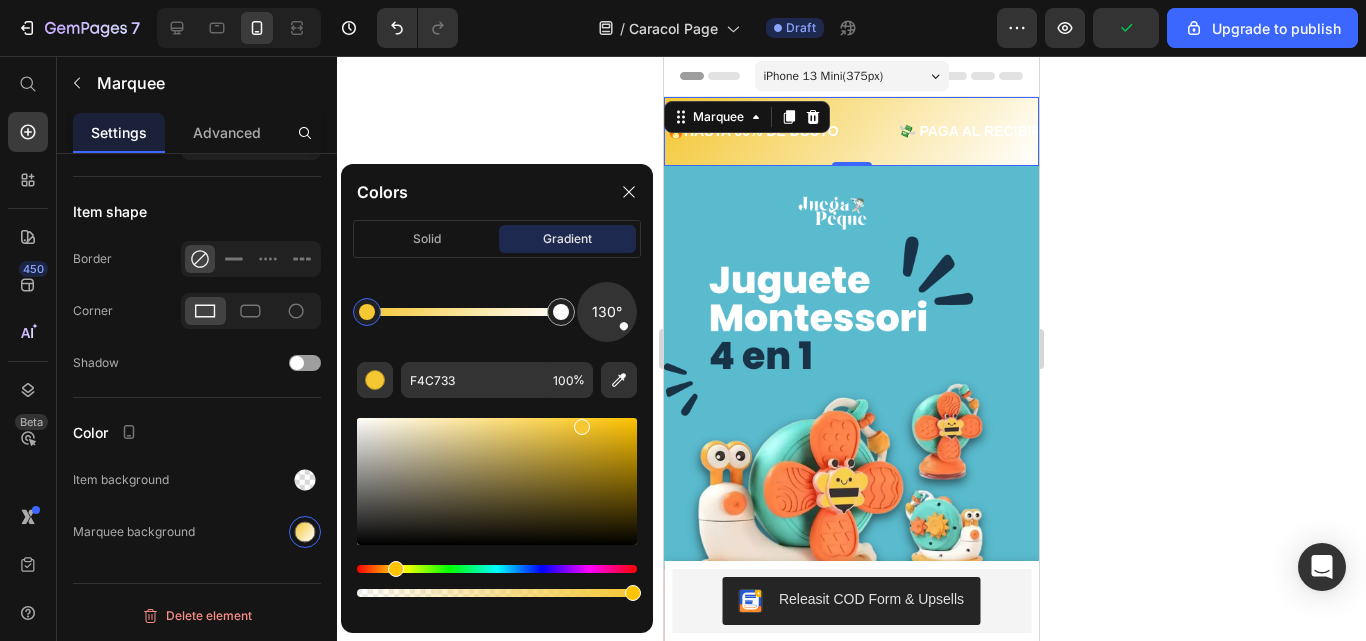 click at bounding box center (367, 312) 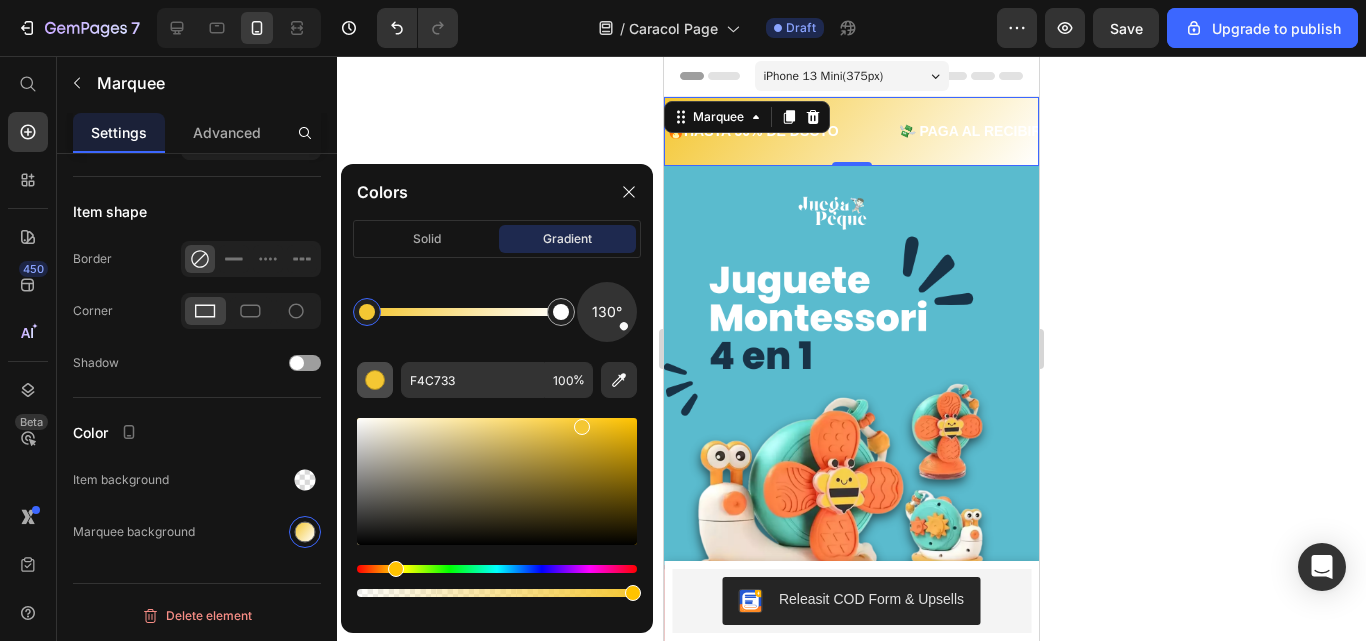 click at bounding box center (375, 380) 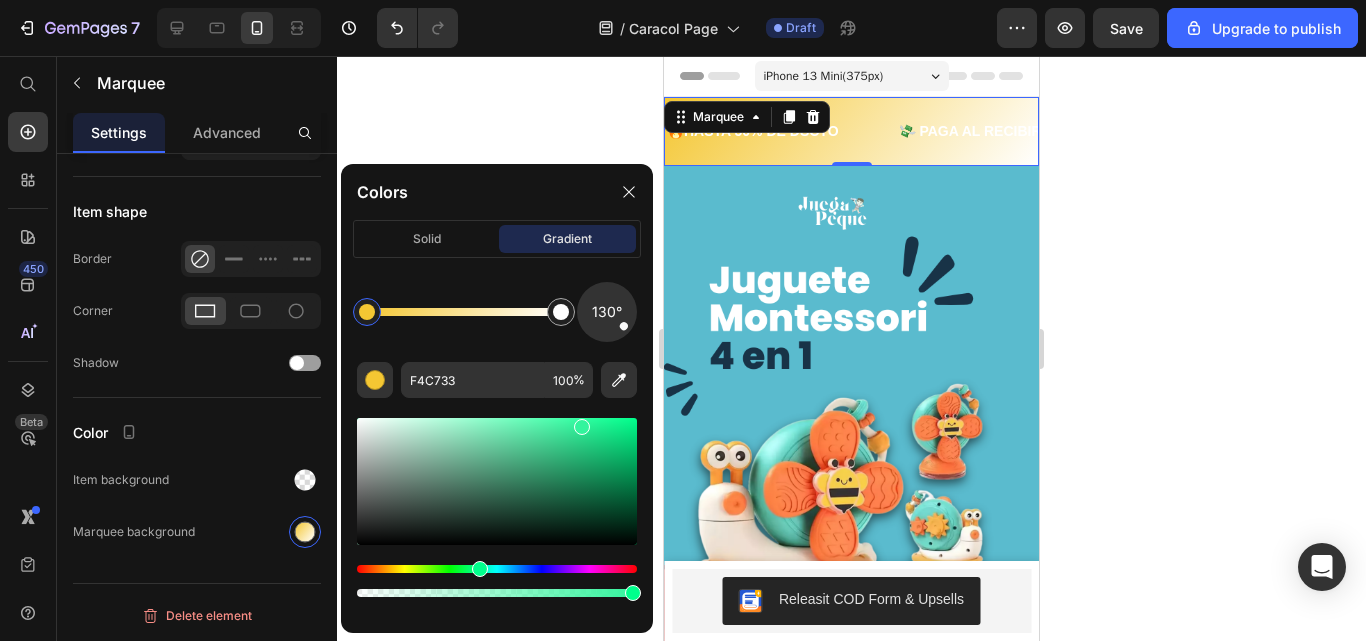 drag, startPoint x: 398, startPoint y: 563, endPoint x: 495, endPoint y: 529, distance: 102.78619 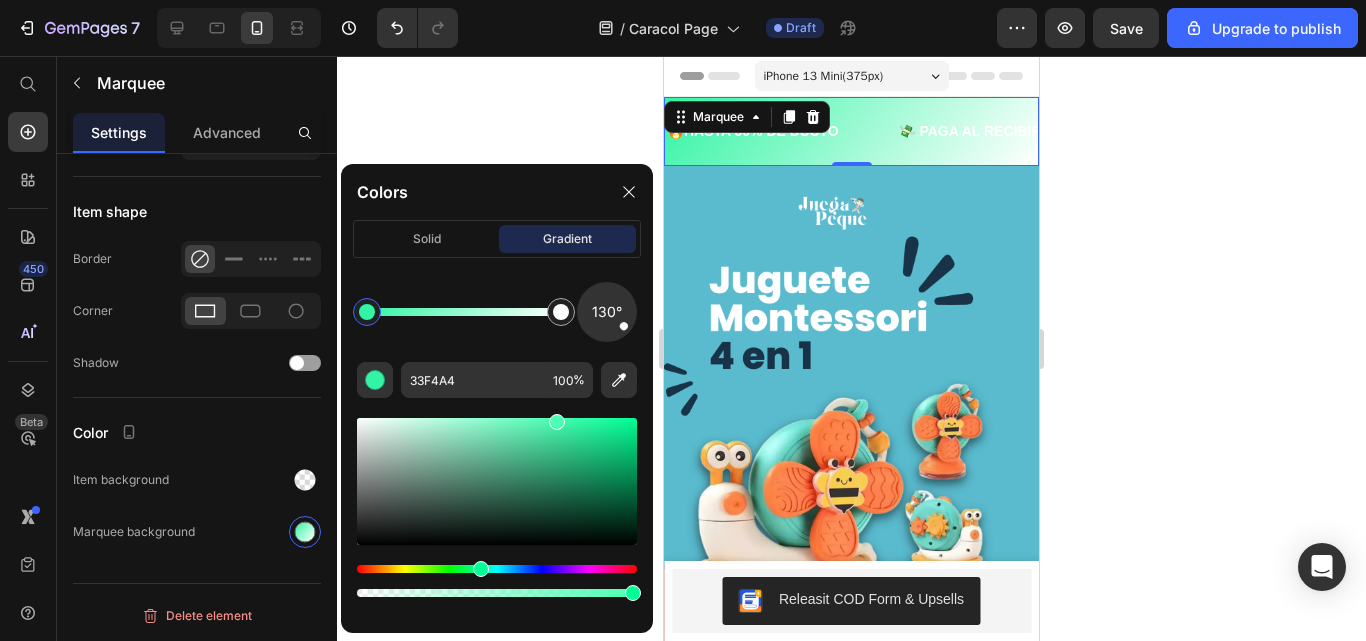 drag, startPoint x: 540, startPoint y: 460, endPoint x: 554, endPoint y: 406, distance: 55.7853 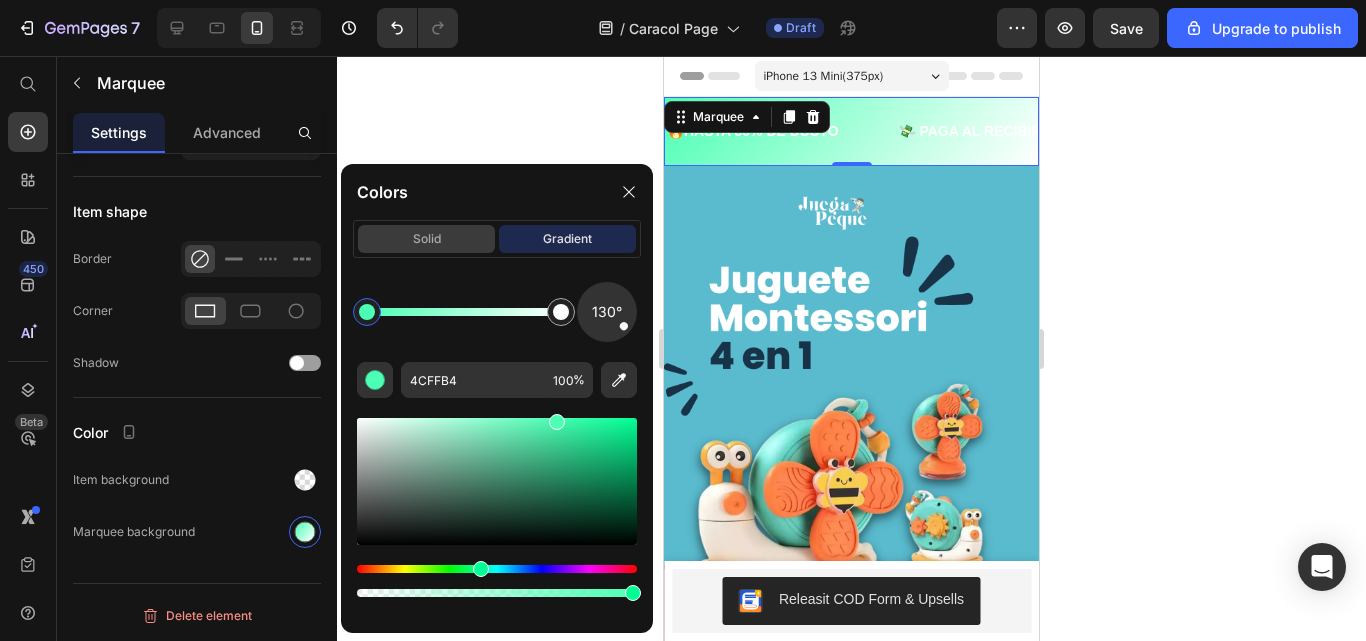 click on "solid" 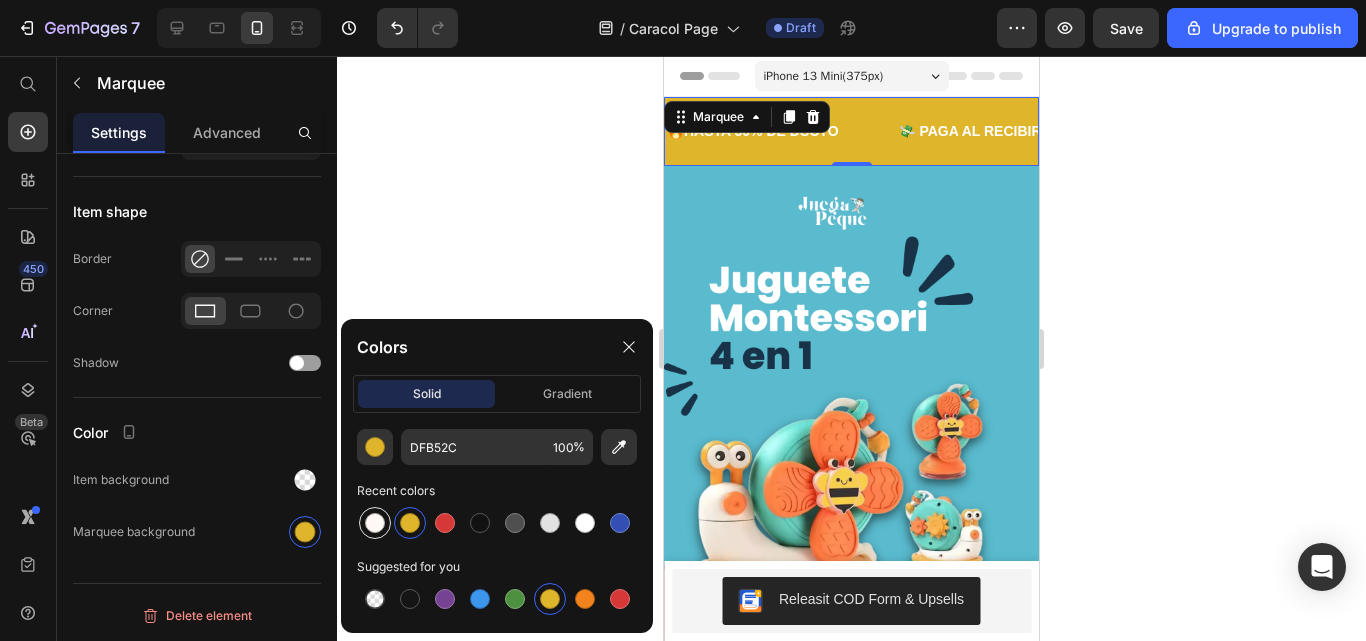 click at bounding box center [375, 523] 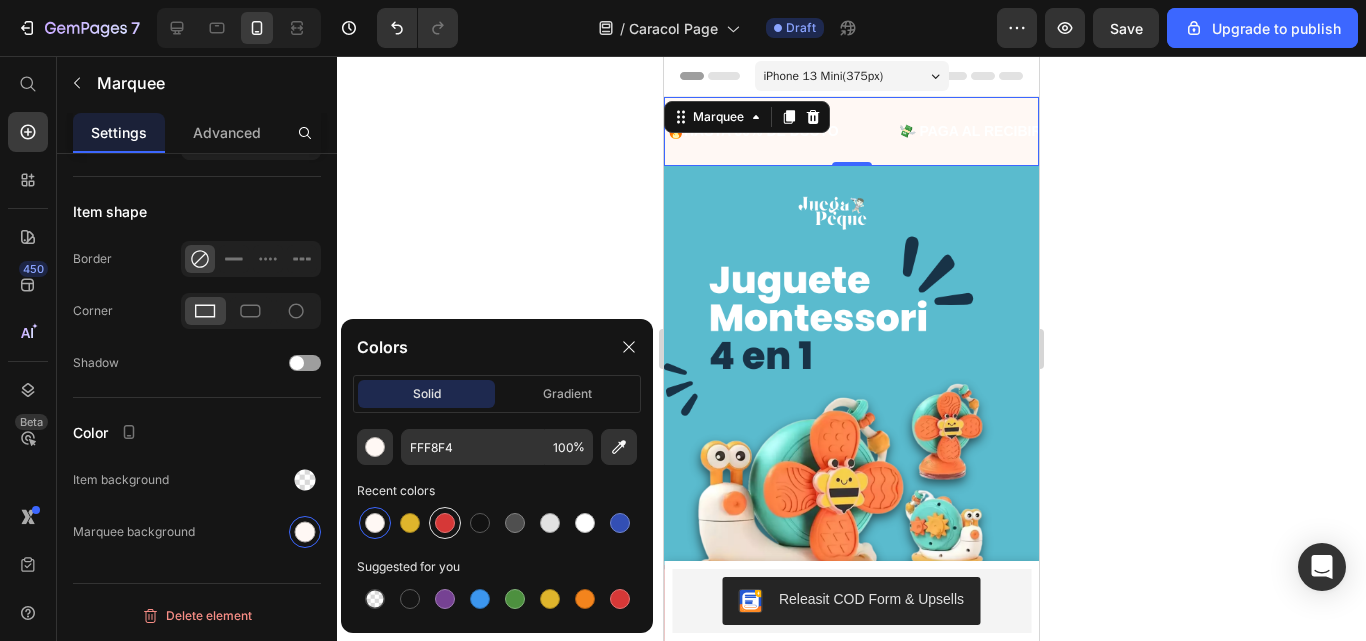 click at bounding box center (445, 523) 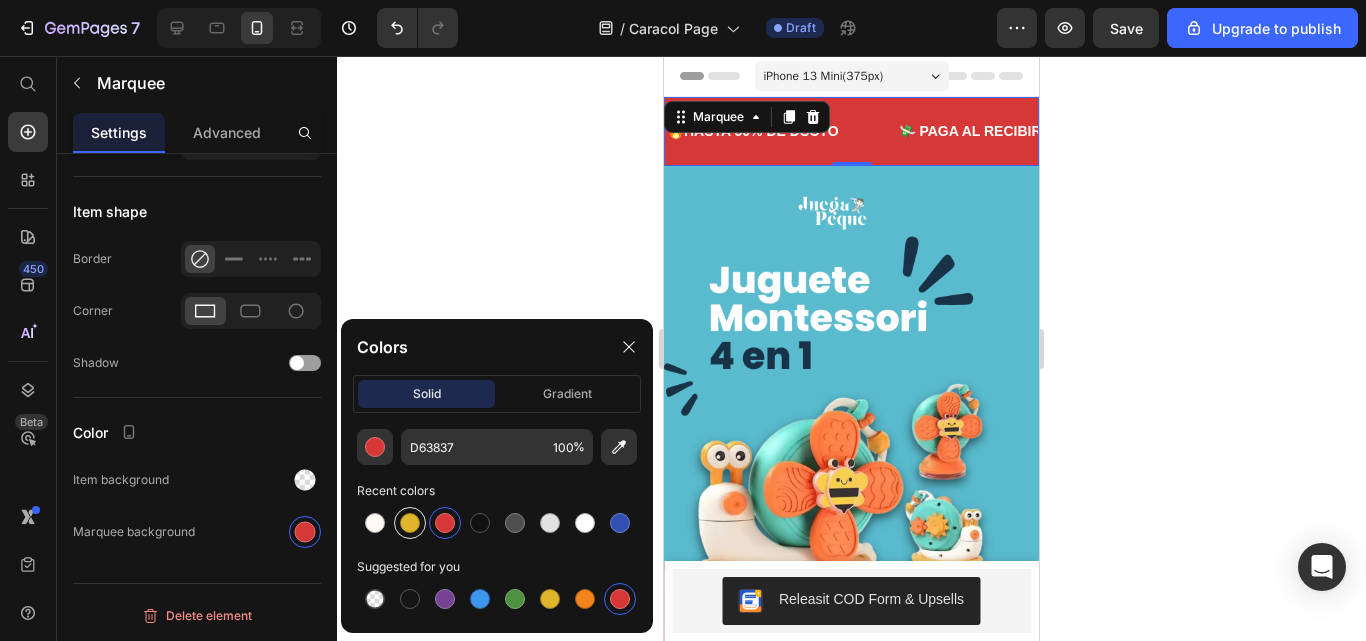 click at bounding box center (410, 523) 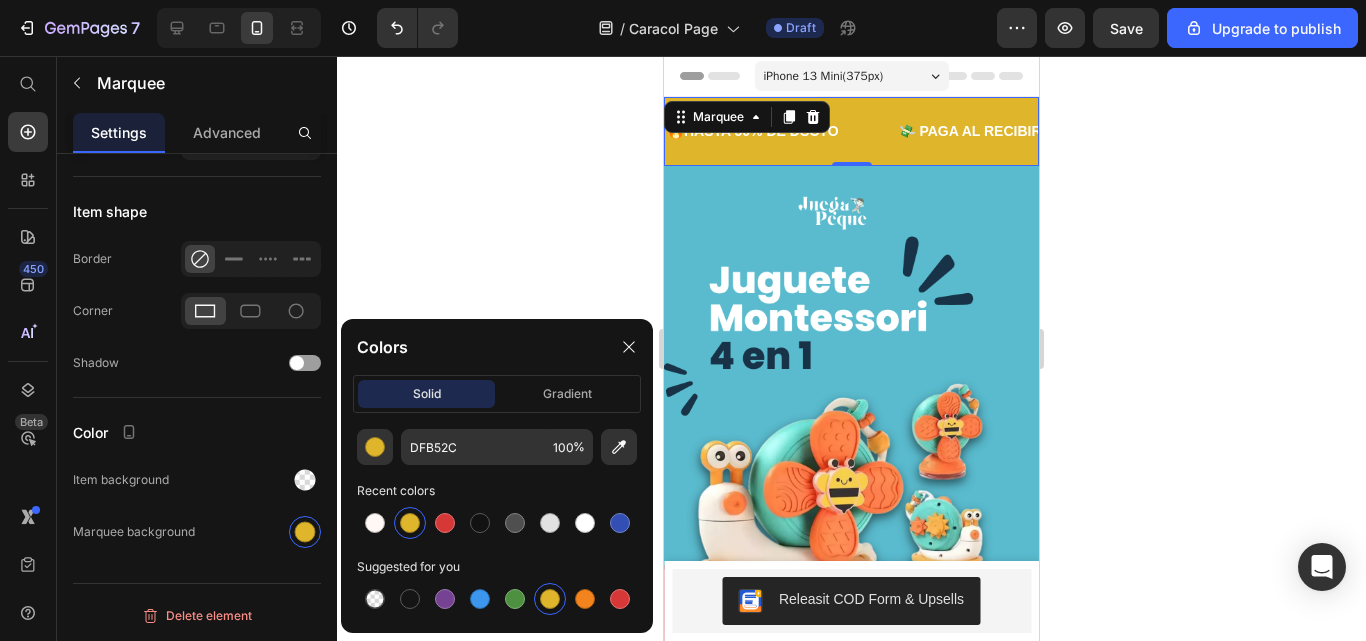 click 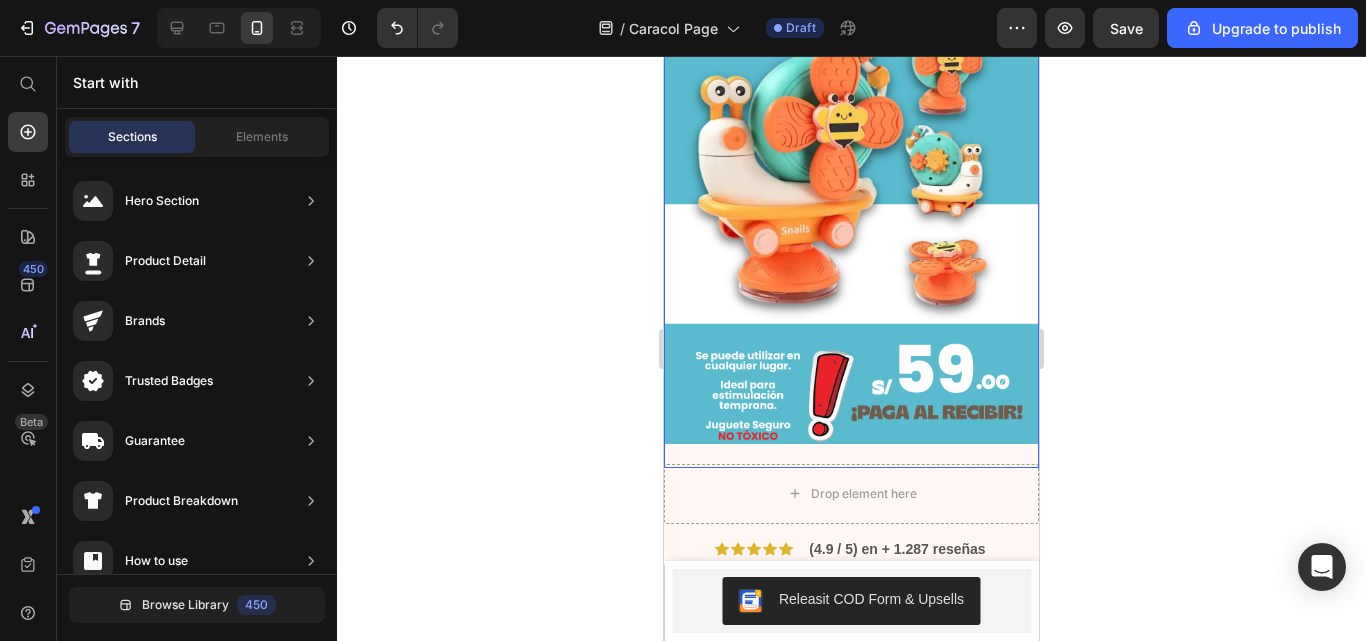 scroll, scrollTop: 400, scrollLeft: 0, axis: vertical 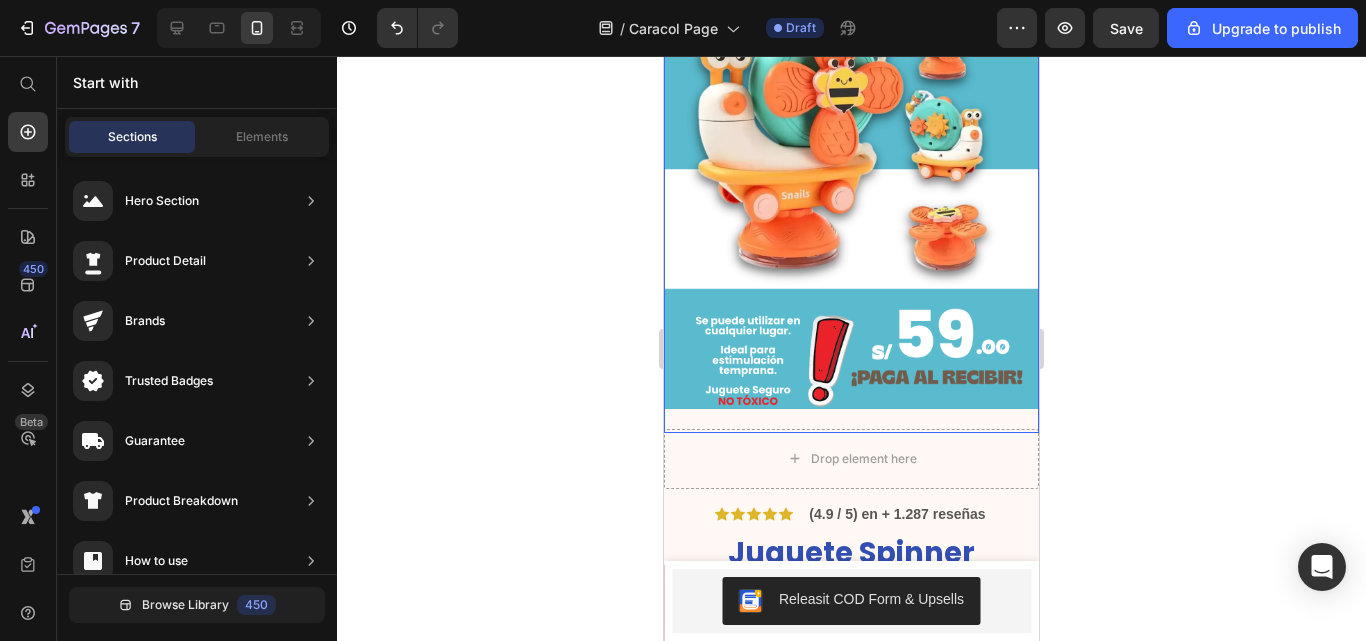 click at bounding box center [851, 99] 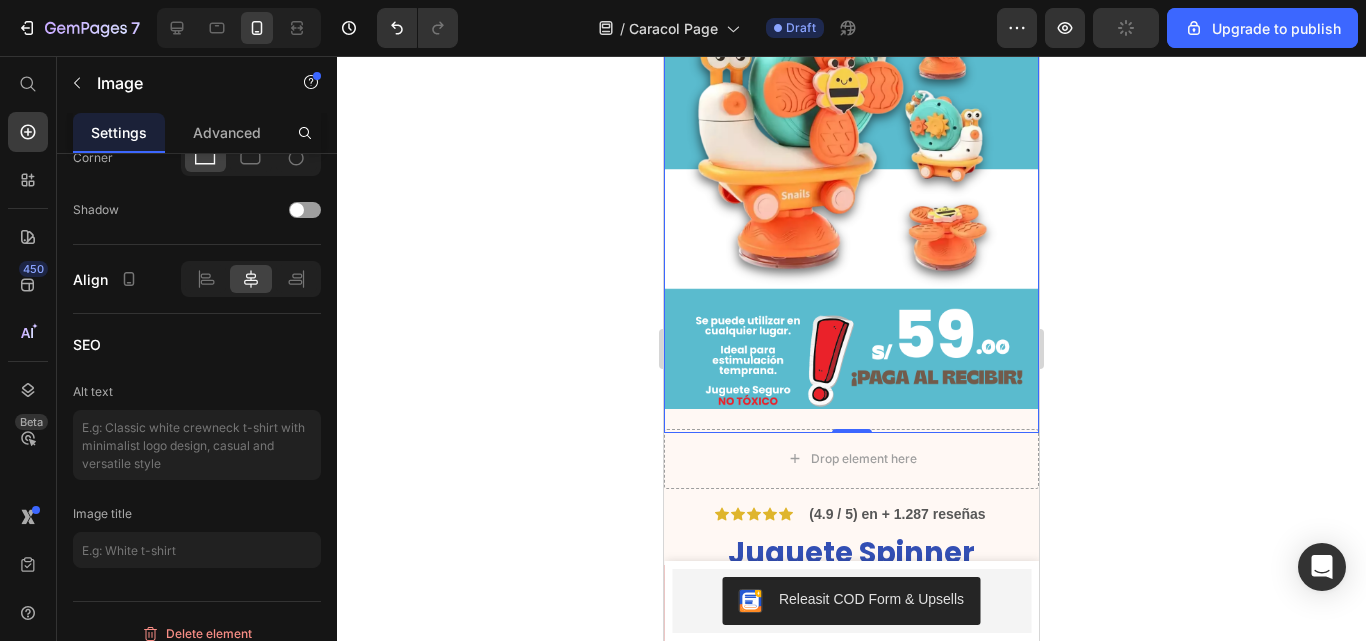 scroll, scrollTop: 0, scrollLeft: 0, axis: both 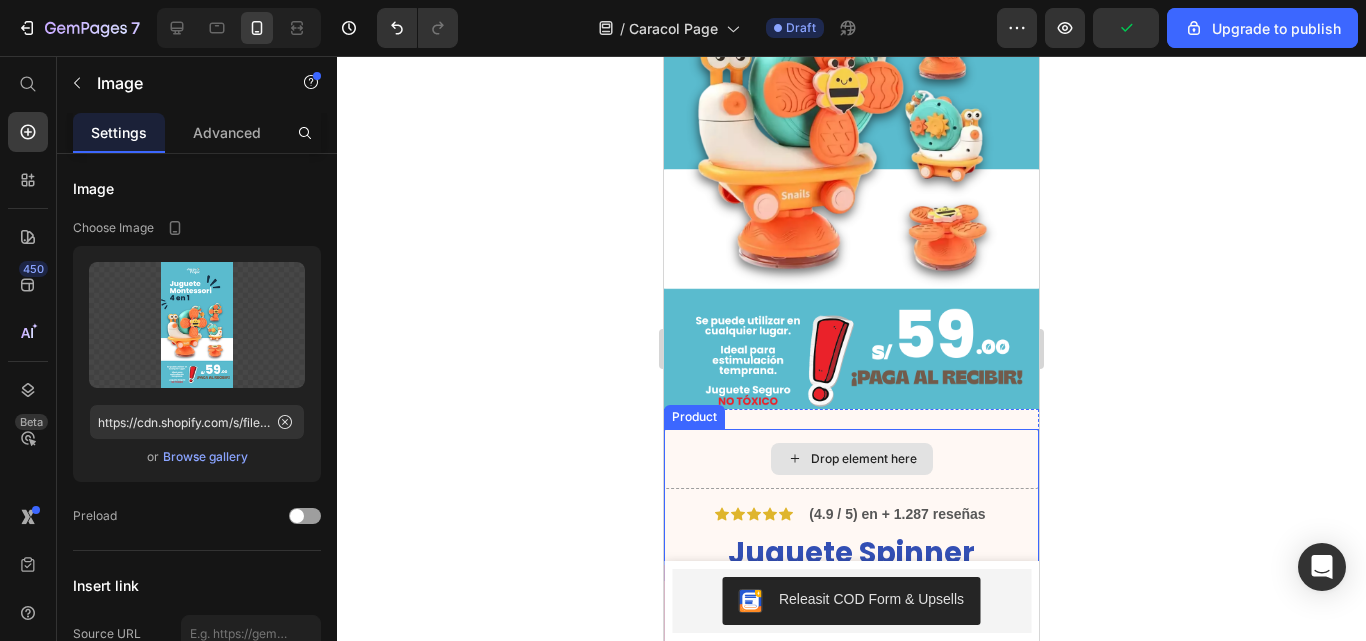click on "Drop element here" at bounding box center [864, 459] 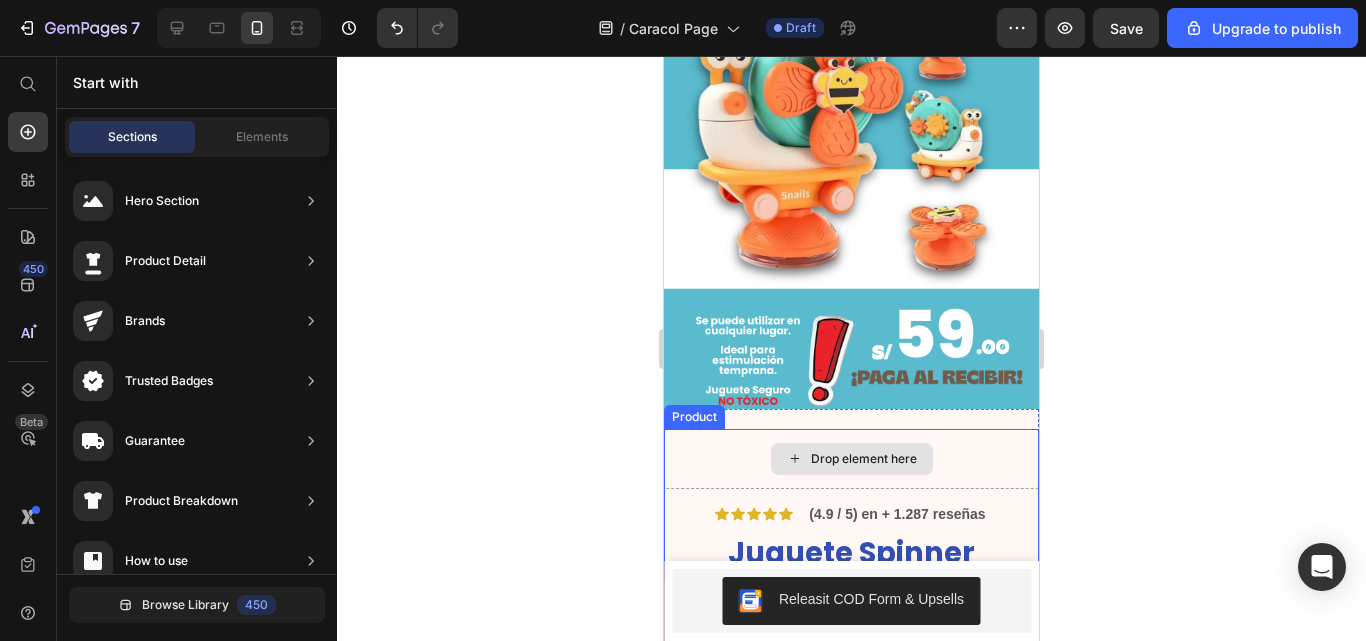click on "Drop element here" at bounding box center (864, 459) 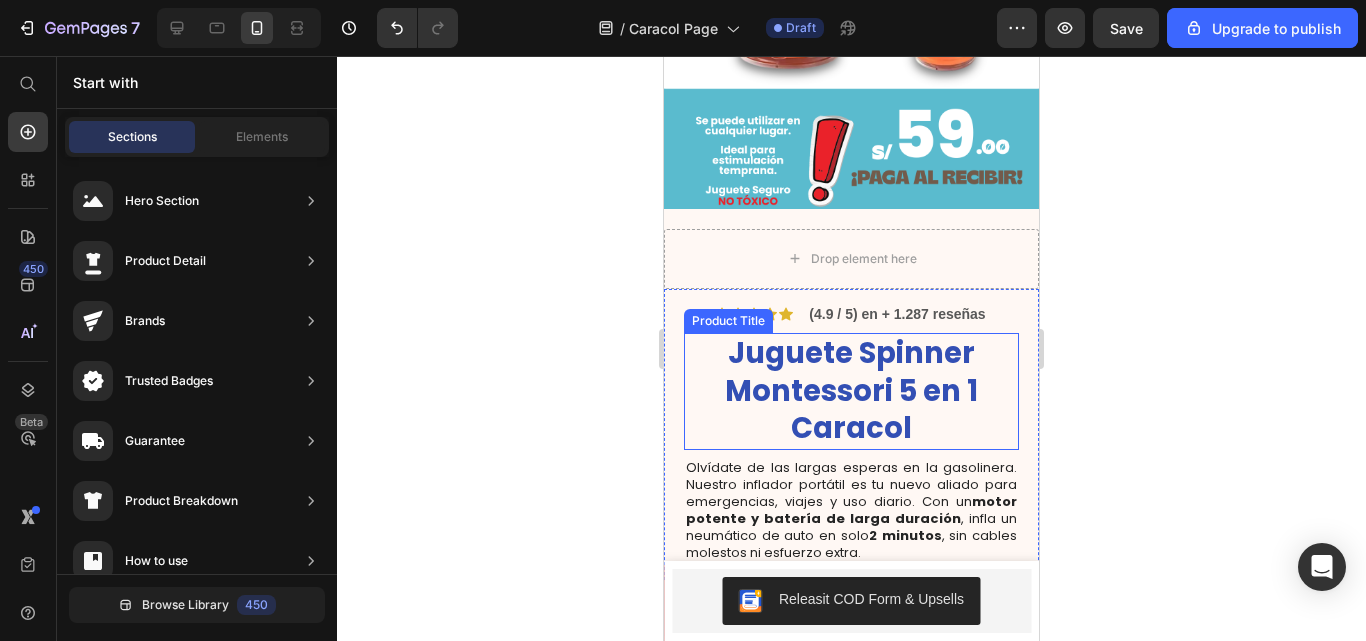scroll, scrollTop: 400, scrollLeft: 0, axis: vertical 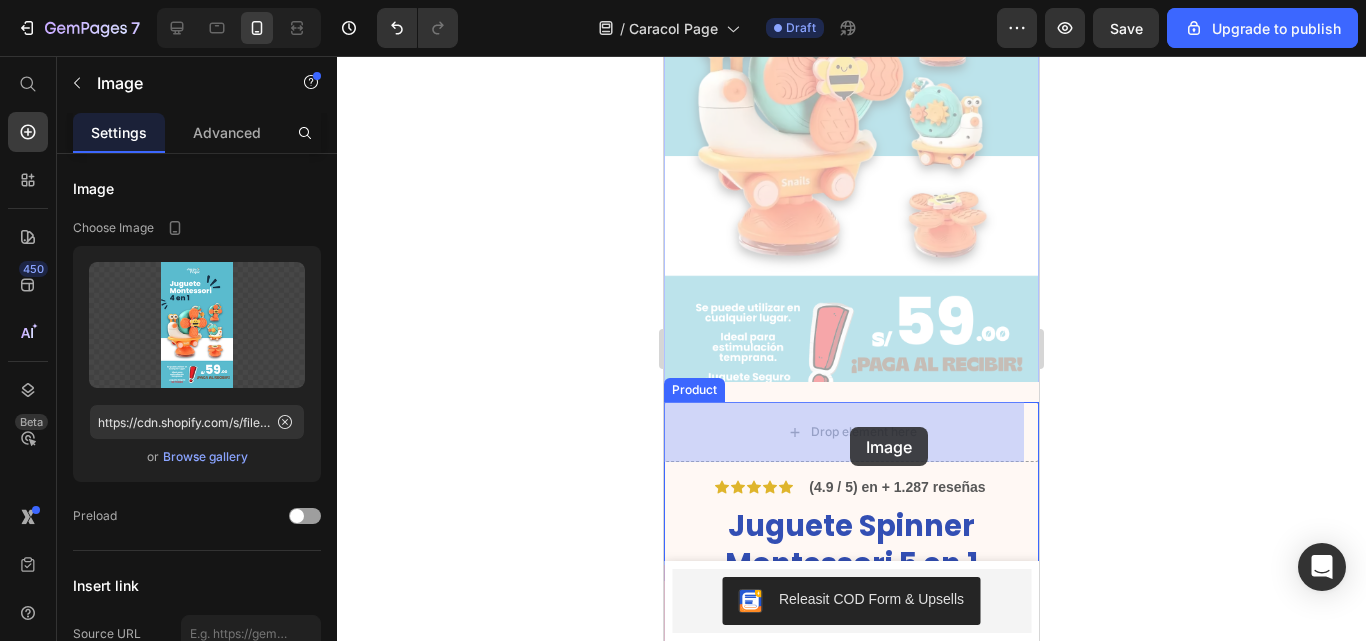 drag, startPoint x: 838, startPoint y: 328, endPoint x: 851, endPoint y: 421, distance: 93.904205 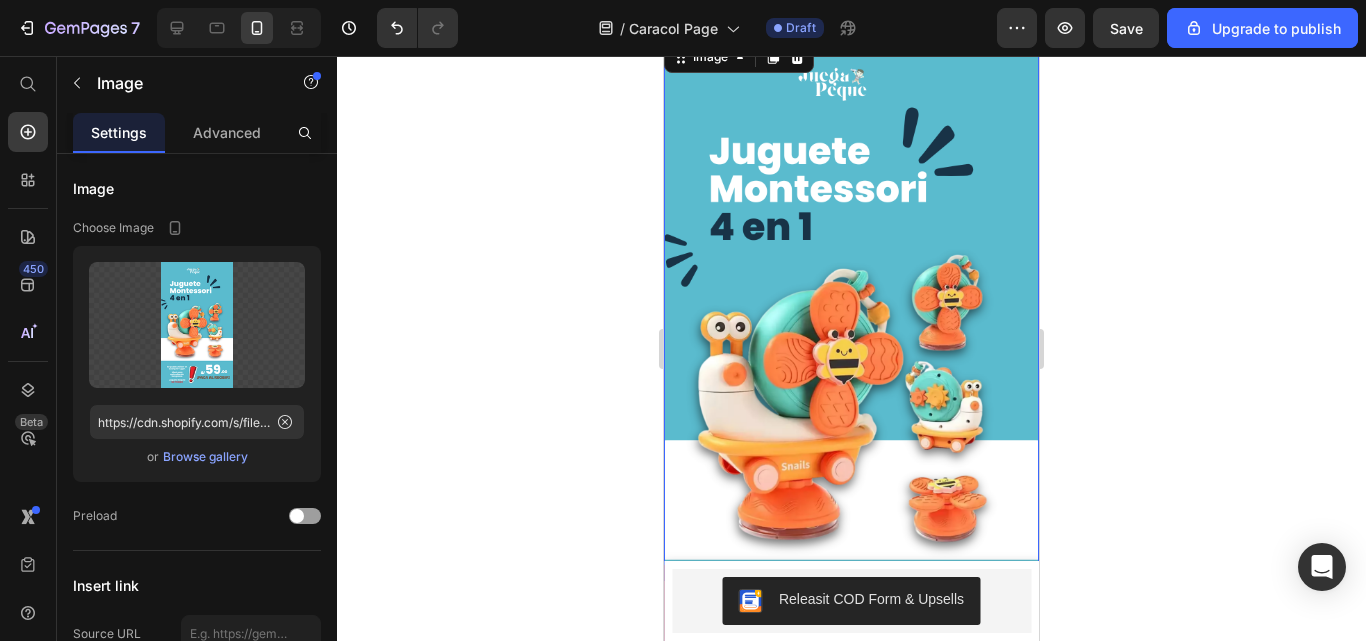 scroll, scrollTop: 300, scrollLeft: 0, axis: vertical 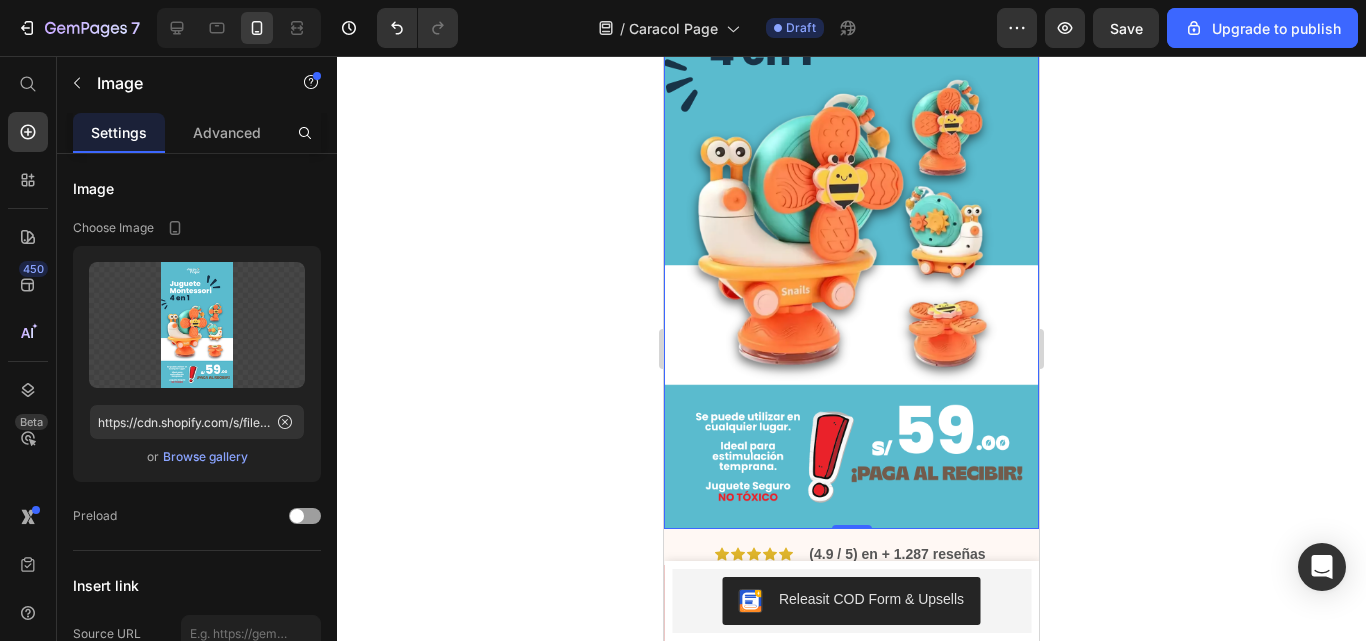 click 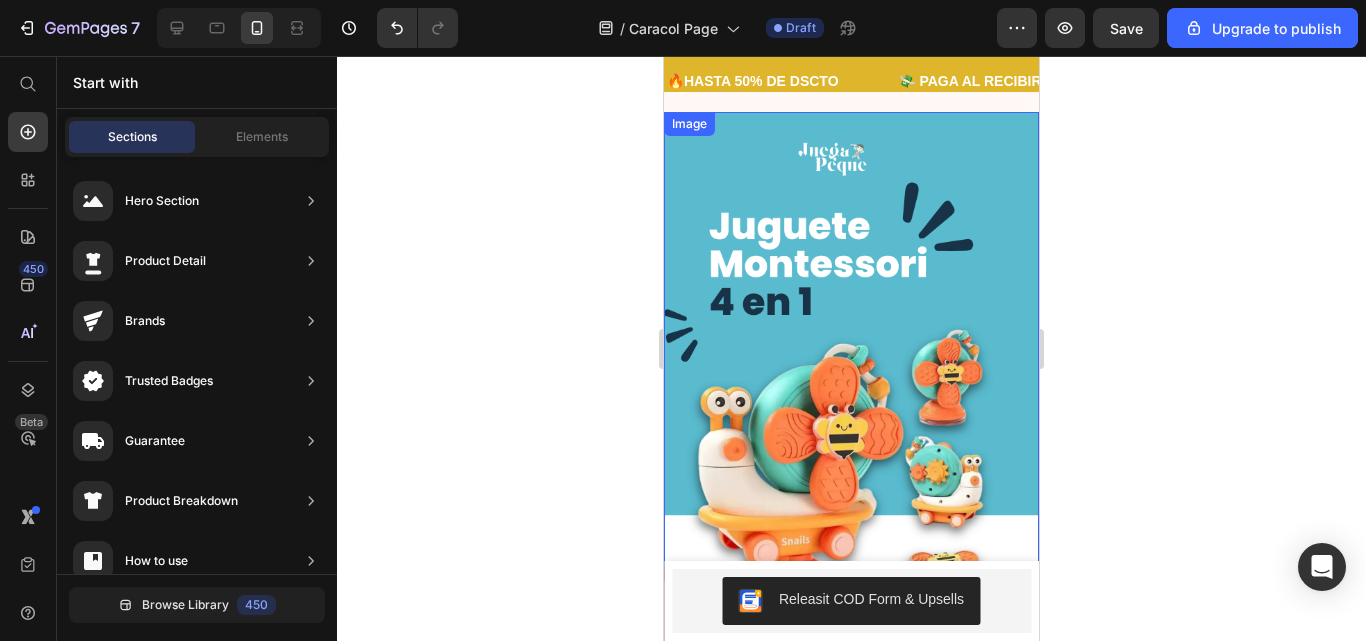 scroll, scrollTop: 0, scrollLeft: 0, axis: both 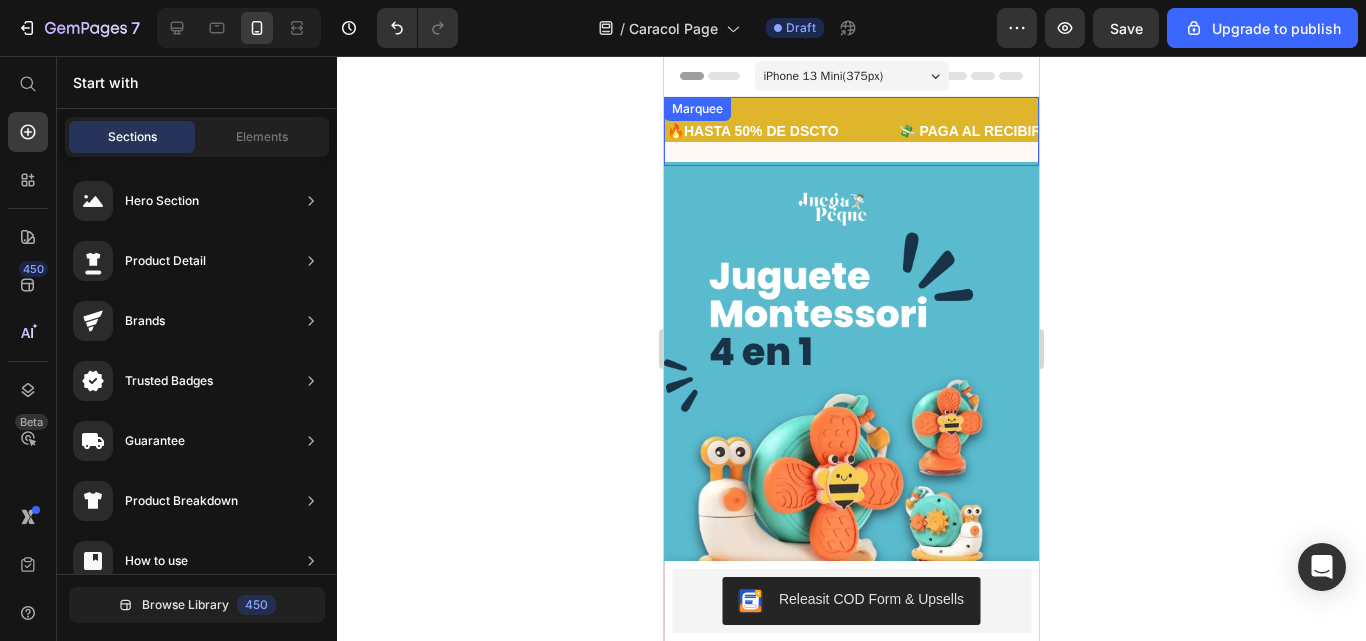 click on "🔥HASTA 50% DE DSCTO Text" at bounding box center (781, 131) 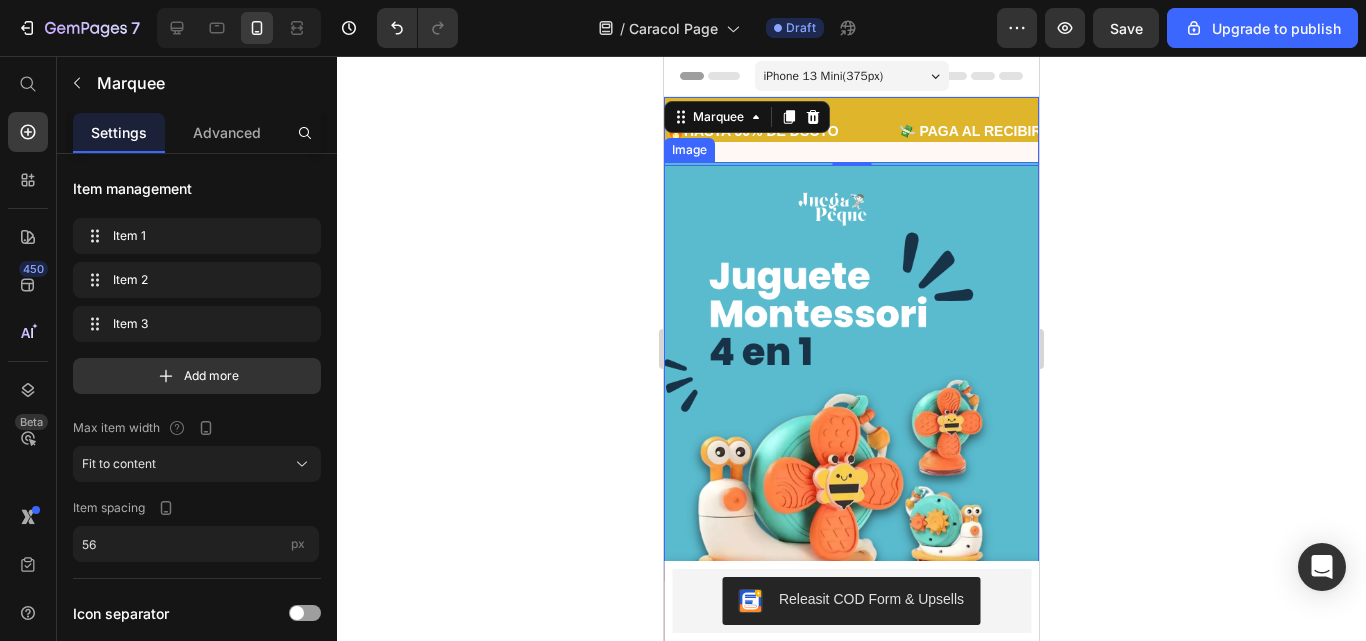 click at bounding box center [851, 495] 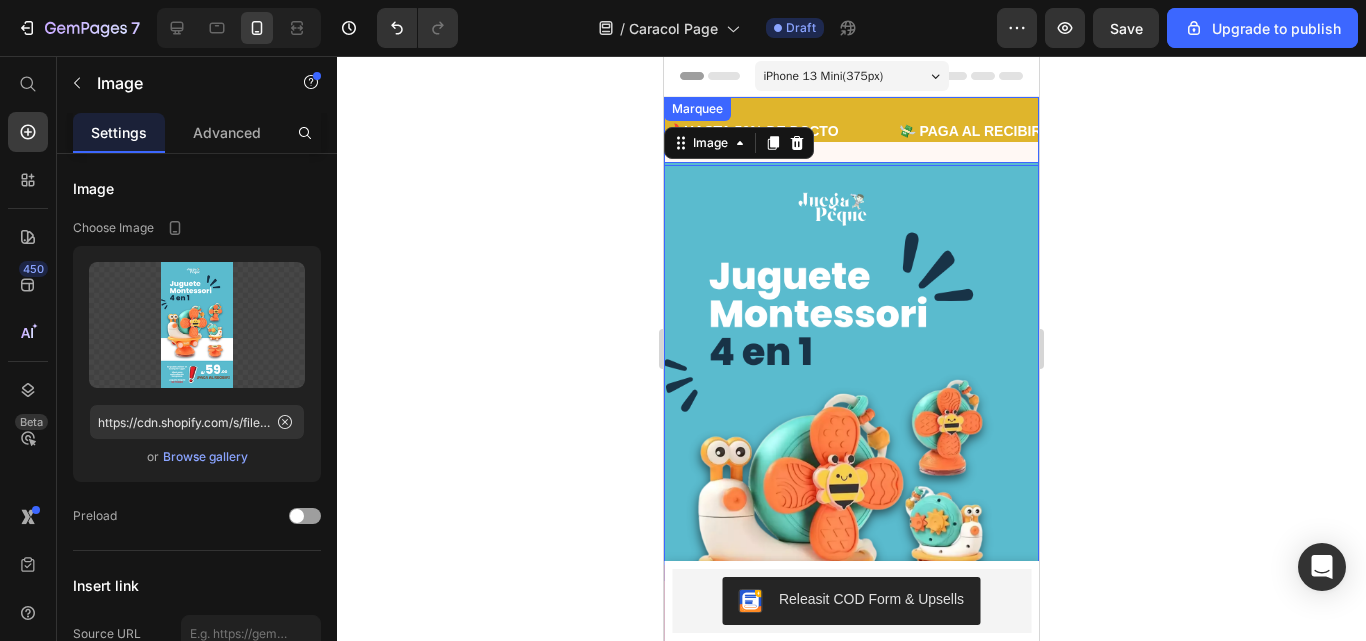 click on "🔥HASTA 50% DE DSCTO Text" at bounding box center [781, 131] 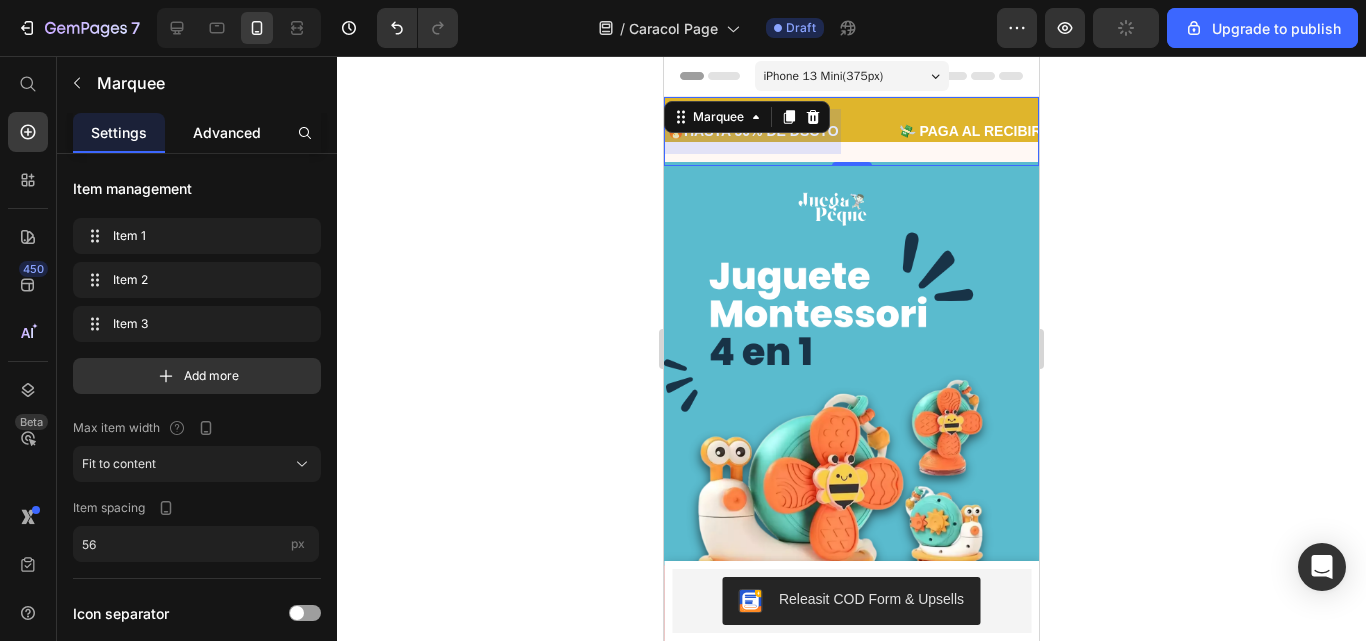 click on "Advanced" at bounding box center (227, 132) 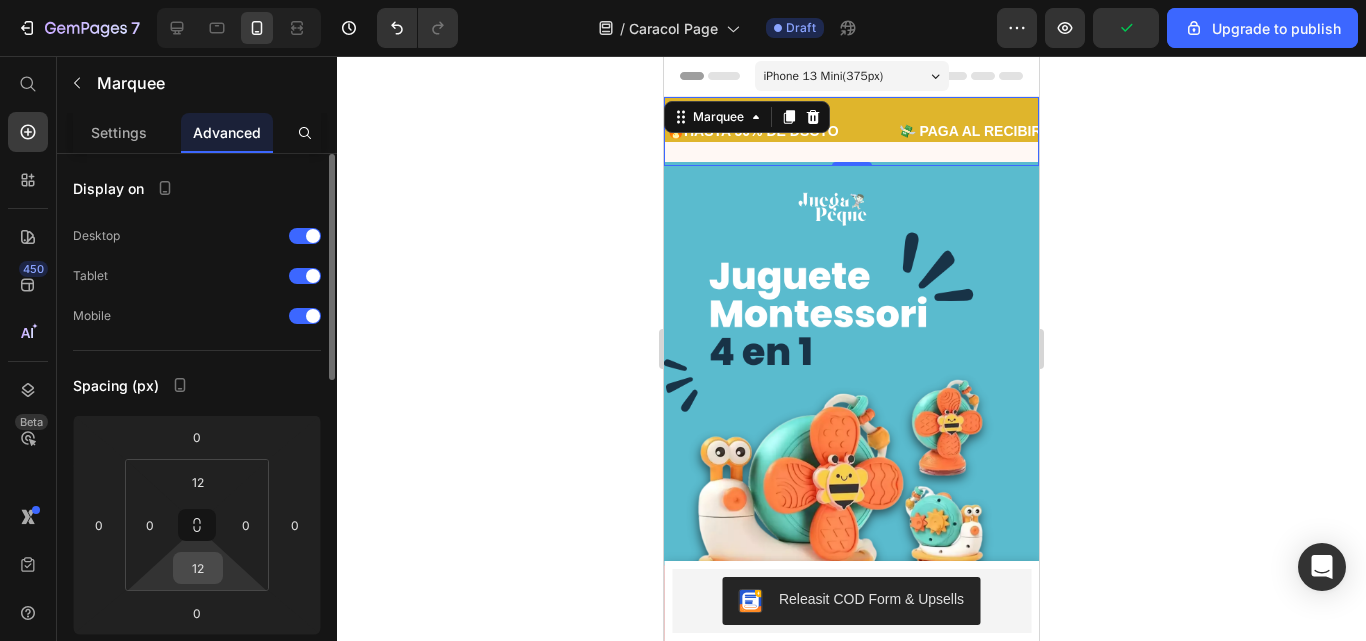 click on "12" at bounding box center (198, 568) 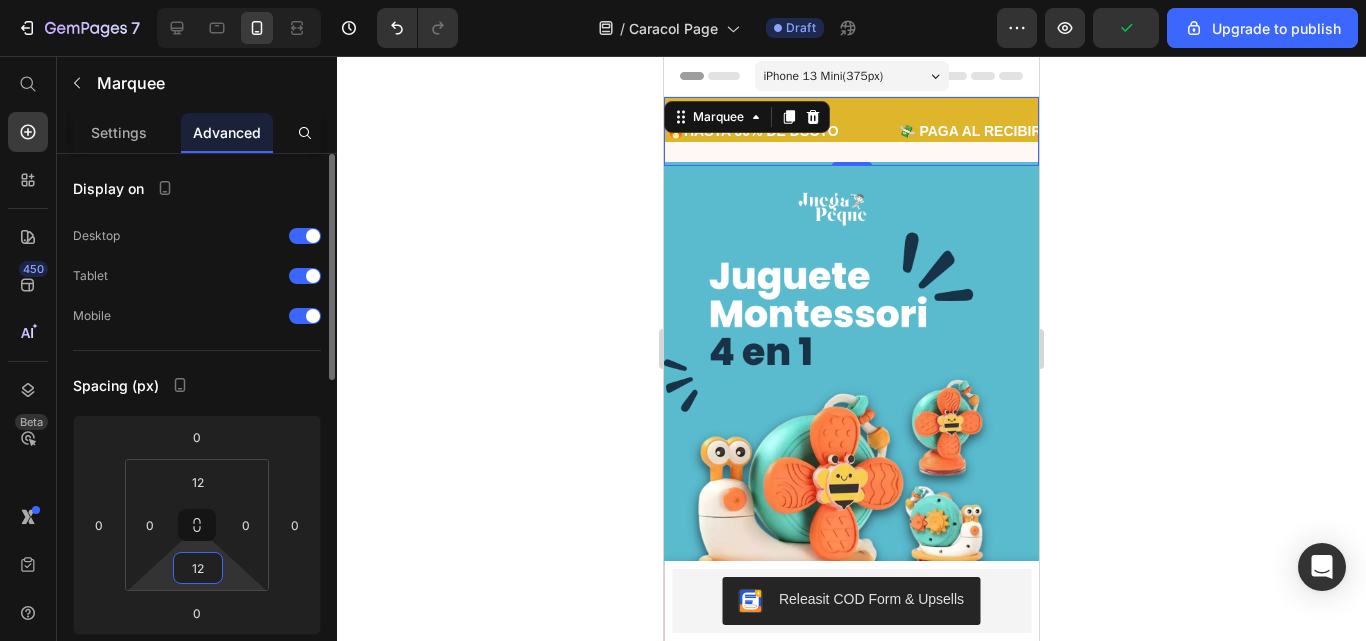 click on "12" at bounding box center [198, 568] 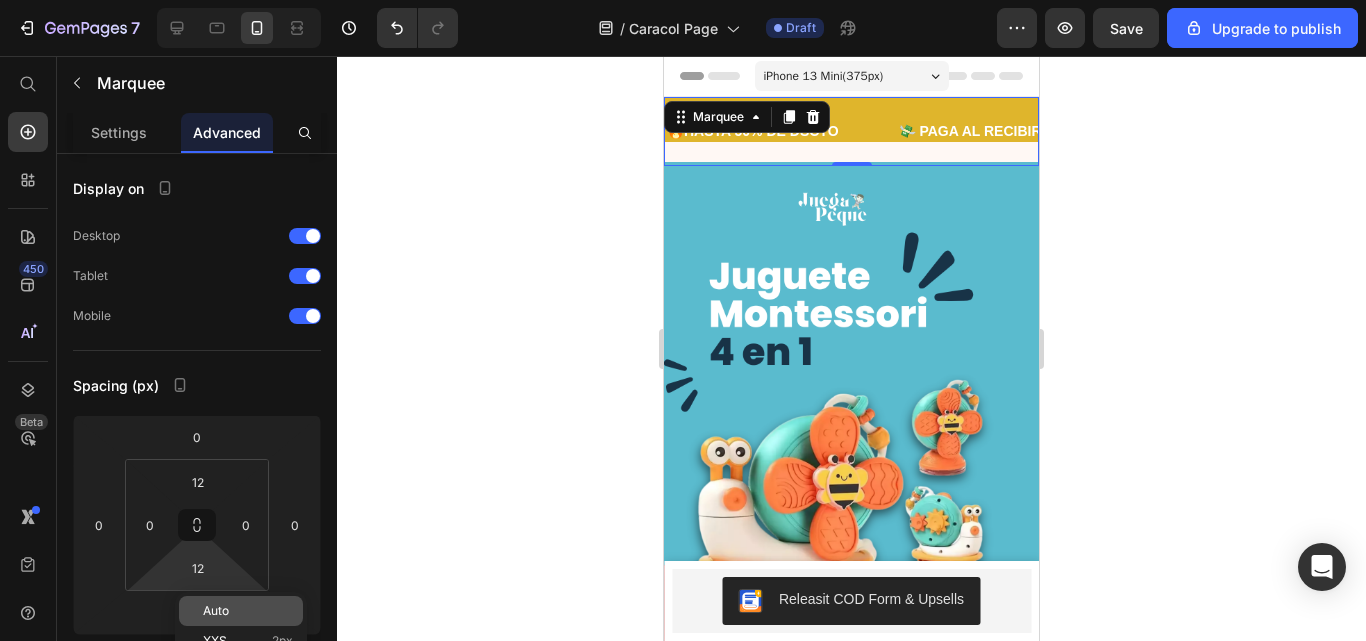 click on "Auto" at bounding box center (216, 611) 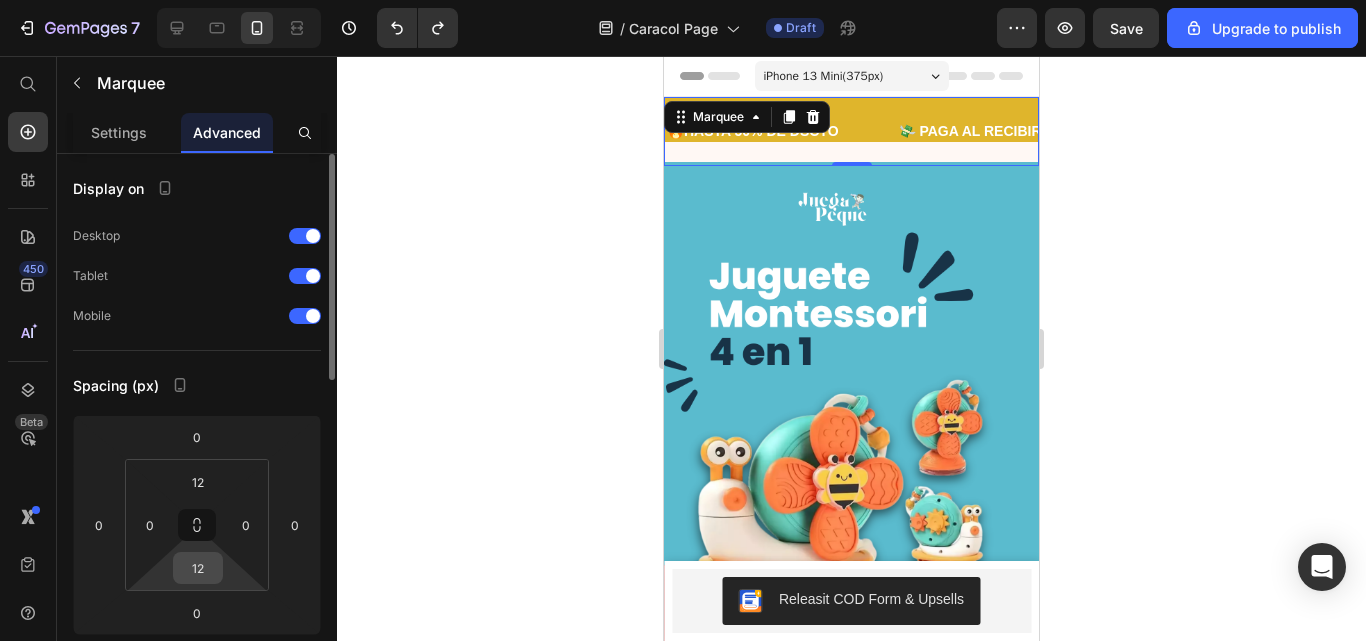 click on "12" at bounding box center (198, 568) 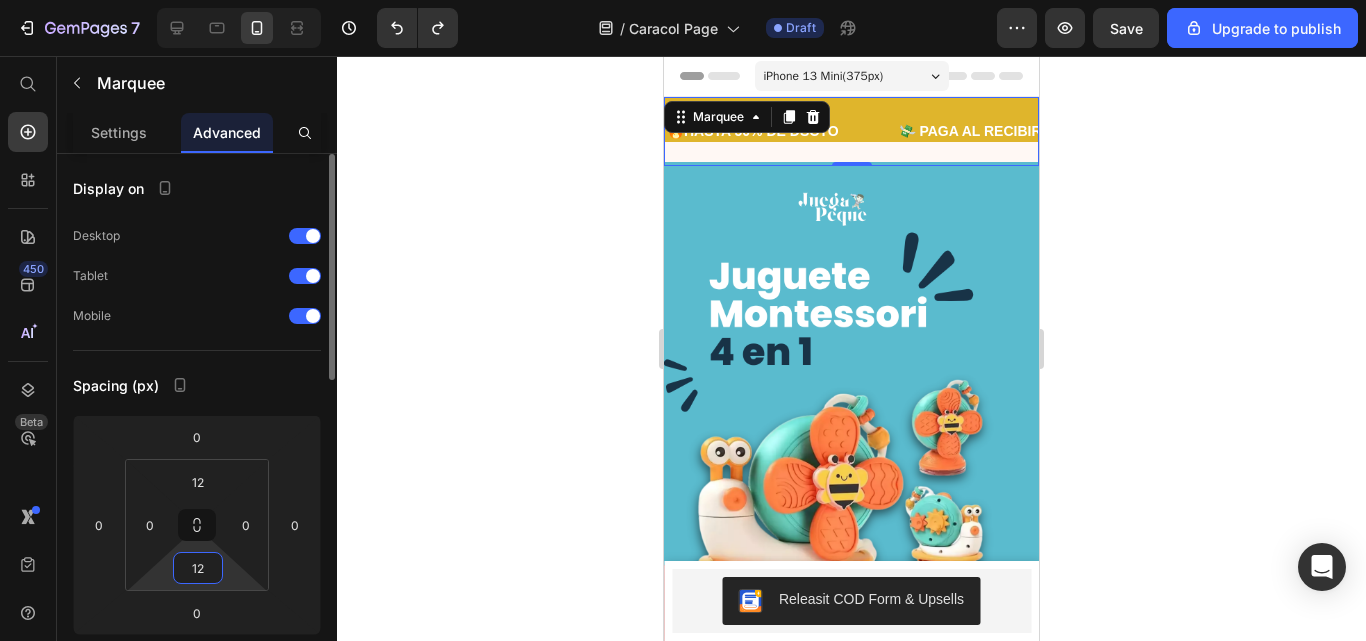 click on "12" at bounding box center (198, 568) 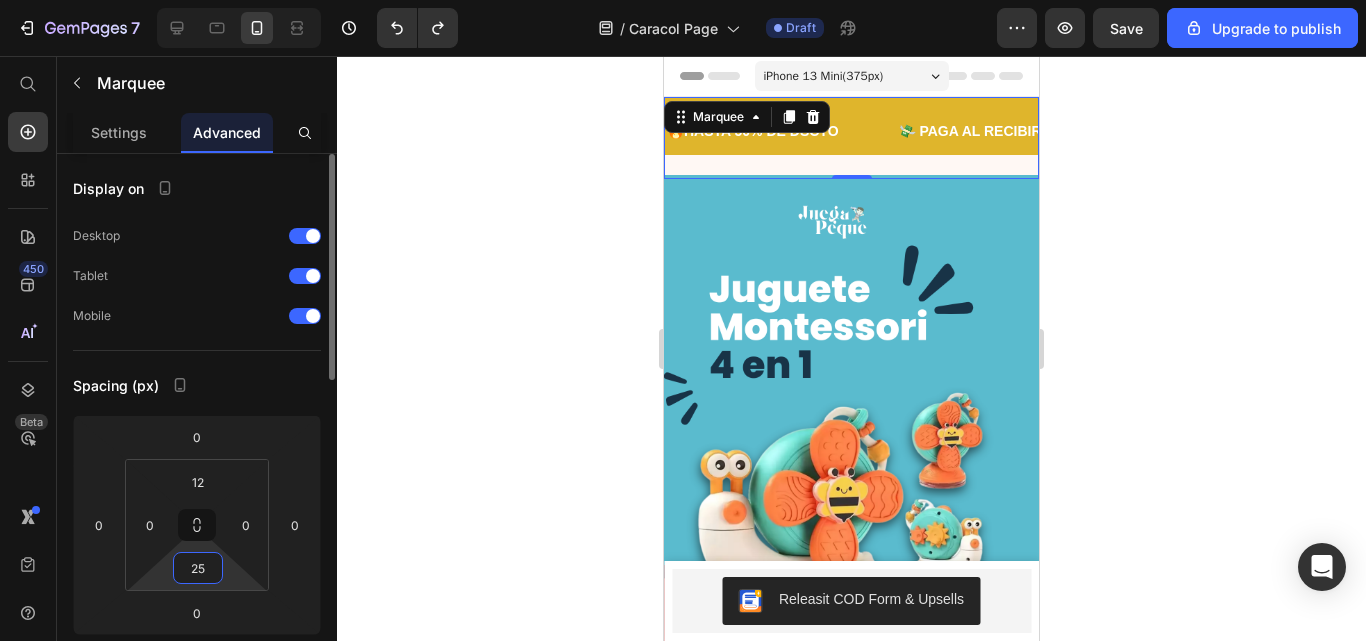 type on "24" 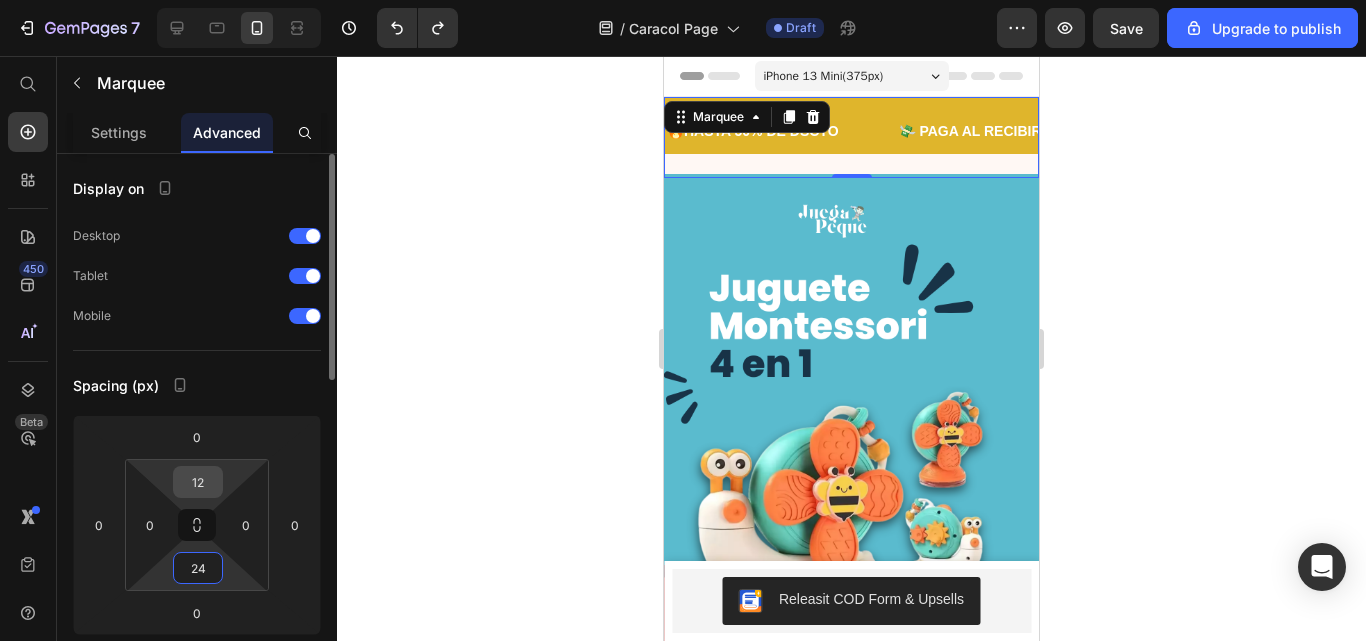 click on "12" at bounding box center [198, 482] 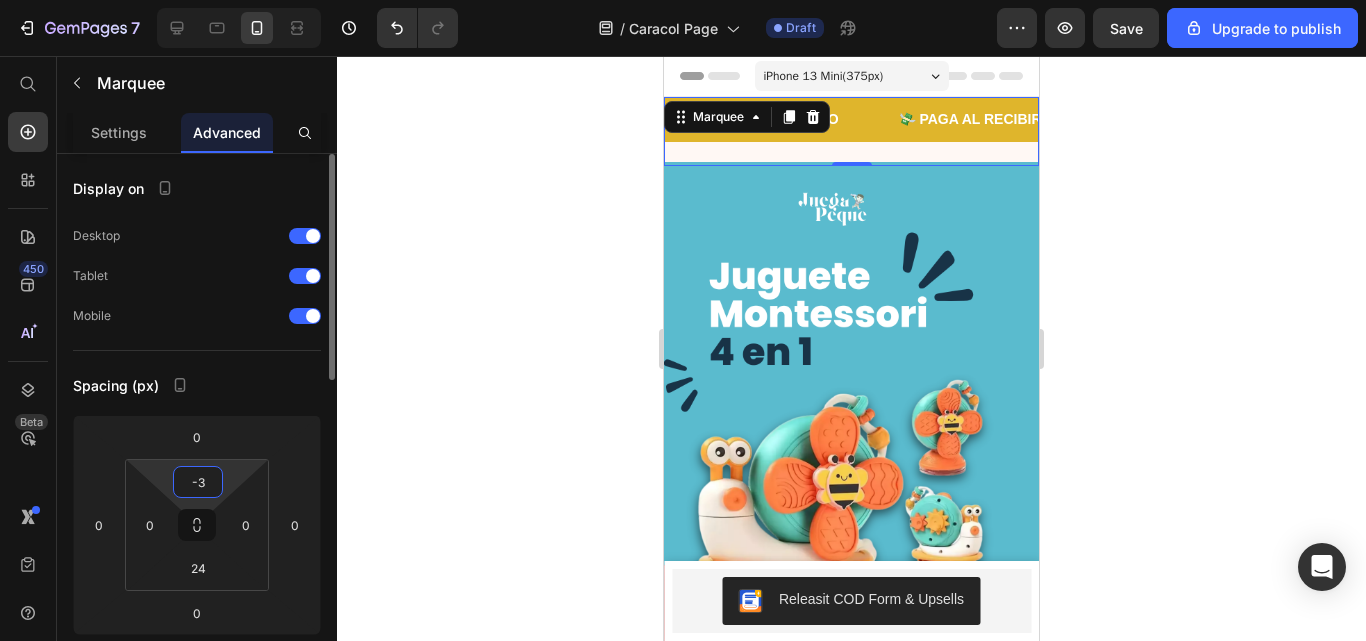 type on "-2" 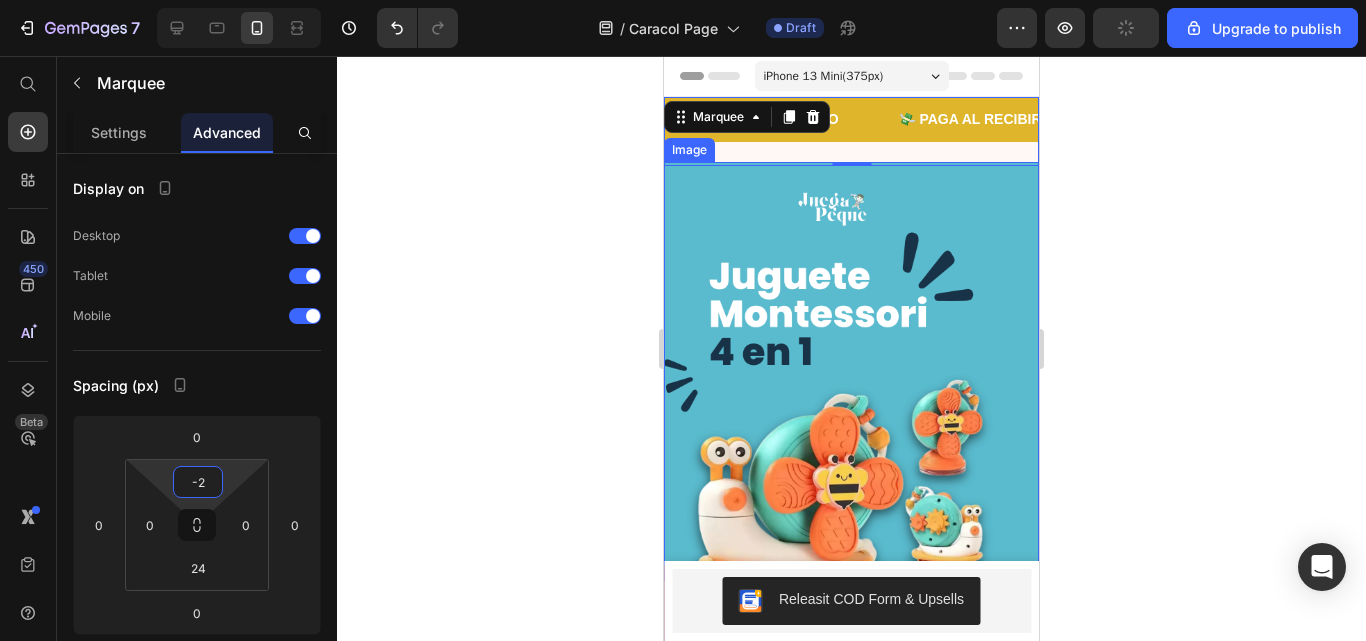 click at bounding box center (851, 495) 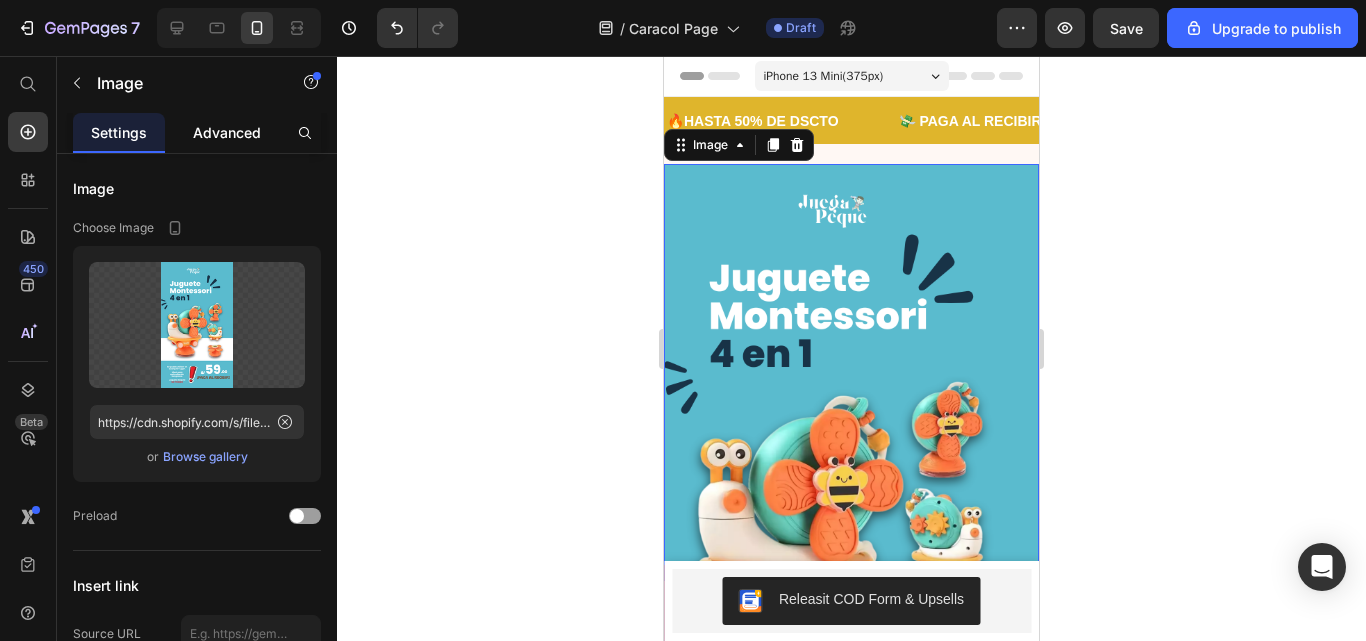 click on "Advanced" 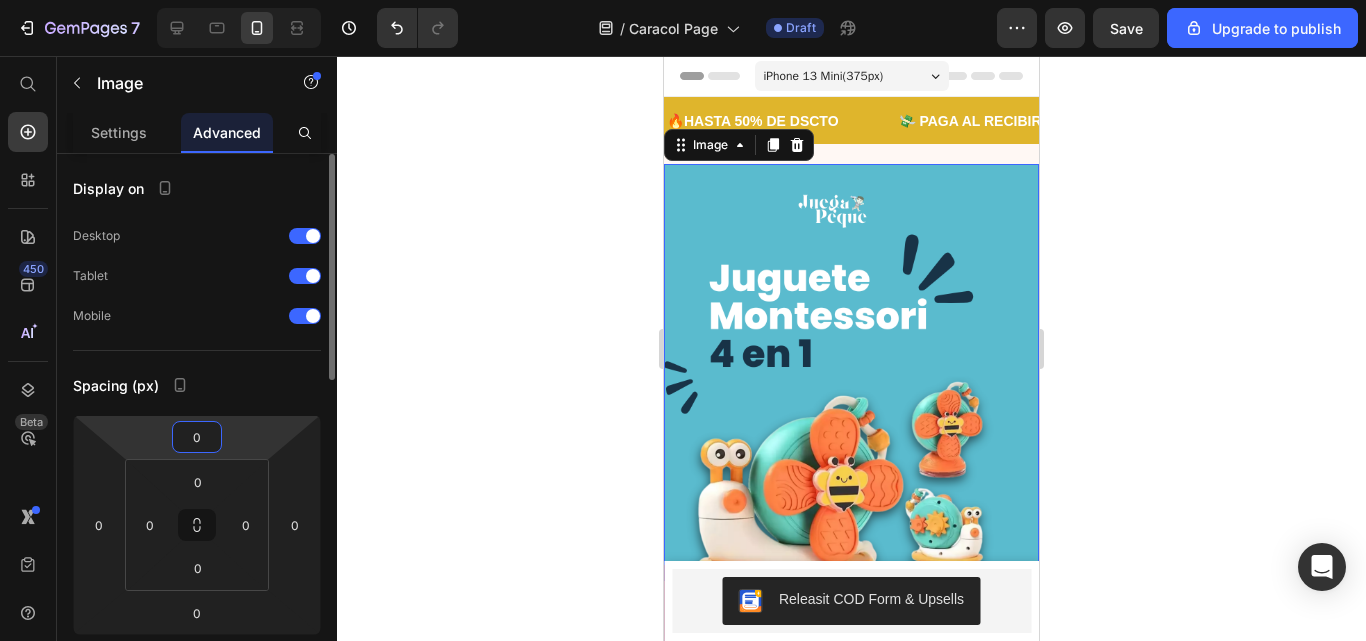 click on "0" at bounding box center [197, 437] 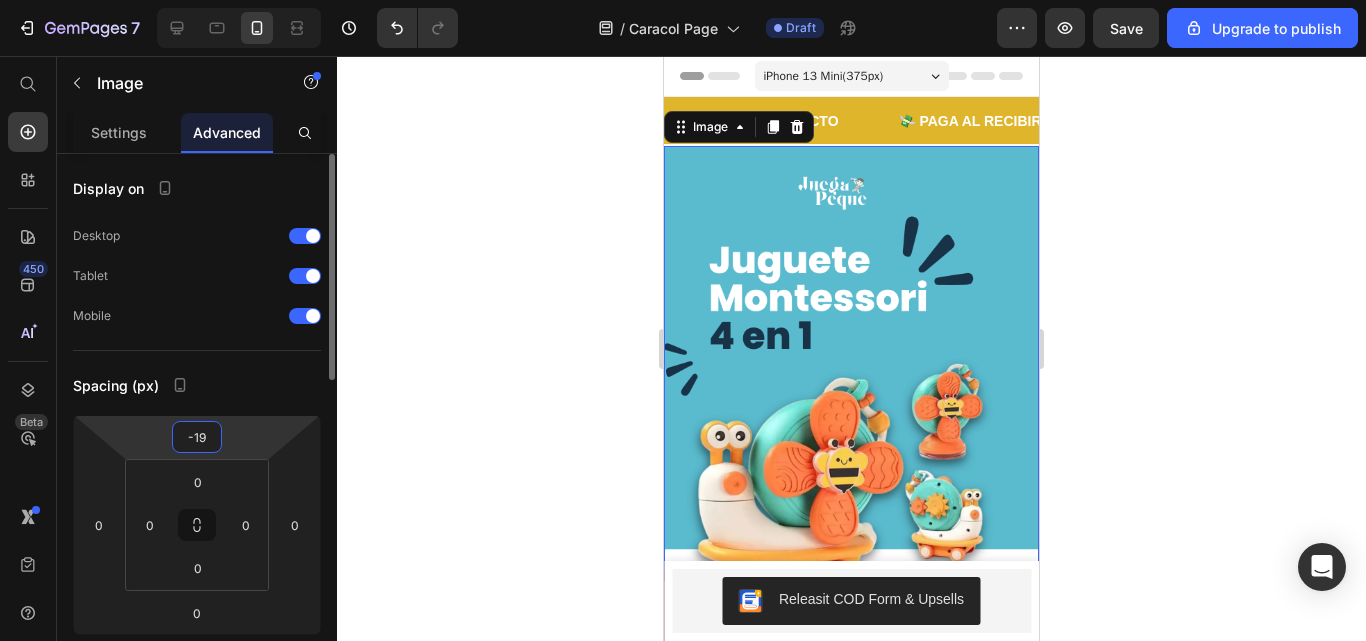 type on "-20" 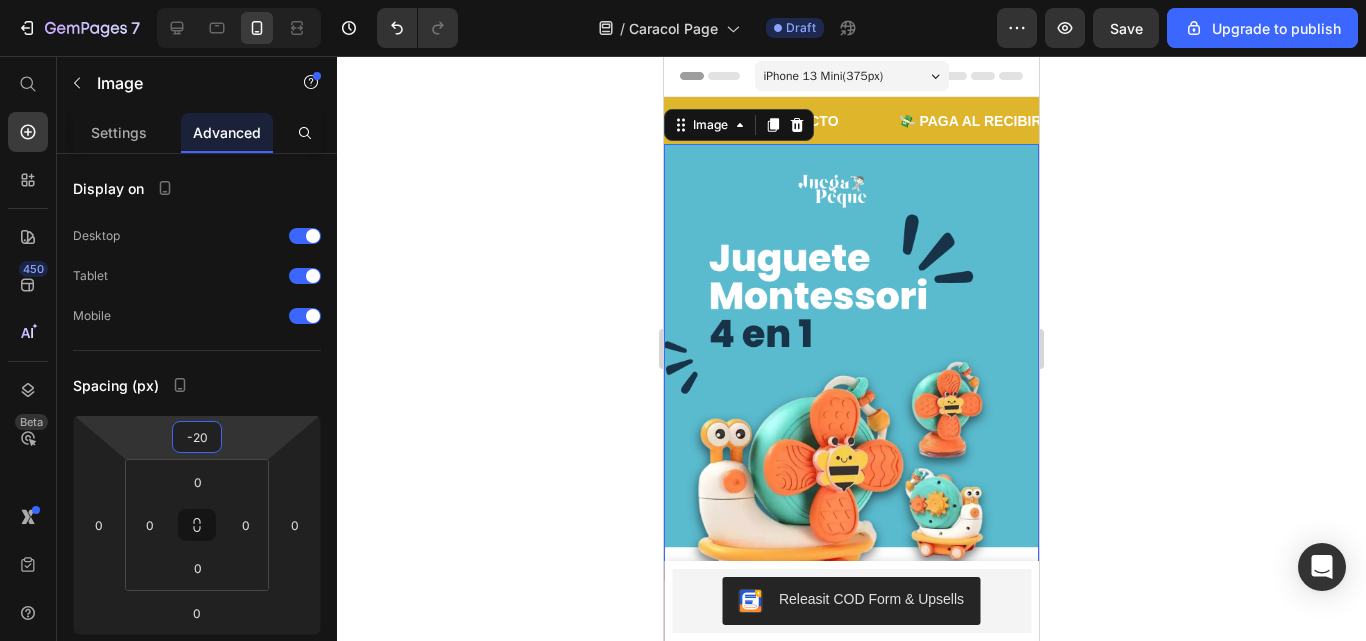 click 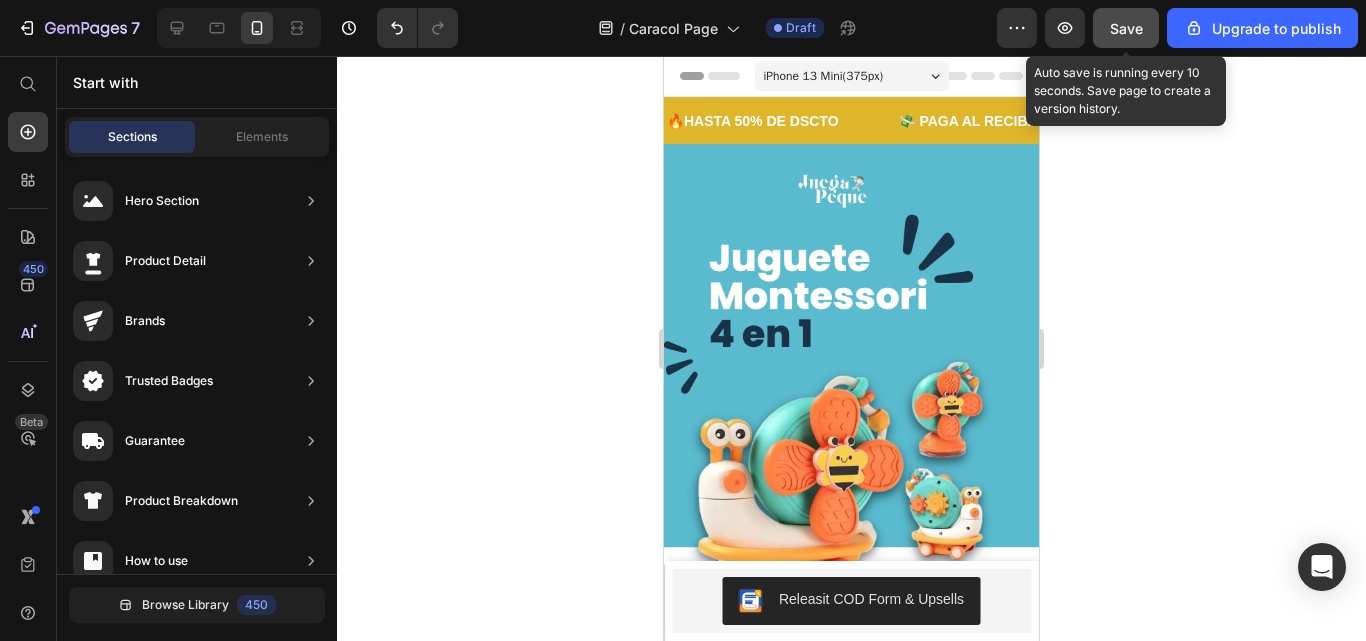 click on "Save" at bounding box center [1126, 28] 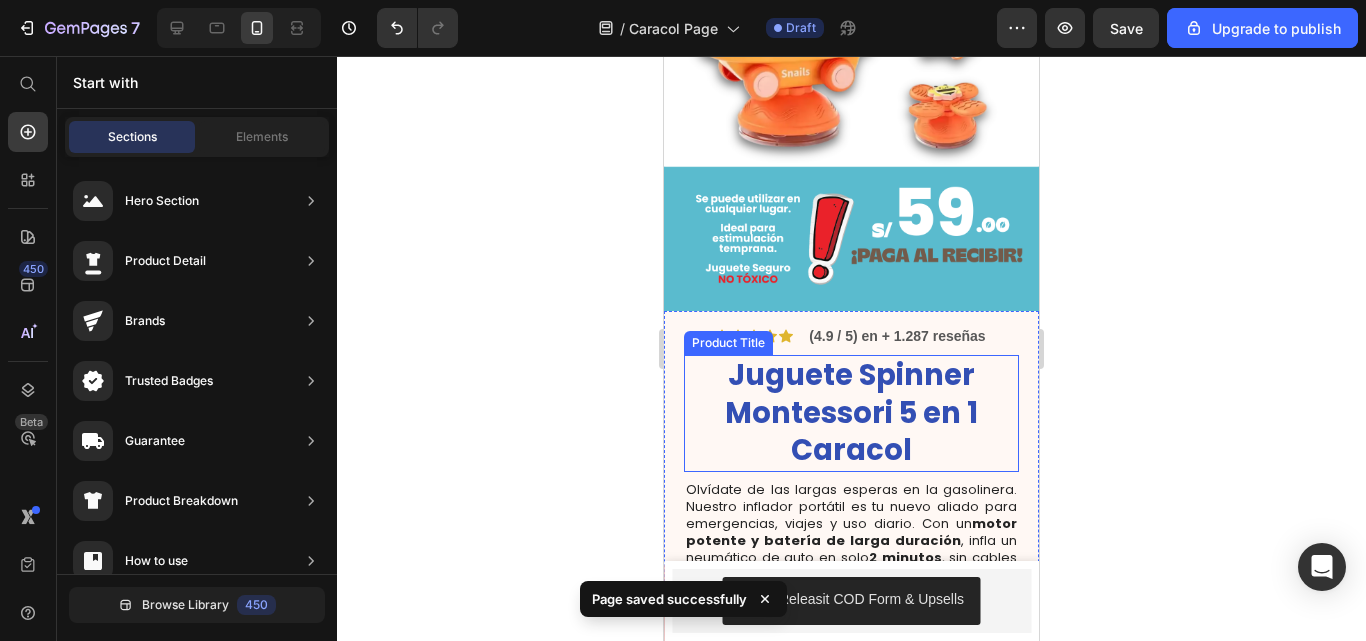 scroll, scrollTop: 700, scrollLeft: 0, axis: vertical 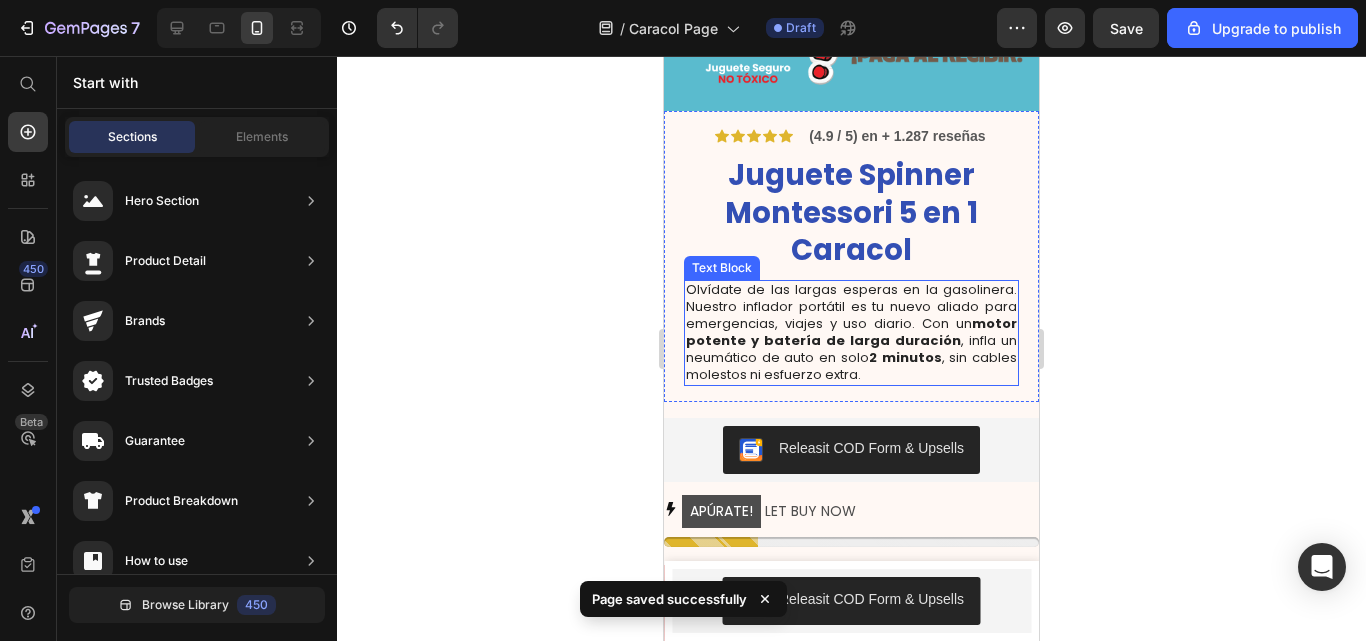 click on "Olvídate de las largas esperas en la gasolinera. Nuestro inflador portátil es tu nuevo aliado para emergencias, viajes y uso diario. Con un  motor potente y batería de larga duración , infla un neumático de auto en solo  2 minutos , sin cables molestos ni esfuerzo extra." at bounding box center (851, 332) 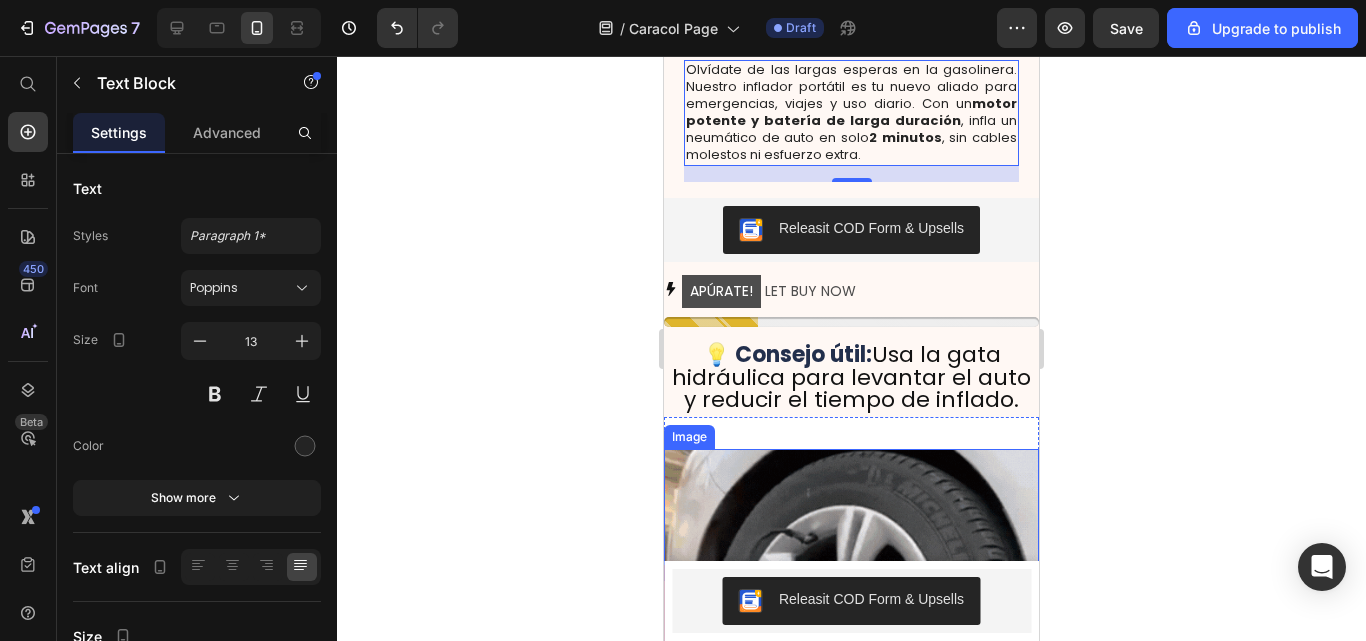 scroll, scrollTop: 900, scrollLeft: 0, axis: vertical 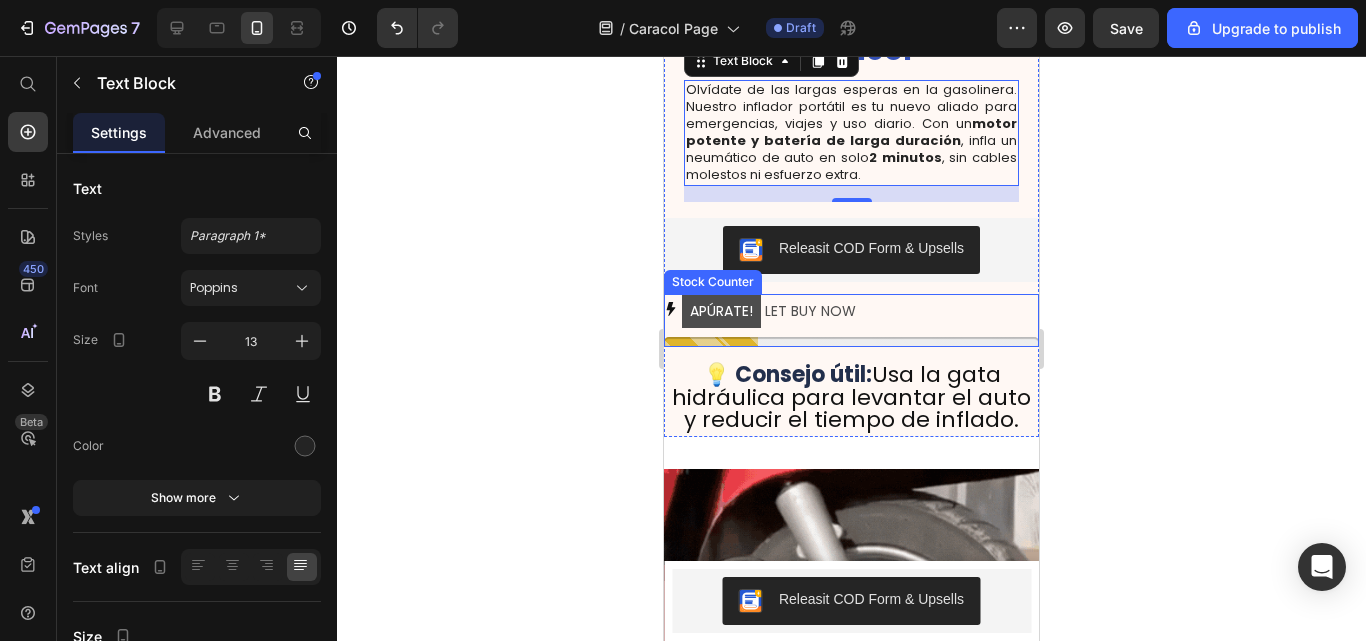 click on "APÚRATE!" at bounding box center [721, 311] 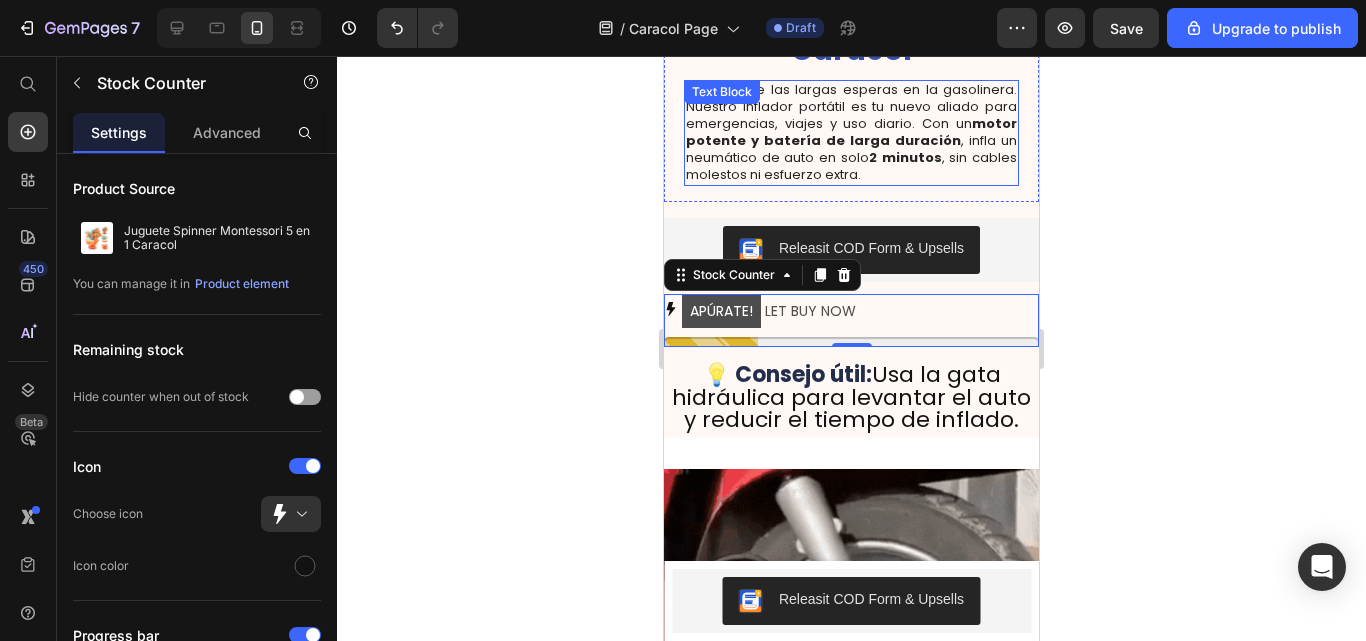 click on "Olvídate de las largas esperas en la gasolinera. Nuestro inflador portátil es tu nuevo aliado para emergencias, viajes y uso diario. Con un  motor potente y batería de larga duración , infla un neumático de auto en solo  2 minutos , sin cables molestos ni esfuerzo extra." at bounding box center (851, 132) 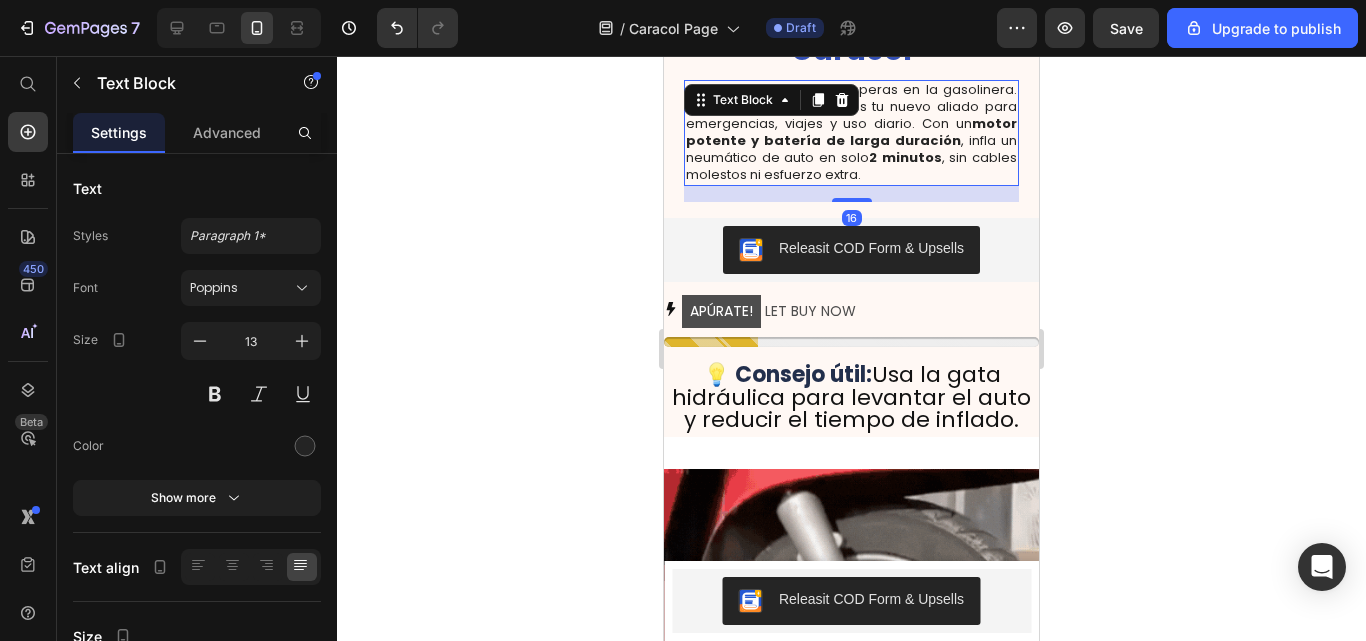 click on "Olvídate de las largas esperas en la gasolinera. Nuestro inflador portátil es tu nuevo aliado para emergencias, viajes y uso diario. Con un  motor potente y batería de larga duración , infla un neumático de auto en solo  2 minutos , sin cables molestos ni esfuerzo extra." at bounding box center (851, 132) 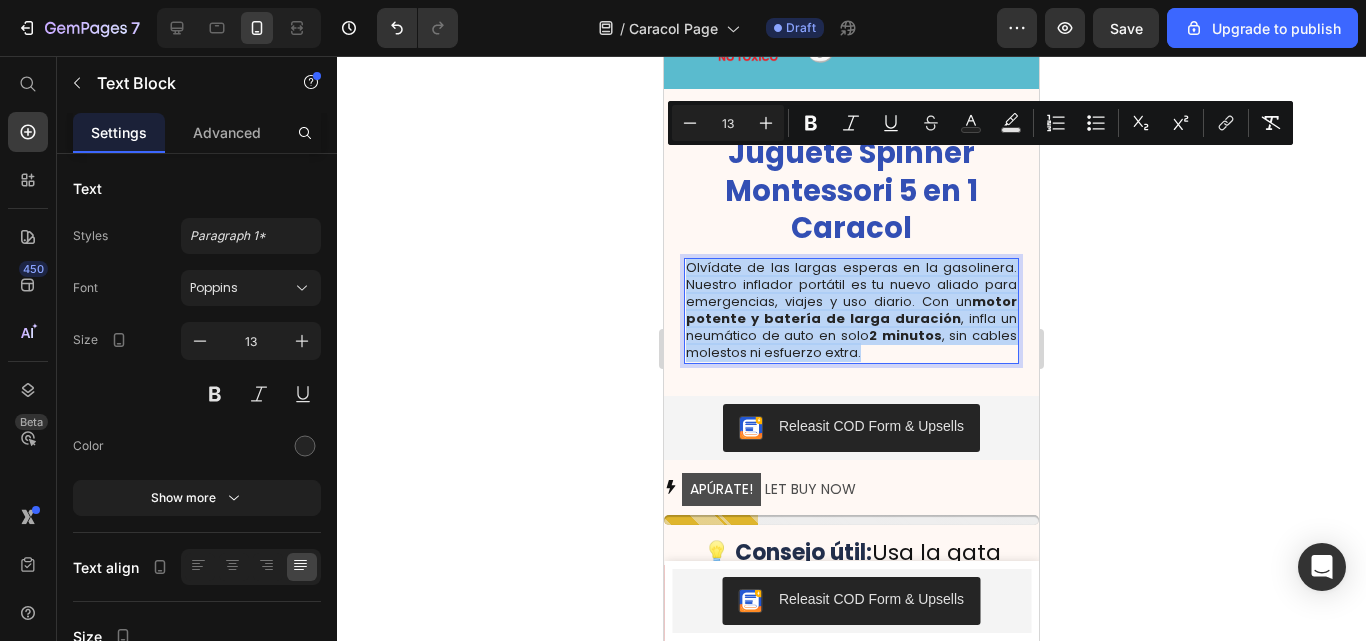 scroll, scrollTop: 700, scrollLeft: 0, axis: vertical 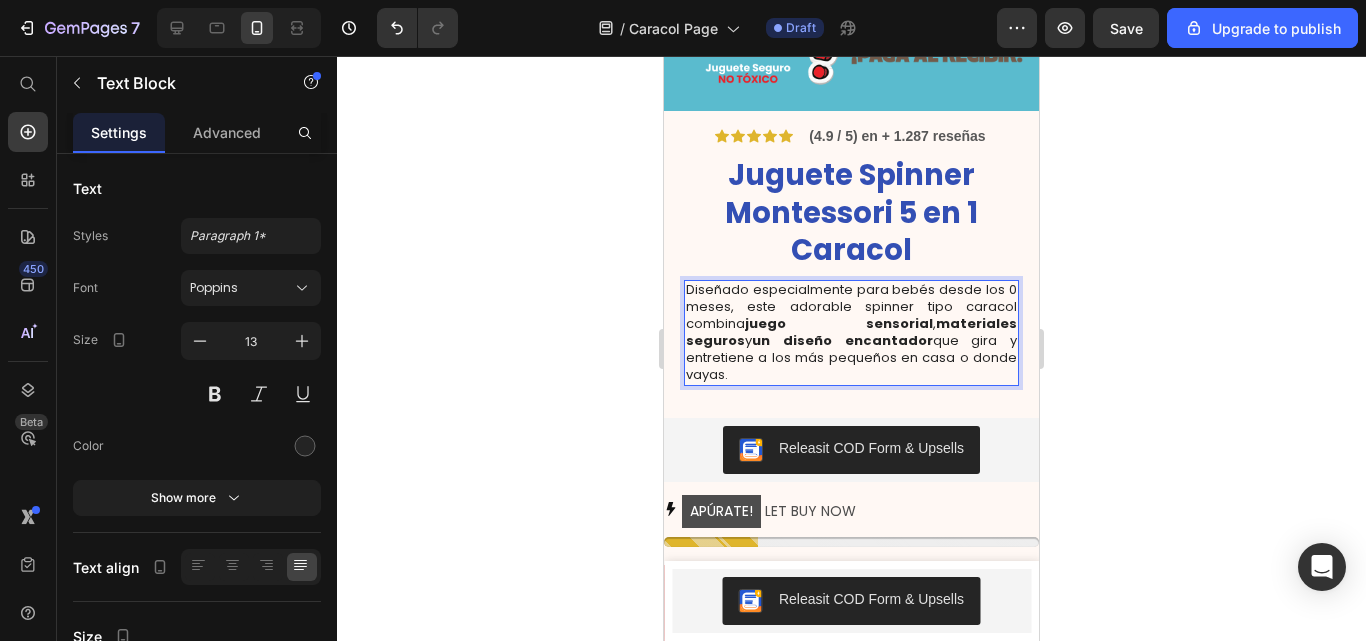 click 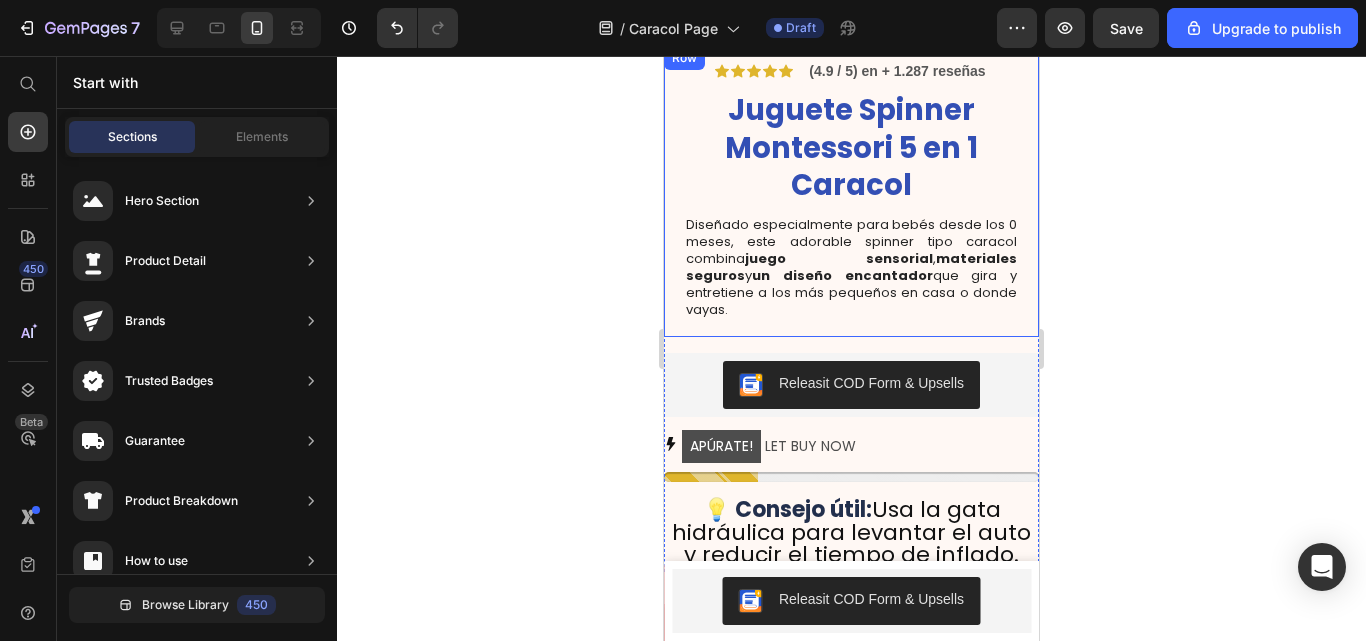 scroll, scrollTop: 800, scrollLeft: 0, axis: vertical 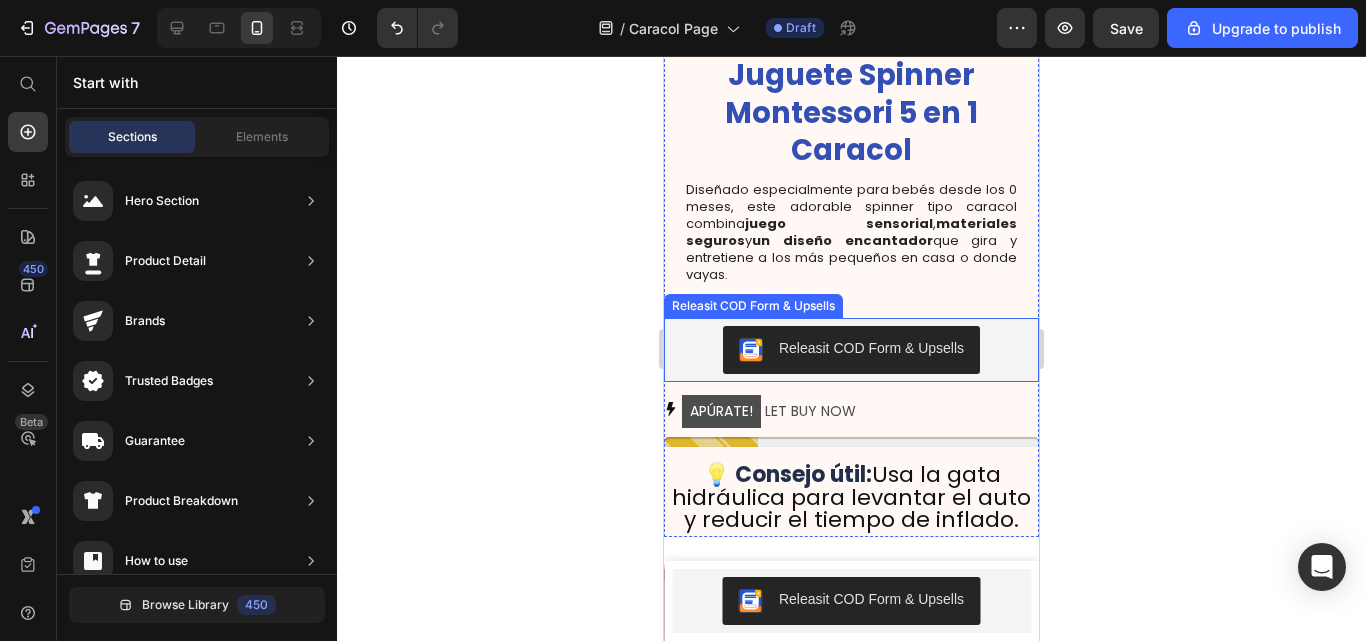 click on "Releasit COD Form & Upsells" at bounding box center (871, 348) 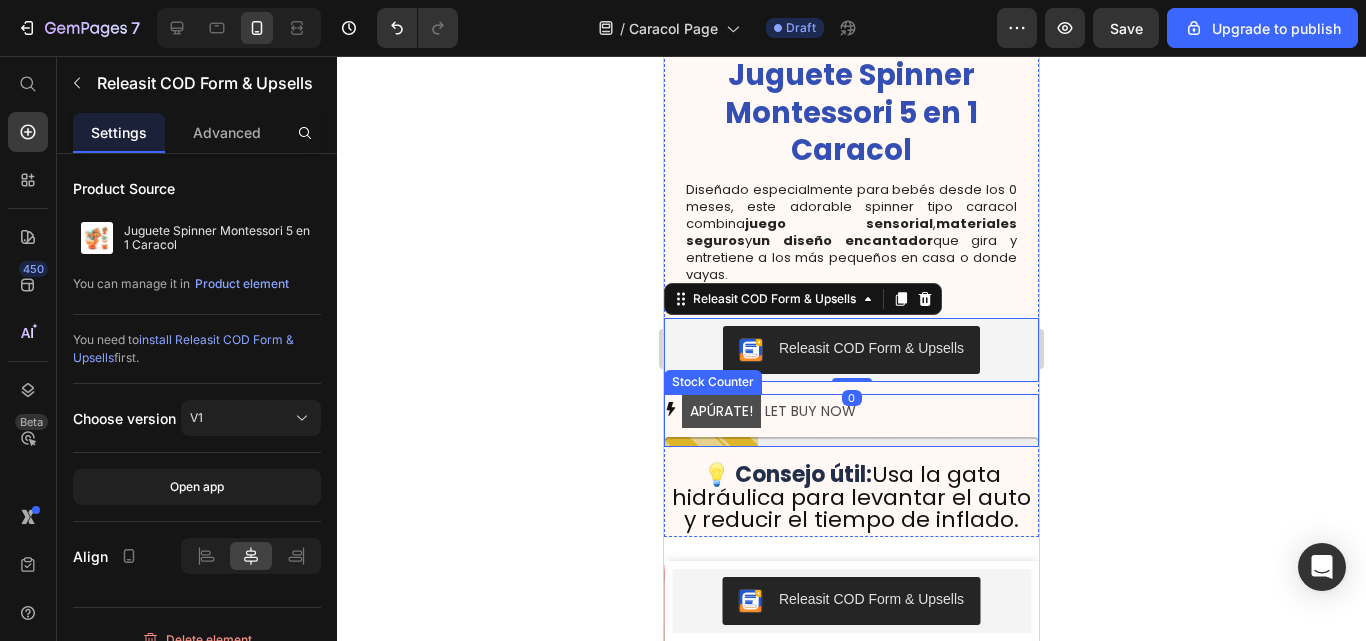 click on "APÚRATE!  LET BUY NOW" at bounding box center [851, 411] 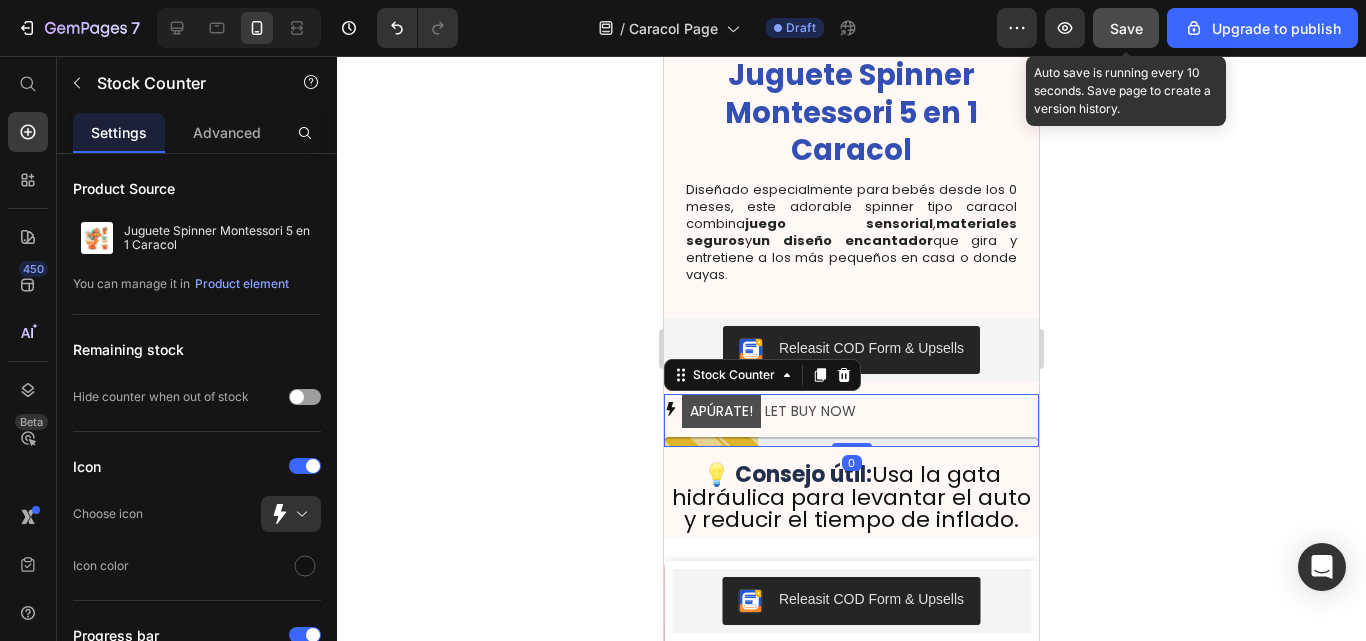 click on "Save" 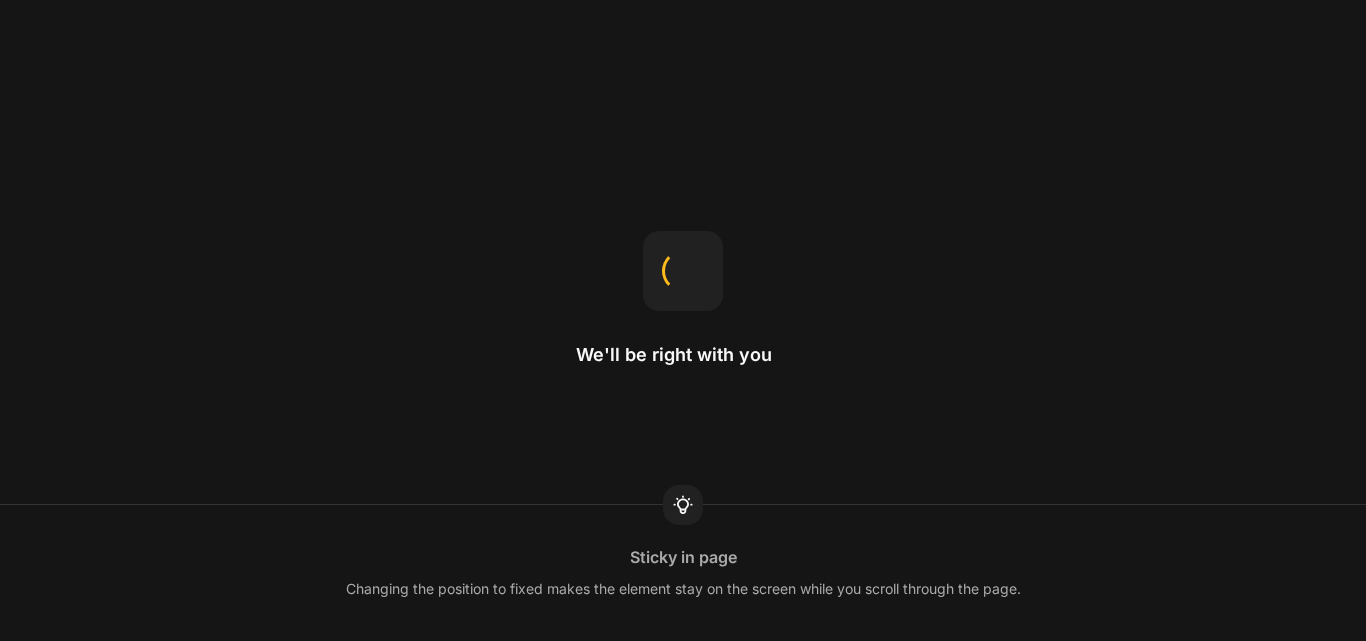 scroll, scrollTop: 0, scrollLeft: 0, axis: both 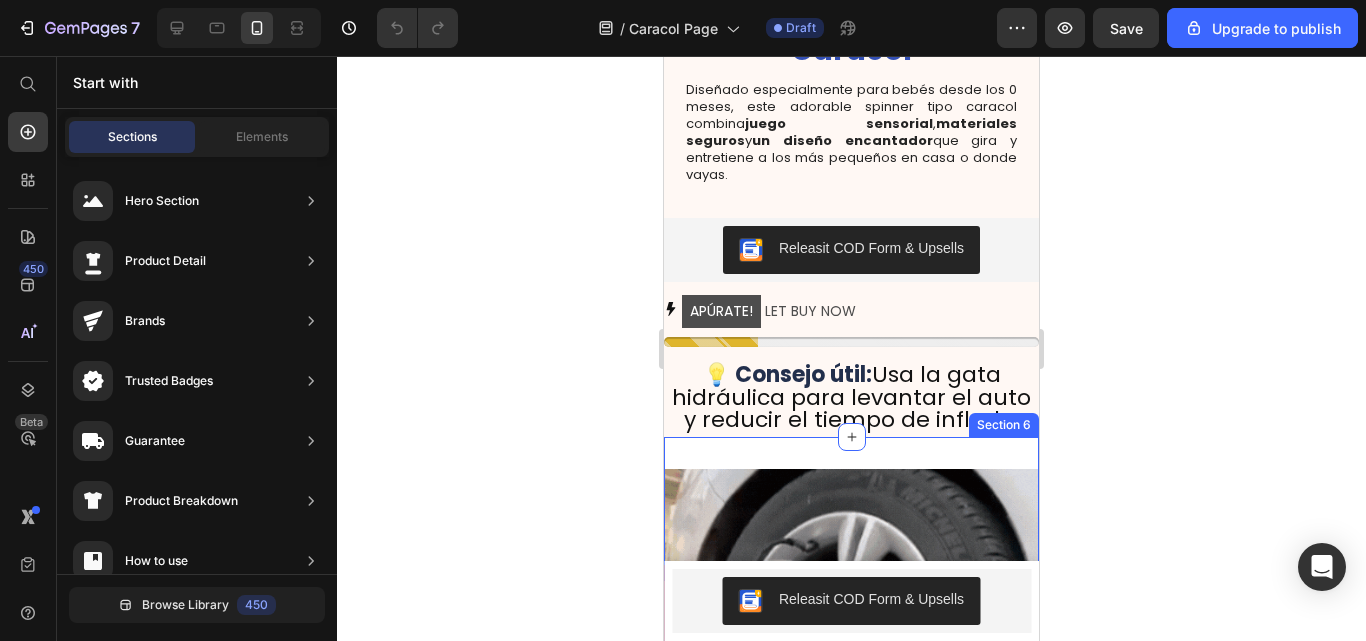 click at bounding box center [851, 656] 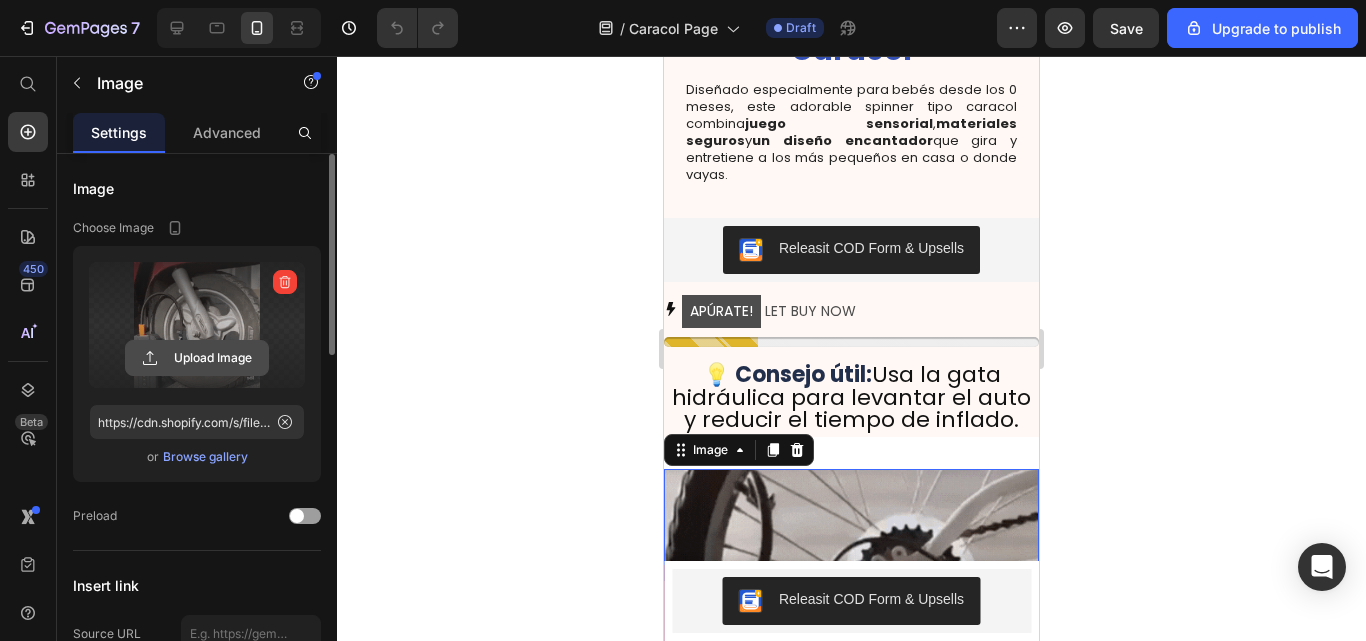 click 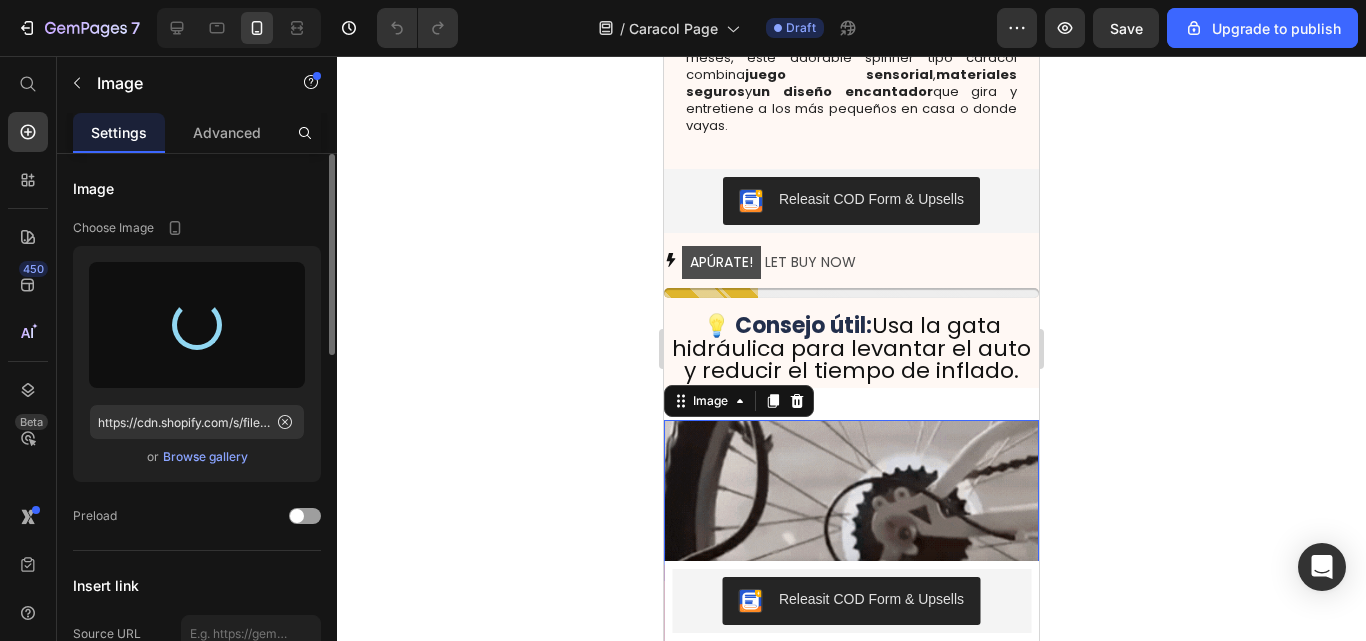 scroll, scrollTop: 1200, scrollLeft: 0, axis: vertical 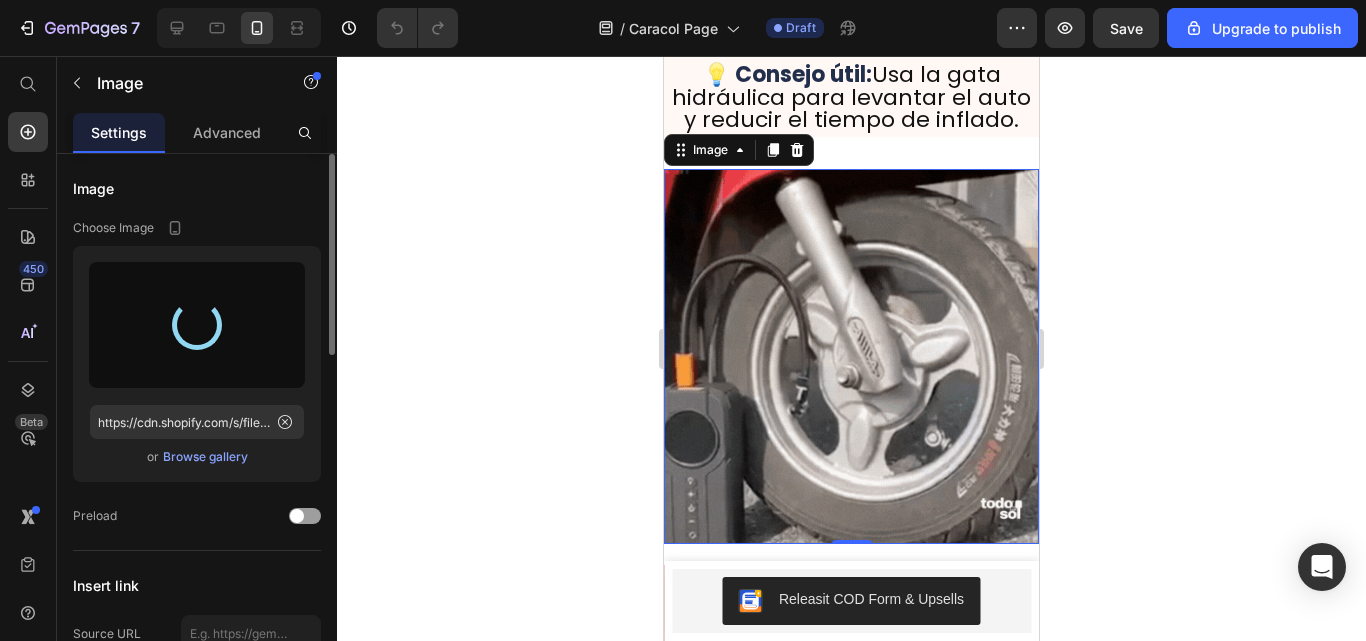 type on "https://cdn.shopify.com/s/files/1/0641/6465/9267/files/gempages_573437835185489012-51b17725-aa14-4c40-90b4-c58e065d02d2.webp" 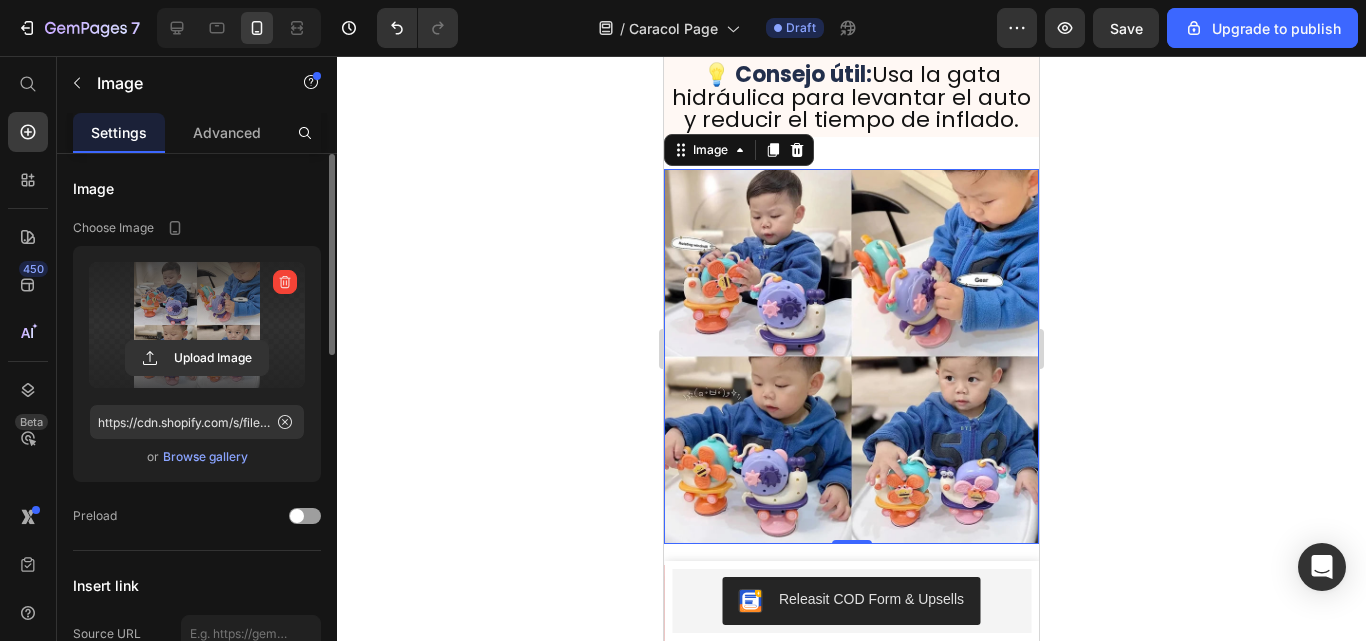 click 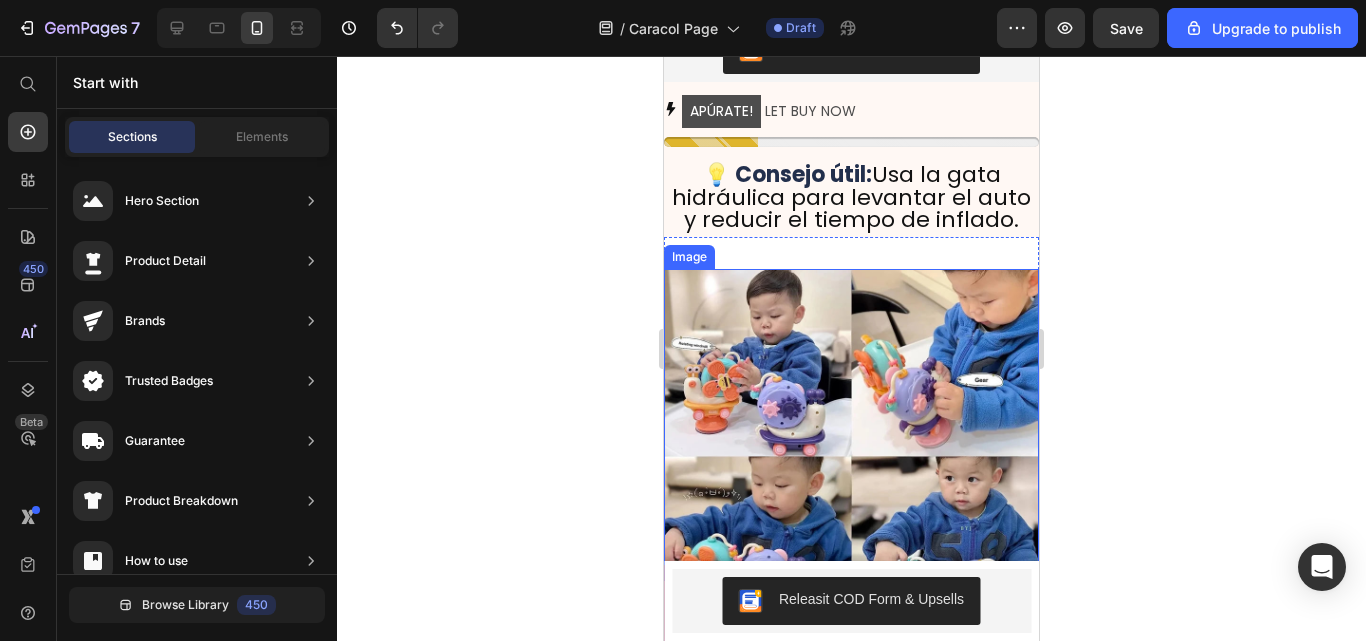 scroll, scrollTop: 1000, scrollLeft: 0, axis: vertical 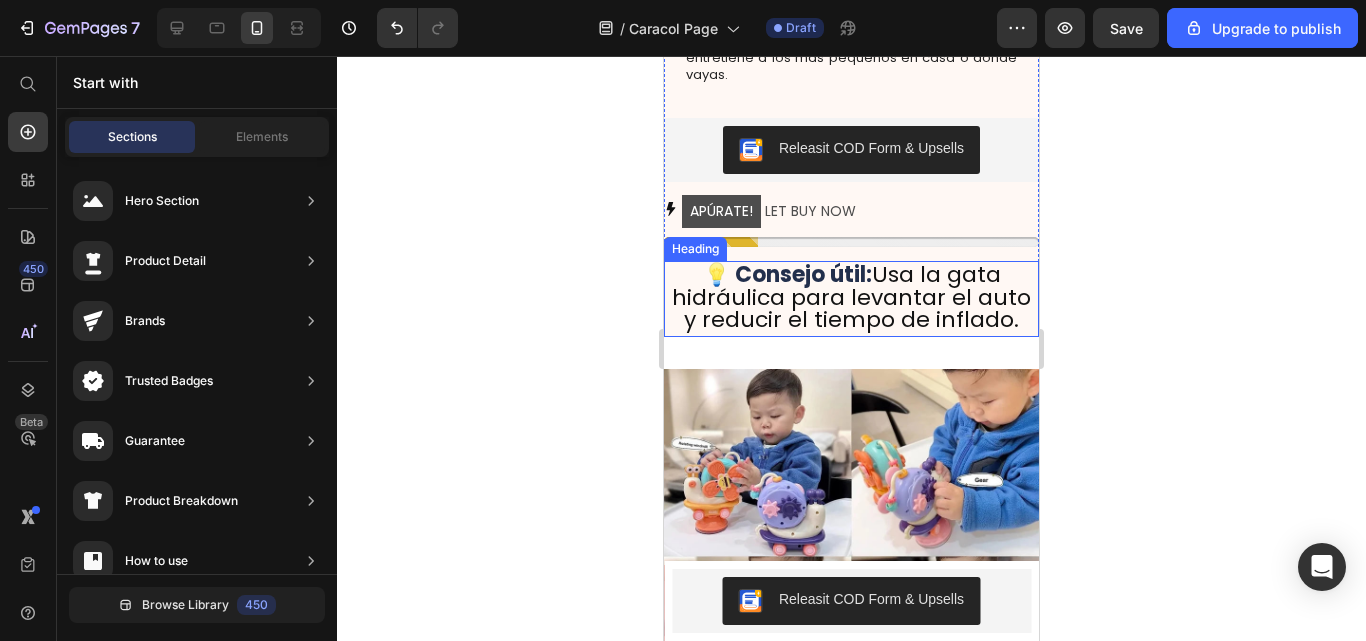 click on "Usa la gata hidráulica para levantar el auto y reducir el tiempo de inflado." at bounding box center [851, 297] 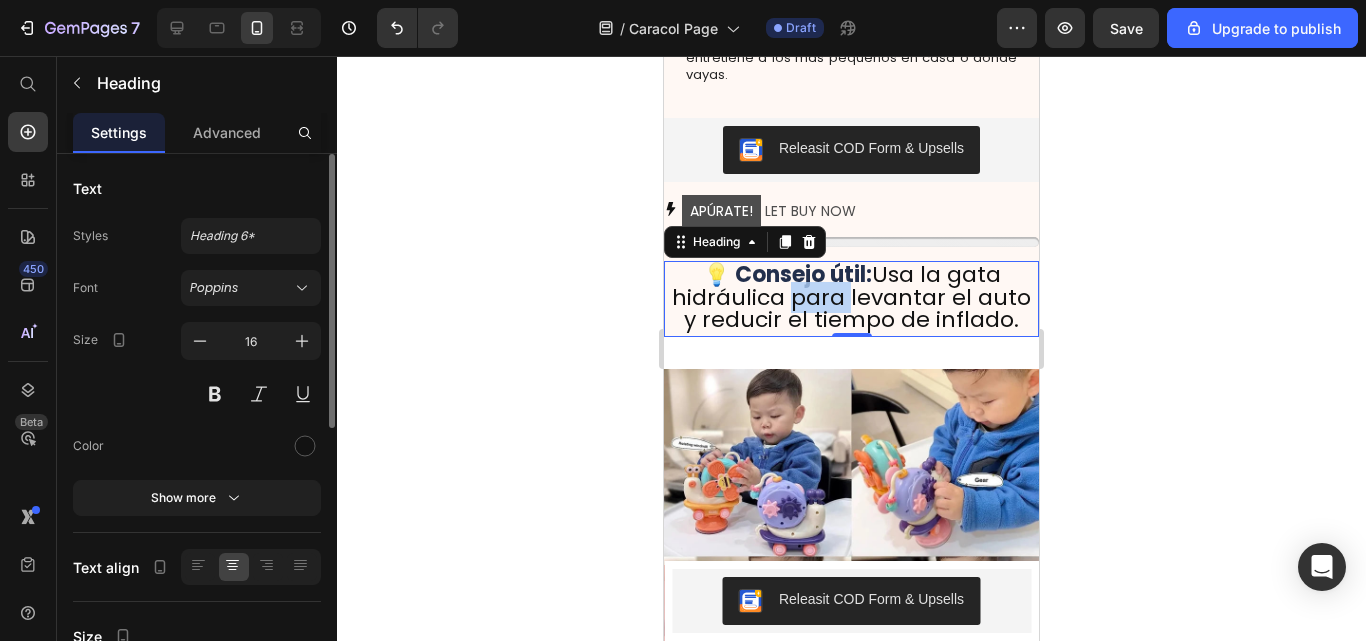 click on "Usa la gata hidráulica para levantar el auto y reducir el tiempo de inflado." at bounding box center [851, 297] 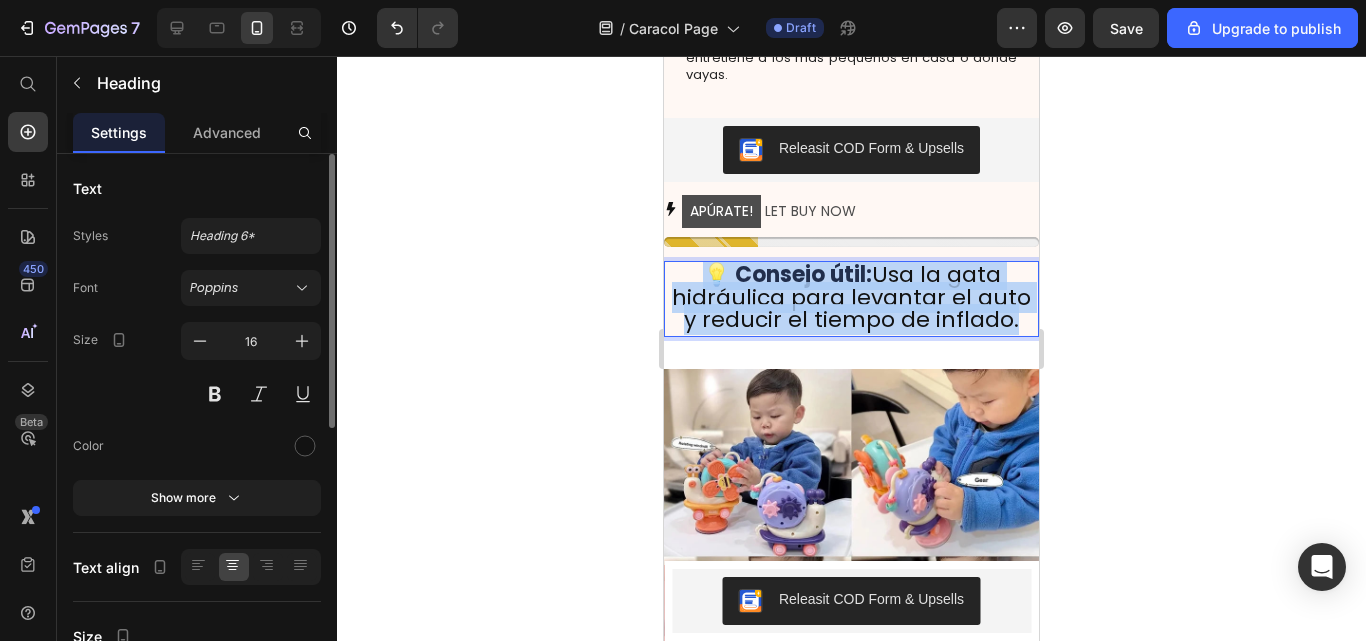 click on "Usa la gata hidráulica para levantar el auto y reducir el tiempo de inflado." at bounding box center (851, 297) 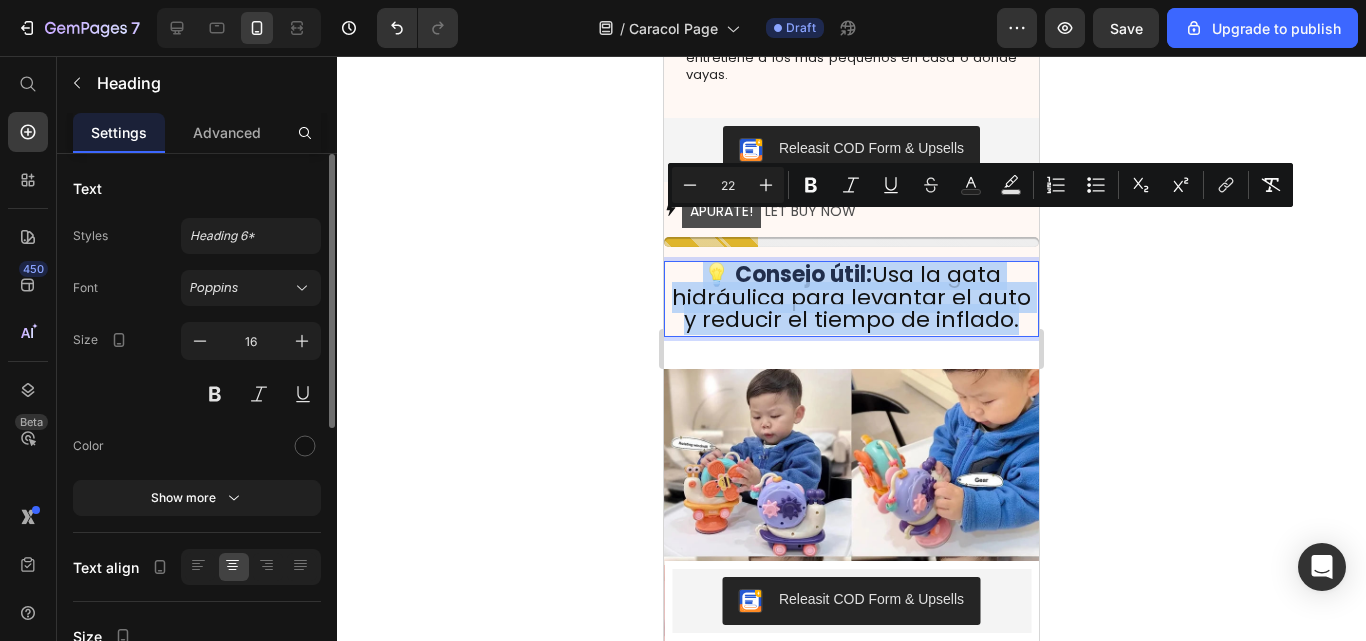 click on "Usa la gata hidráulica para levantar el auto y reducir el tiempo de inflado." at bounding box center (851, 297) 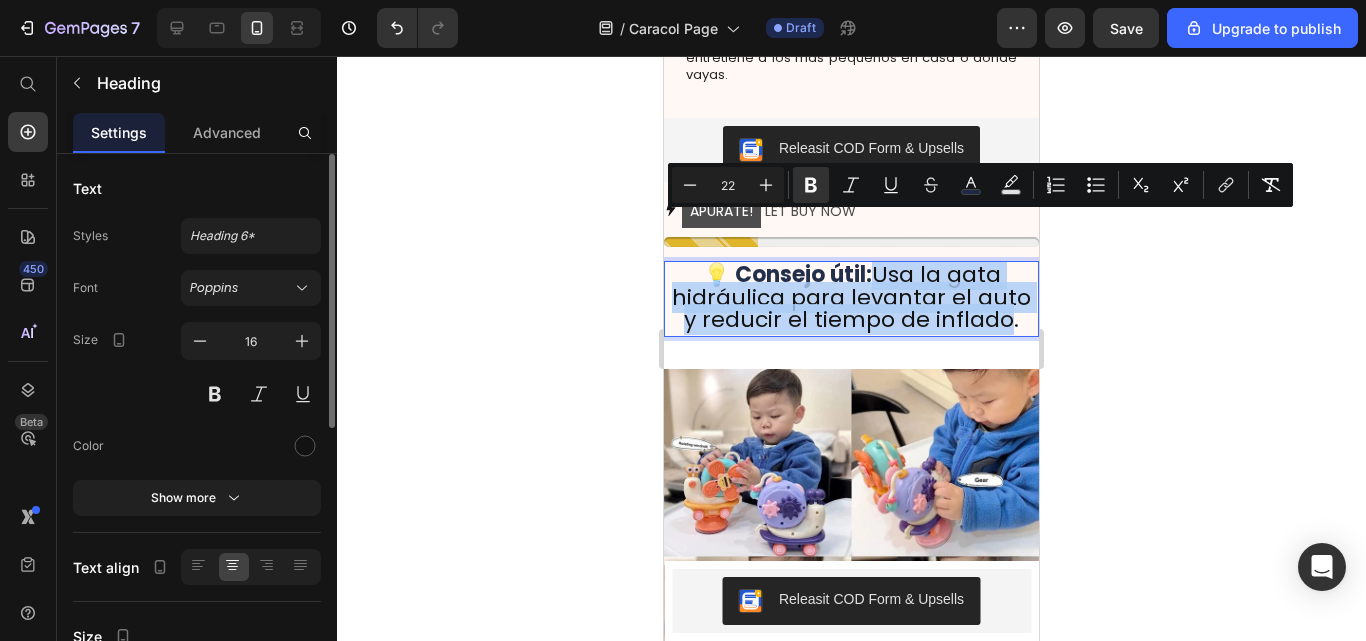 drag, startPoint x: 861, startPoint y: 223, endPoint x: 1003, endPoint y: 272, distance: 150.2165 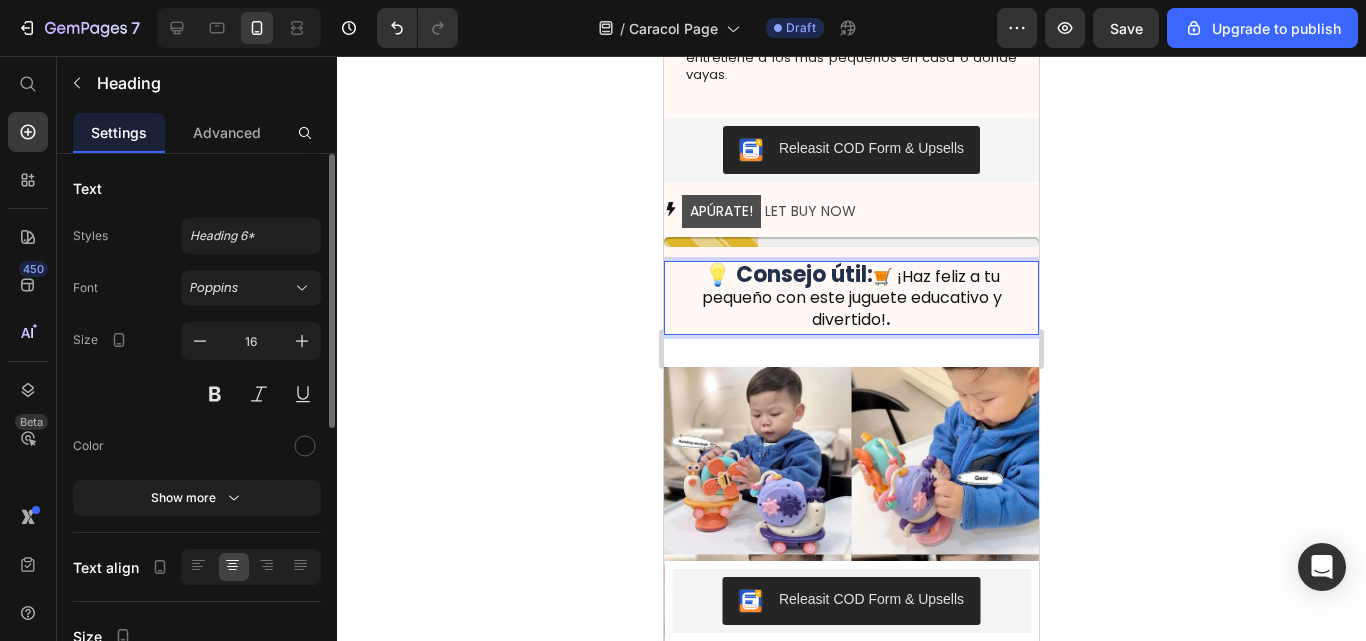 click on "💡   Consejo útil: 🛒 ¡Haz feliz a tu pequeño con este juguete educativo y divertido! ." at bounding box center (851, 298) 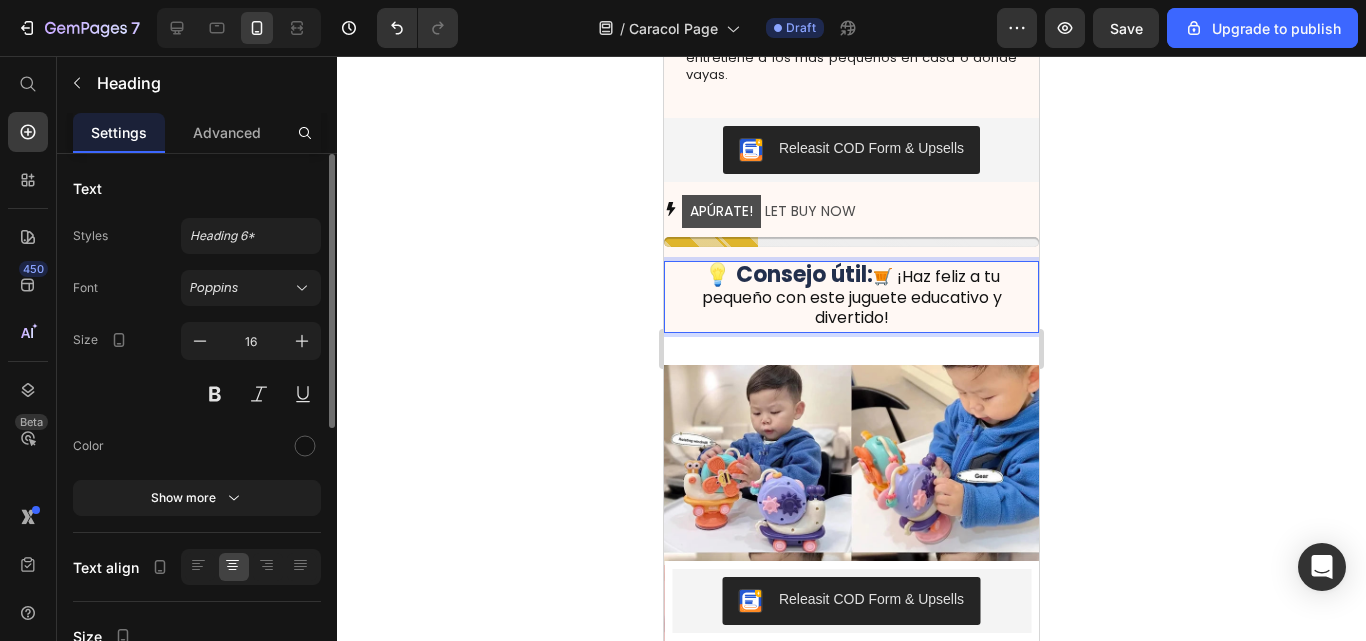 click on "Consejo útil:" at bounding box center [804, 274] 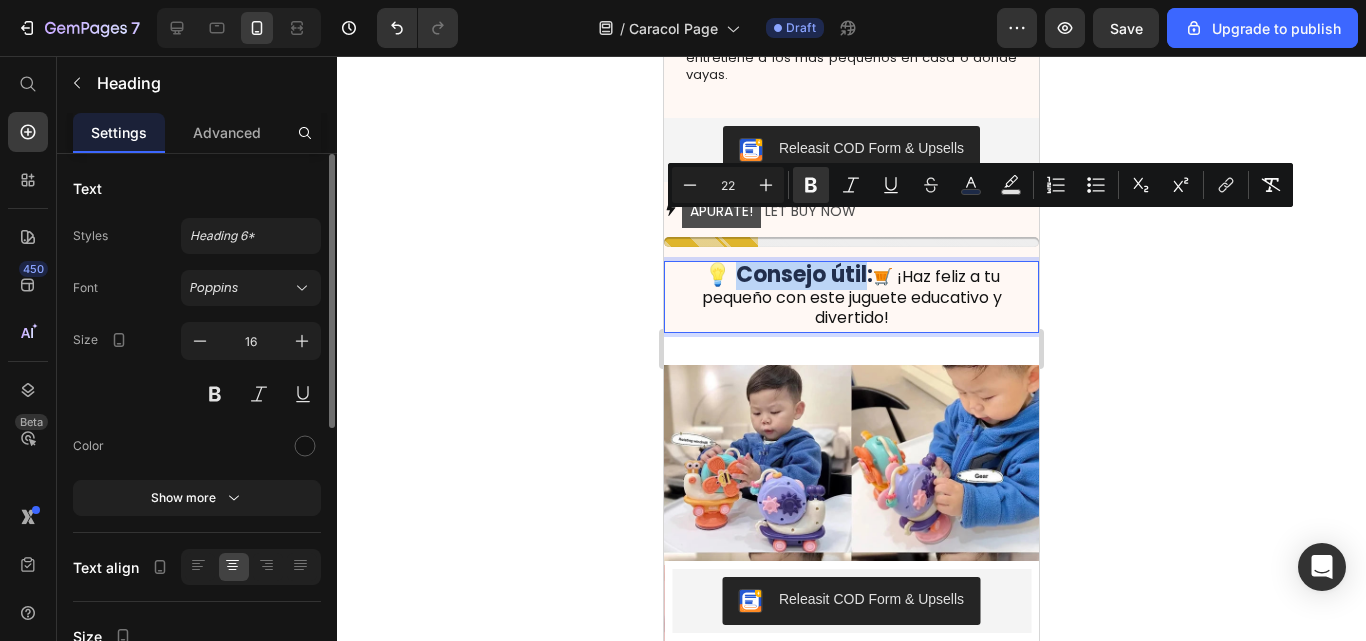 drag, startPoint x: 858, startPoint y: 231, endPoint x: 729, endPoint y: 237, distance: 129.13947 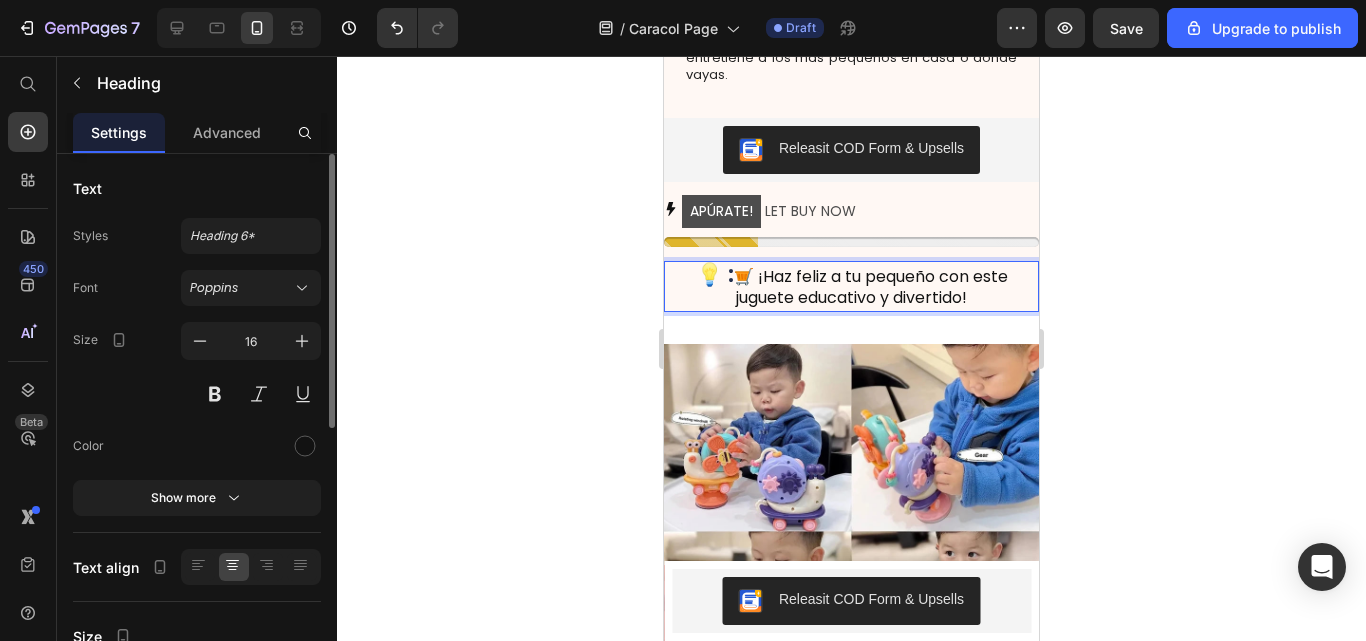 click on ":" at bounding box center [731, 274] 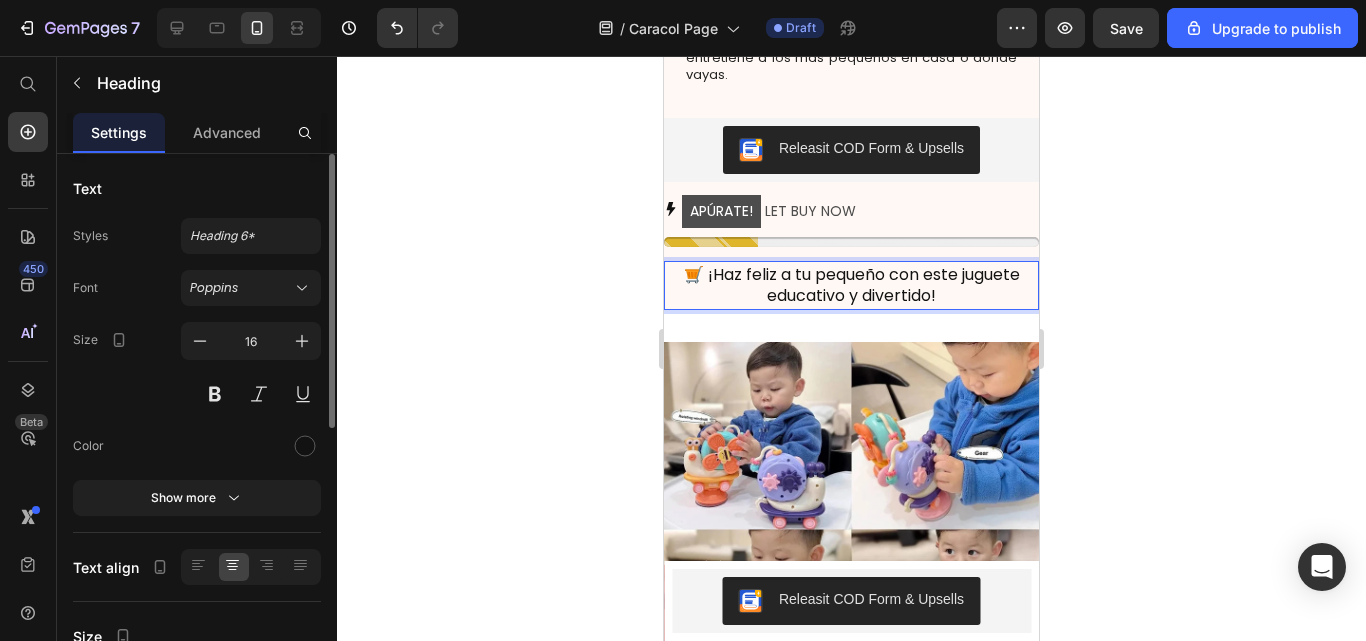 click on "🛒 ¡Haz feliz a tu pequeño con este juguete educativo y divertido!" at bounding box center [851, 286] 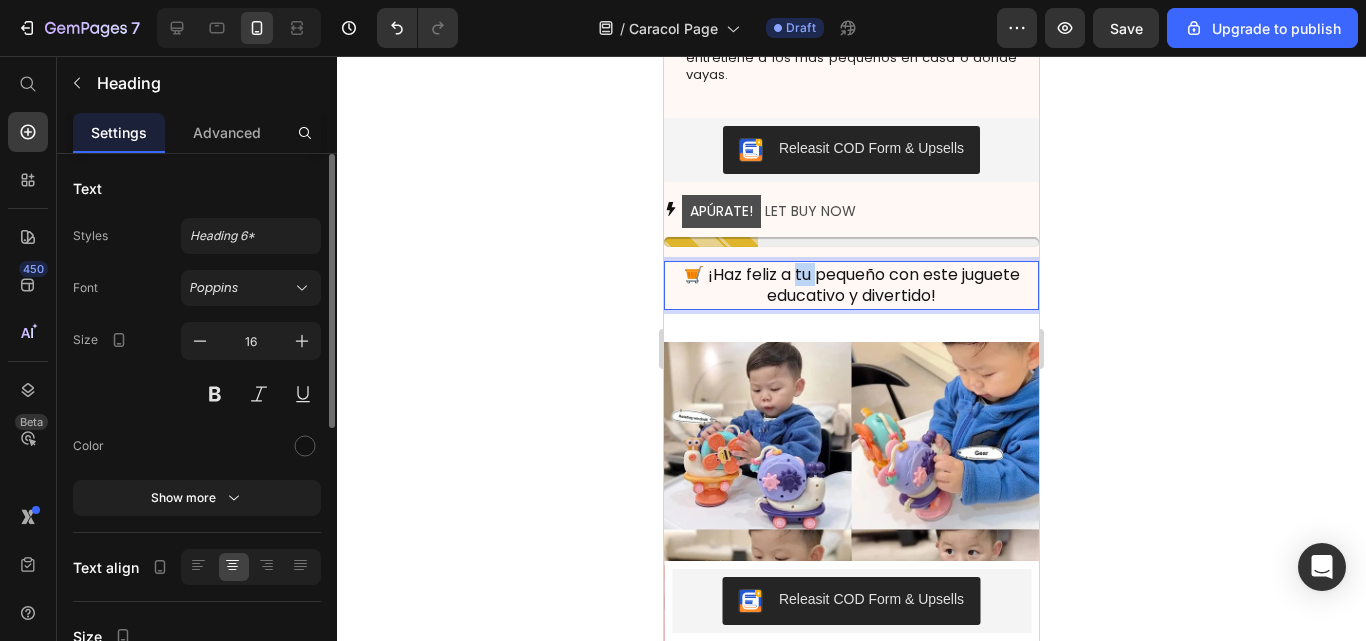 click on "🛒 ¡Haz feliz a tu pequeño con este juguete educativo y divertido!" at bounding box center [851, 286] 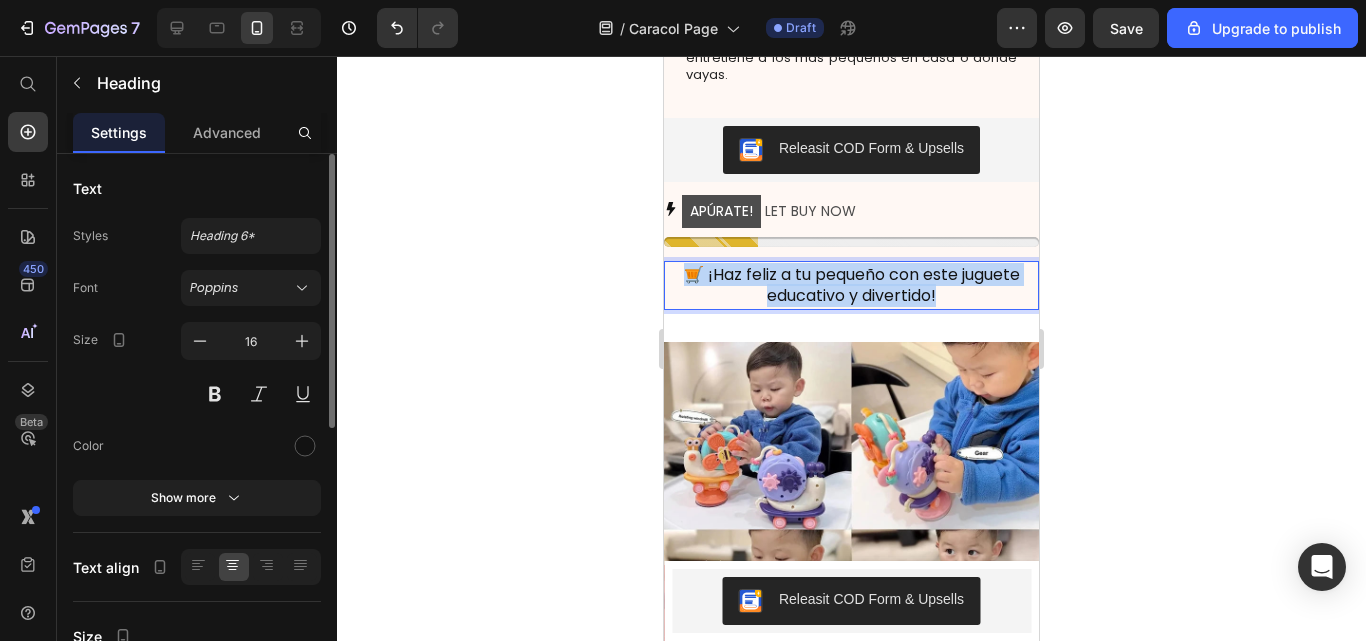 click on "🛒 ¡Haz feliz a tu pequeño con este juguete educativo y divertido!" at bounding box center [851, 286] 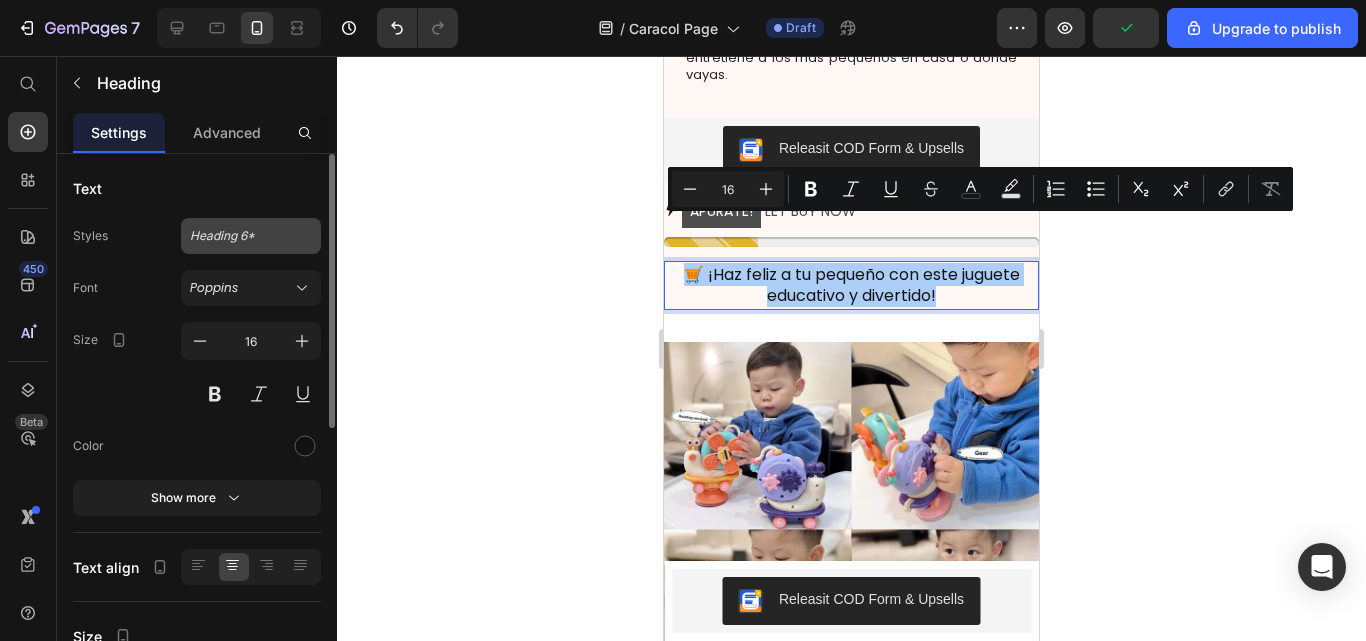 click on "Heading 6*" at bounding box center [239, 236] 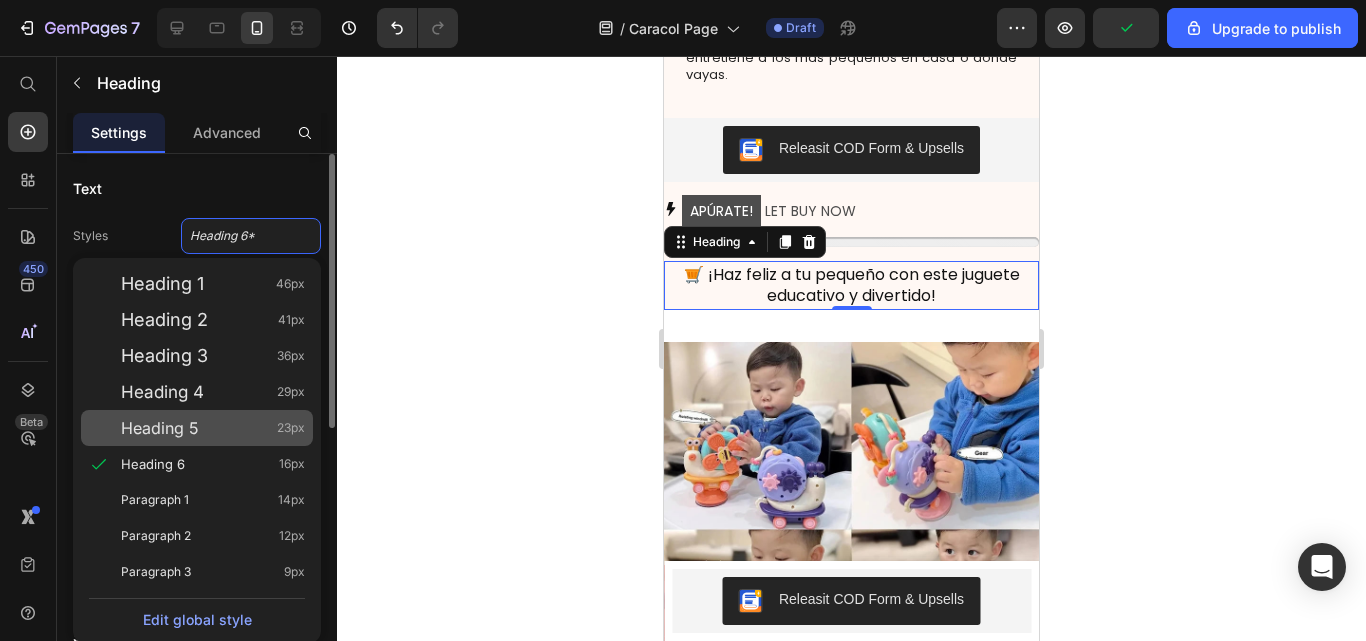 click on "Heading 5 23px" at bounding box center (213, 428) 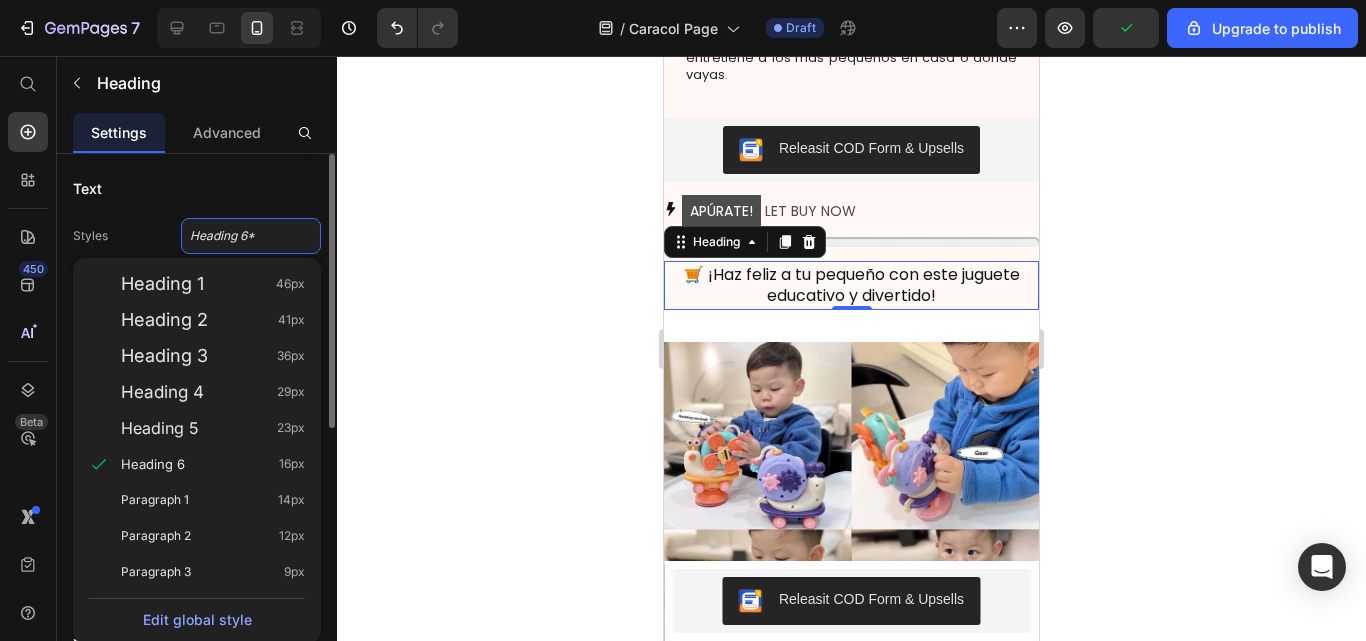 type on "23" 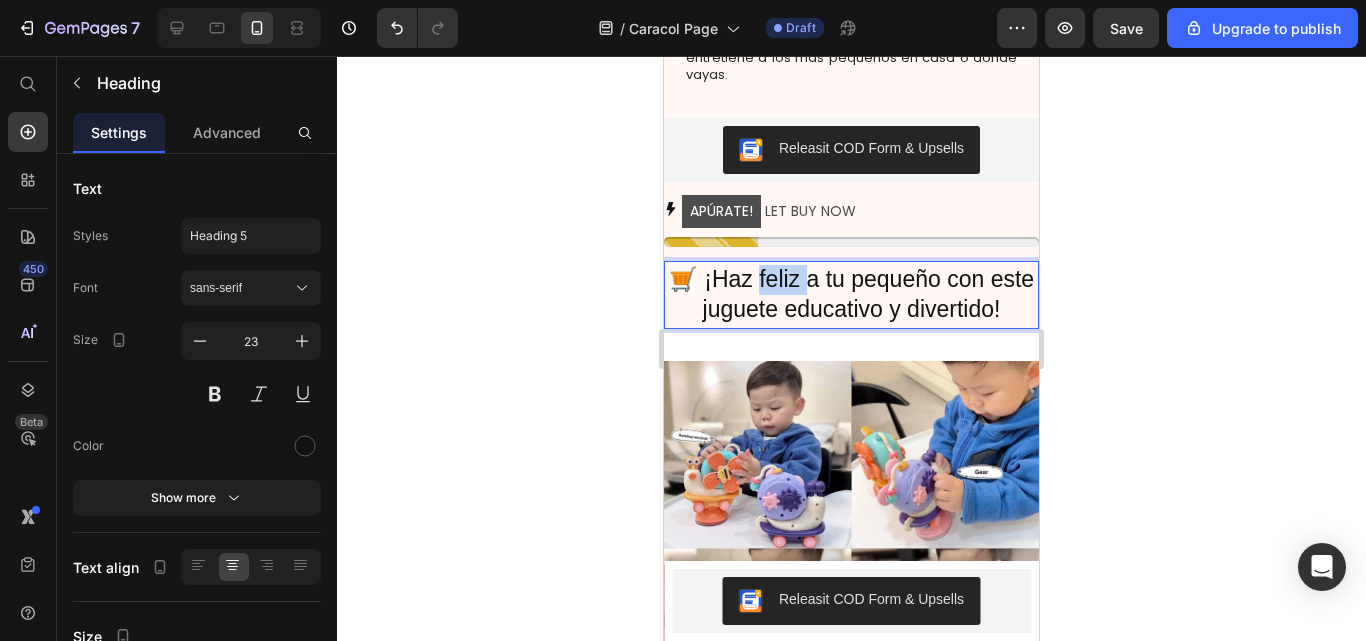 click on "🛒 ¡Haz feliz a tu pequeño con este juguete educativo y divertido!" at bounding box center (851, 295) 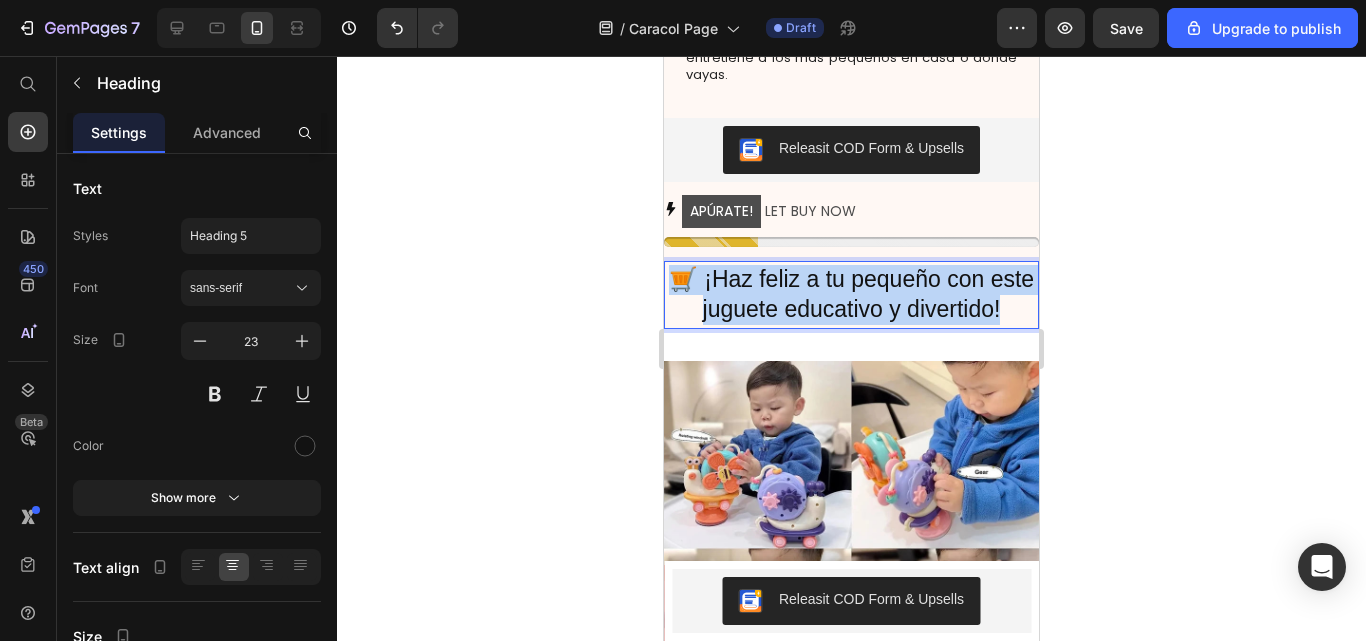 click on "🛒 ¡Haz feliz a tu pequeño con este juguete educativo y divertido!" at bounding box center [851, 295] 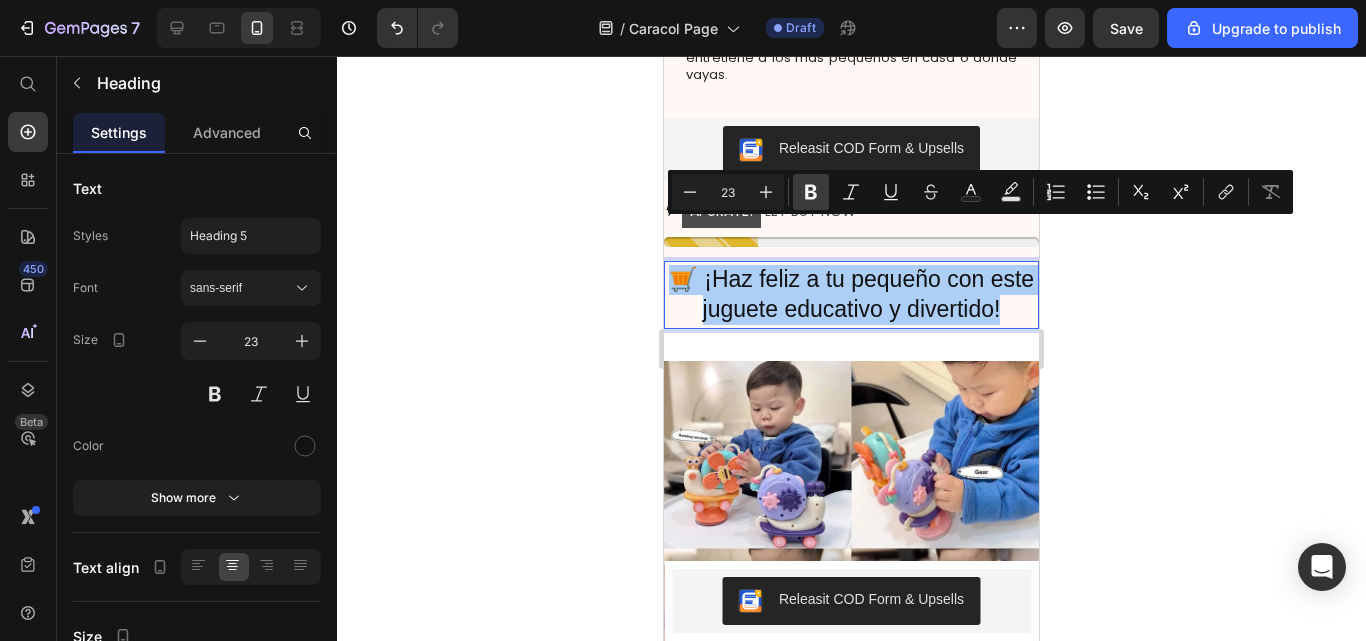 click 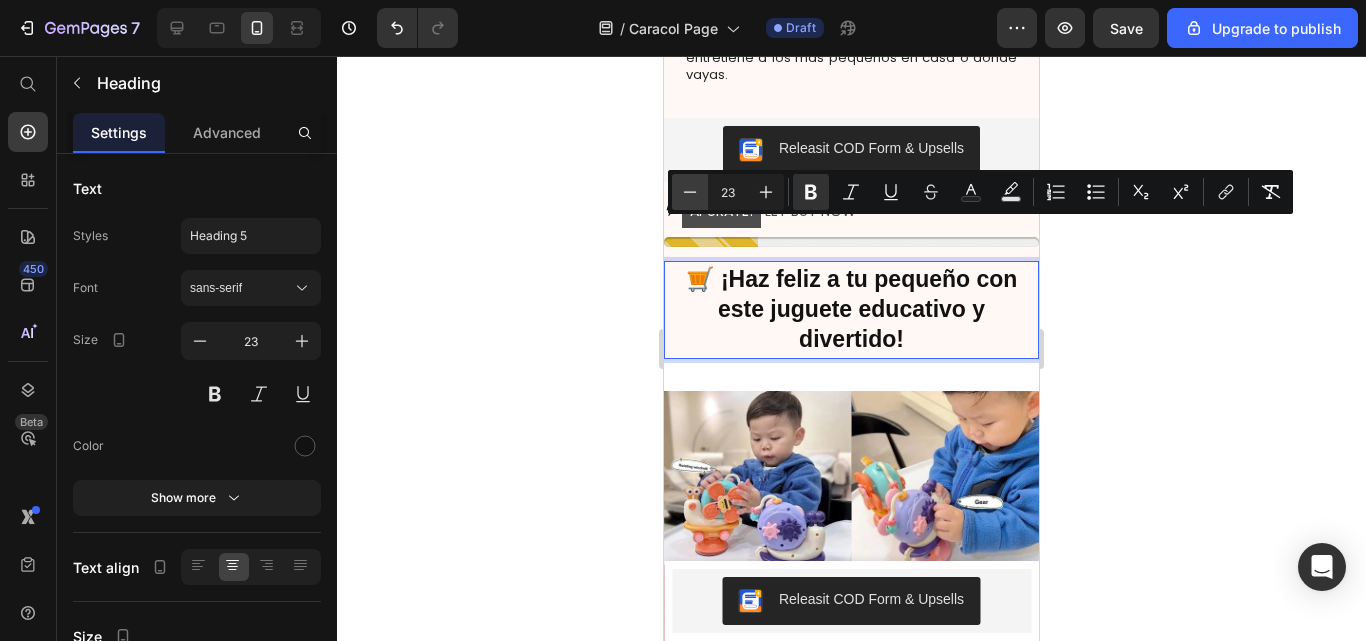 click on "Minus" at bounding box center [690, 192] 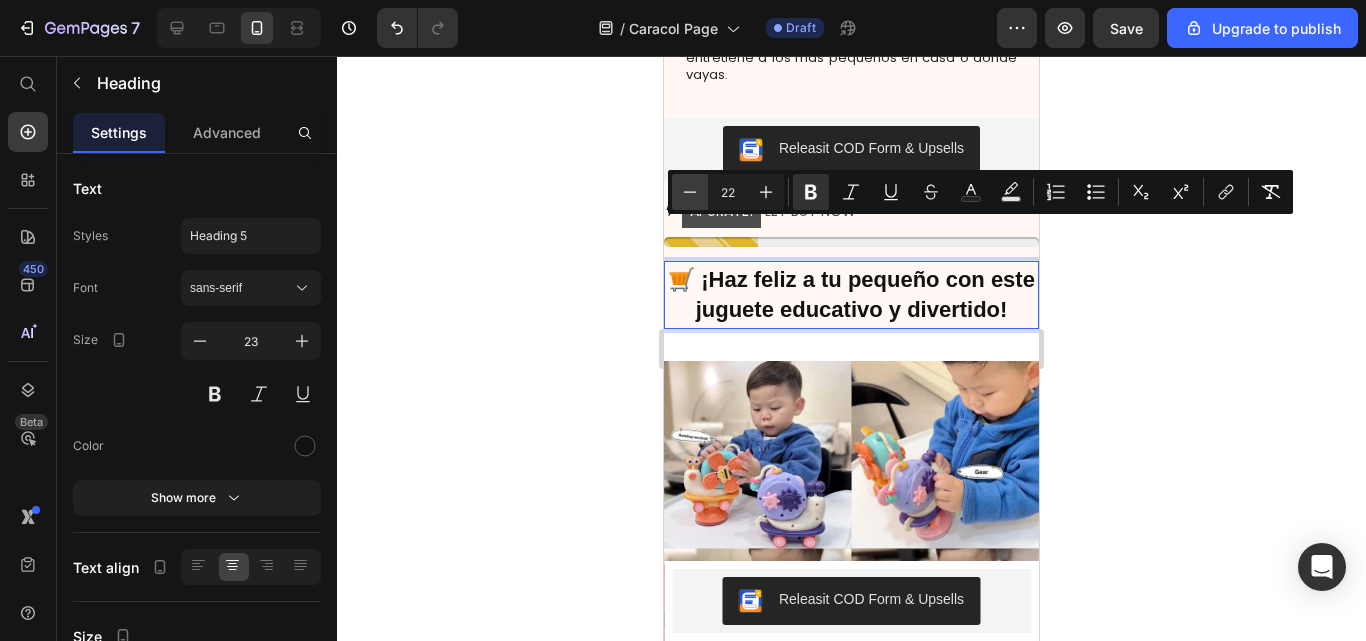 click on "Minus" at bounding box center (690, 192) 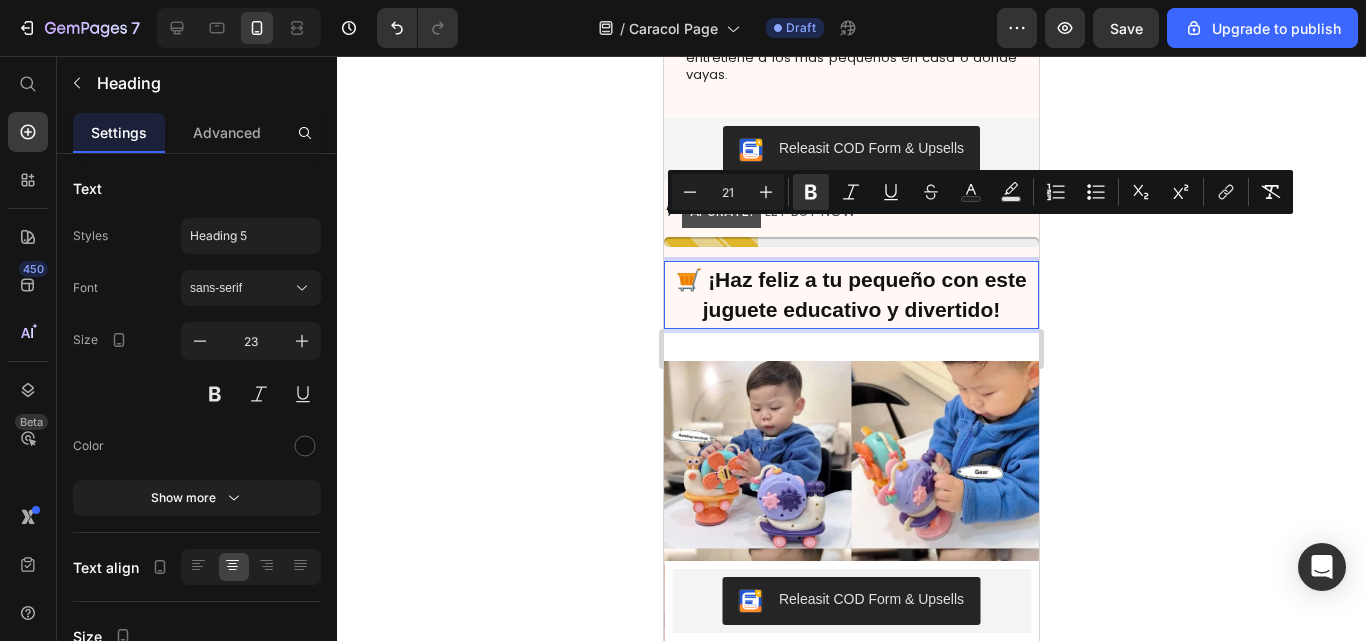 click 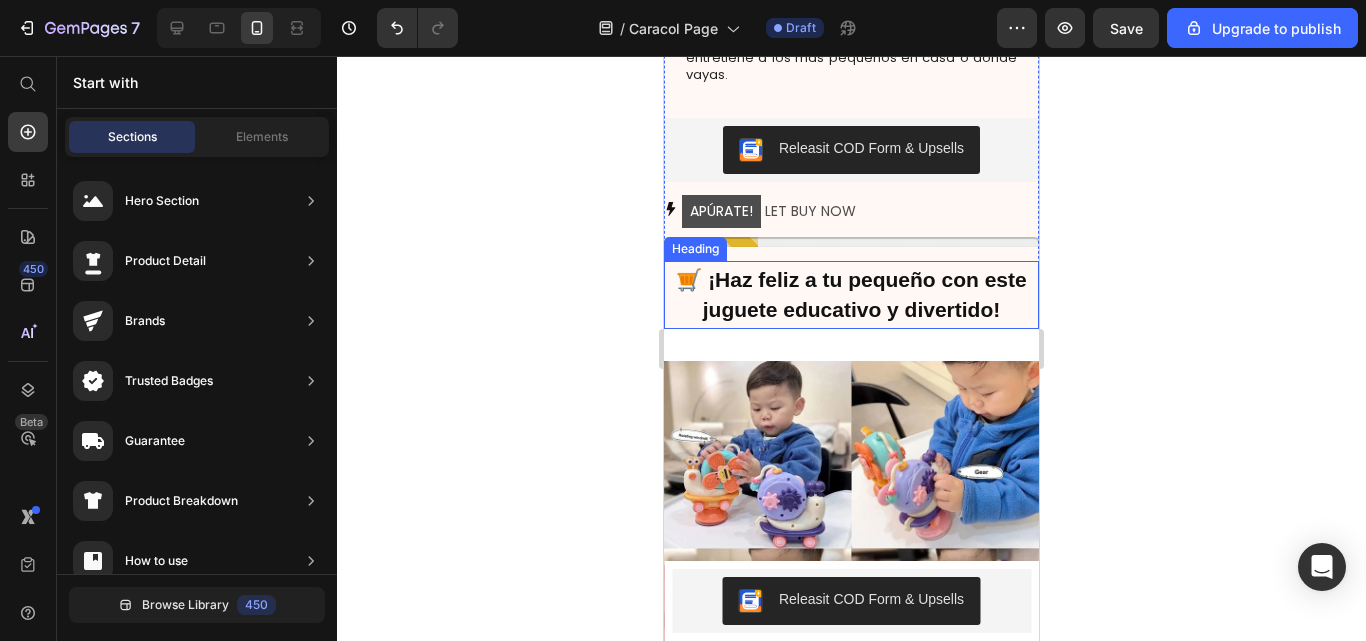 click on "🛒 ¡Haz feliz a tu pequeño con este juguete educativo y divertido!" at bounding box center (851, 294) 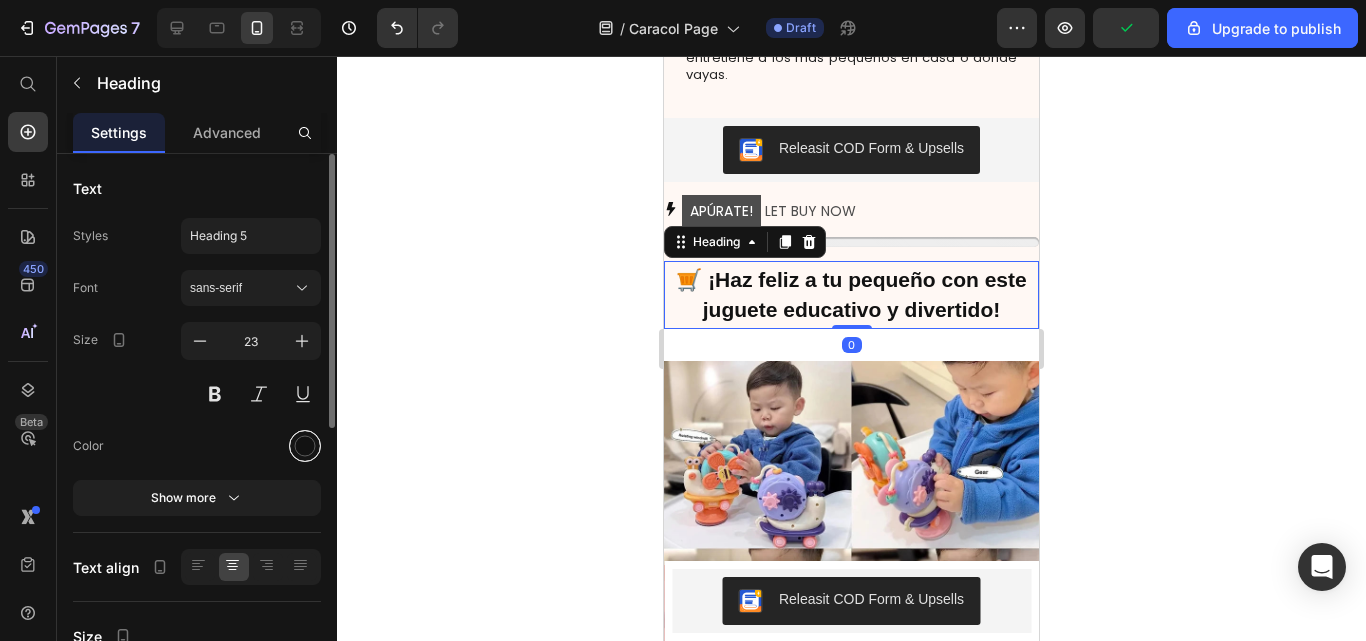click at bounding box center (305, 446) 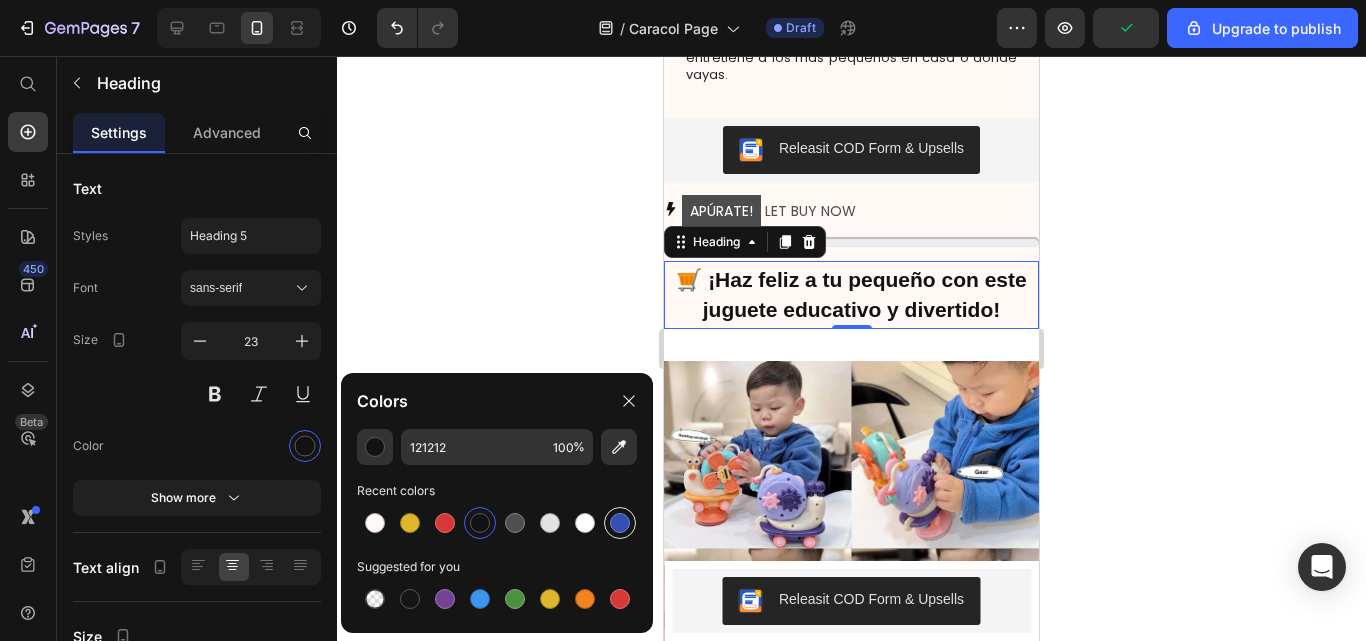 click at bounding box center [620, 523] 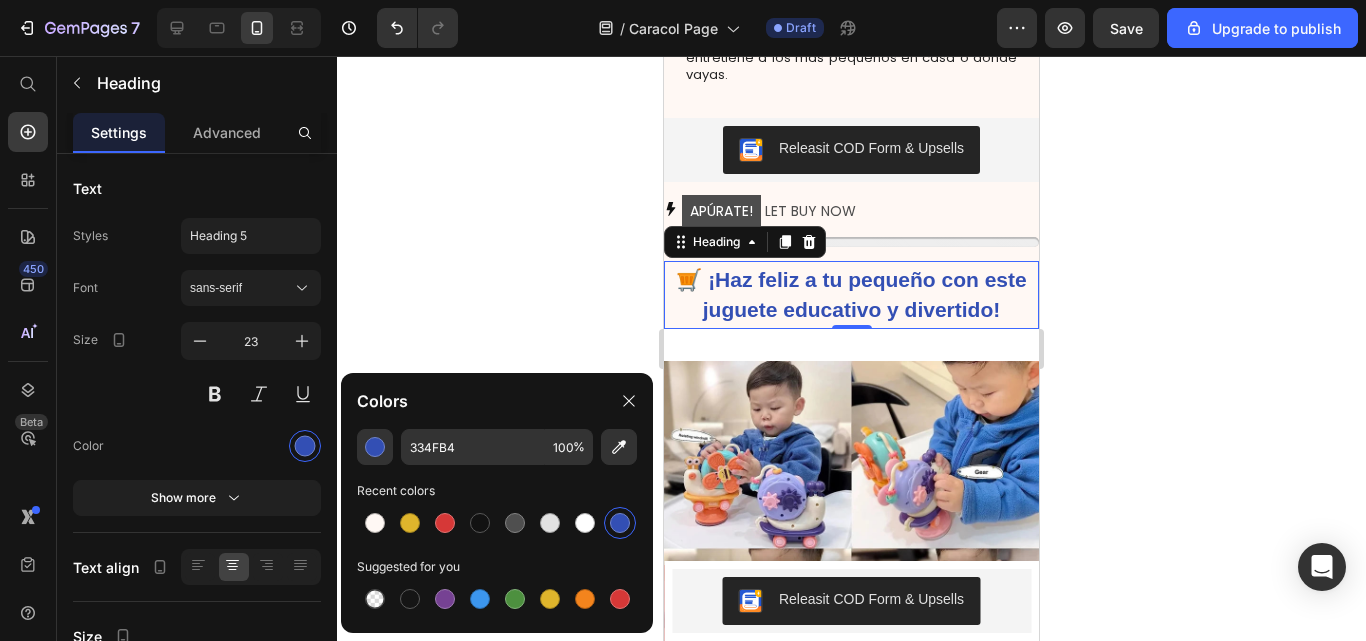 click 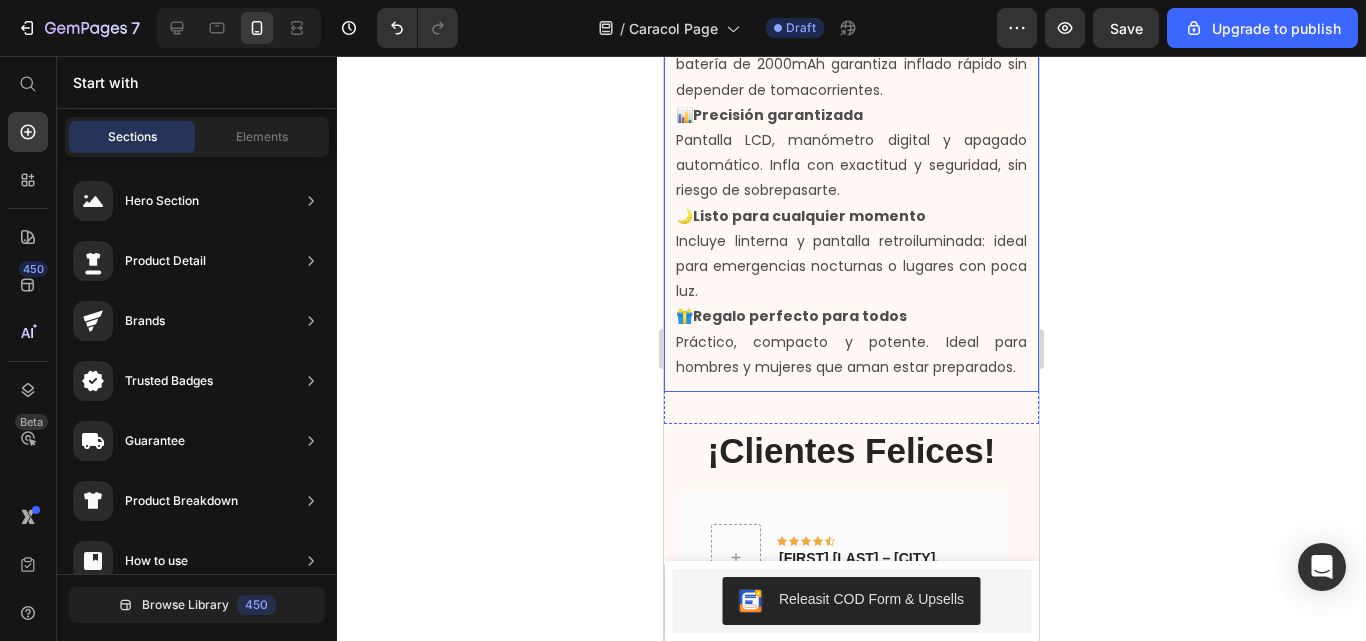 scroll, scrollTop: 1700, scrollLeft: 0, axis: vertical 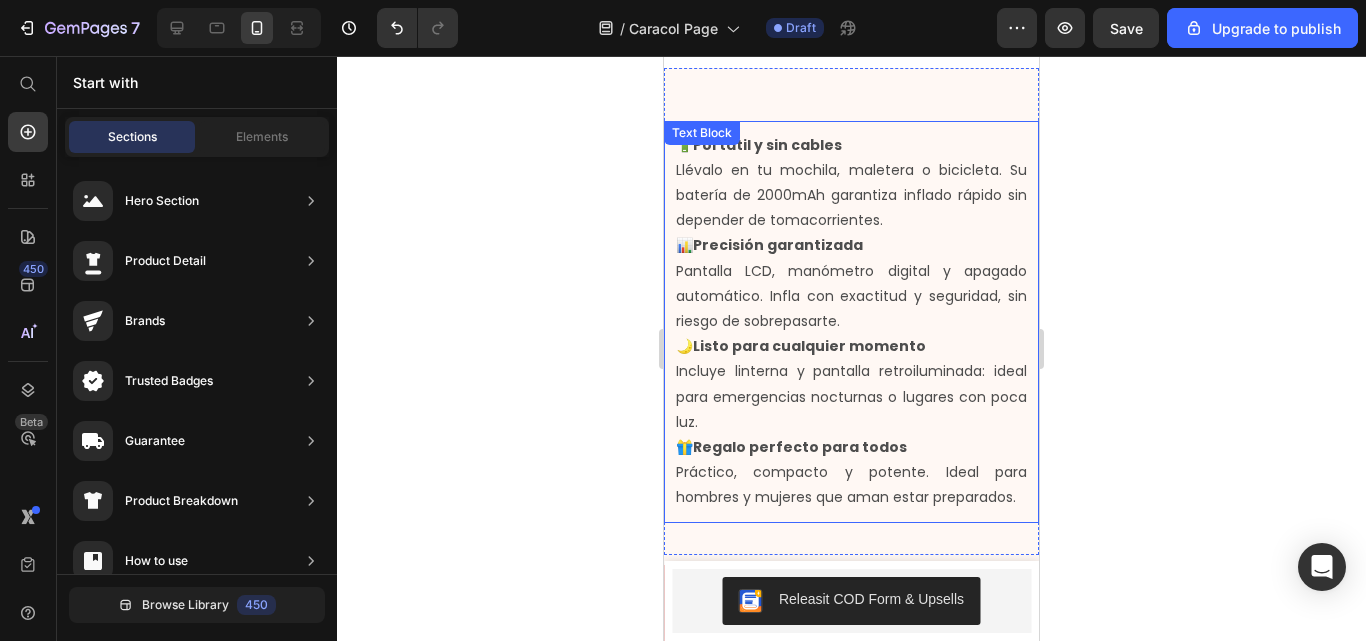 click on "🌙  Listo para cualquier momento Incluye linterna y pantalla retroiluminada: ideal para emergencias nocturnas o lugares con poca luz." at bounding box center [851, 384] 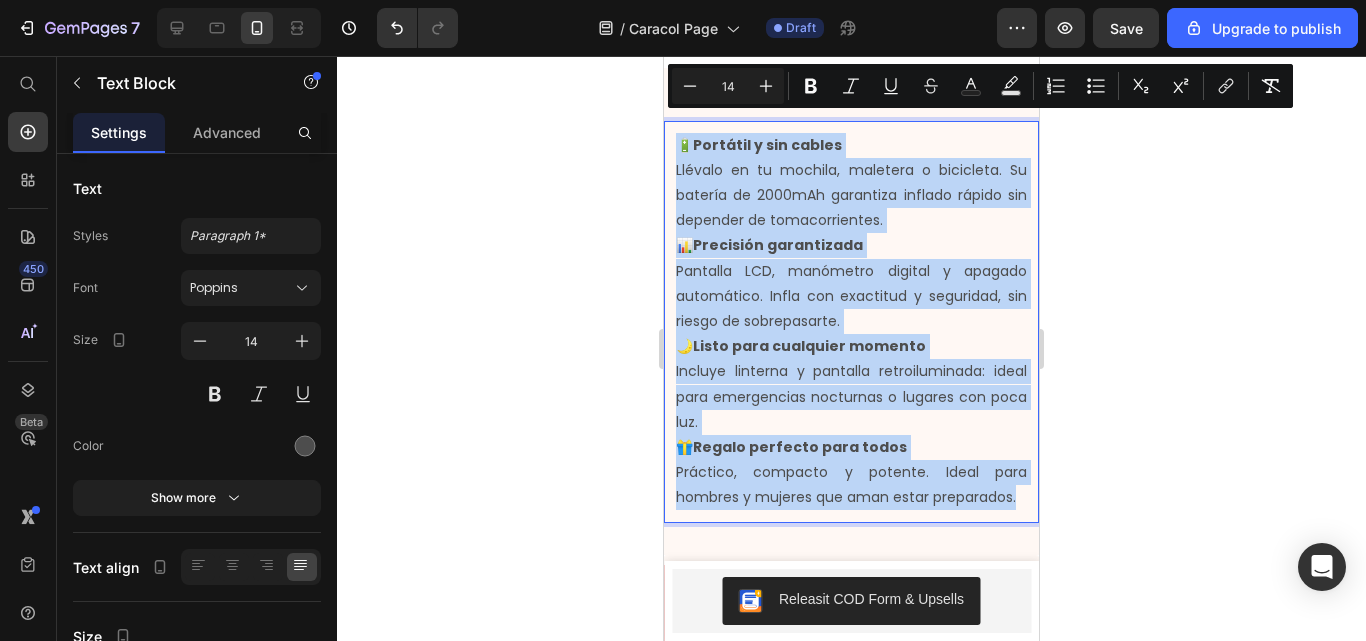 drag, startPoint x: 777, startPoint y: 467, endPoint x: 670, endPoint y: 96, distance: 386.12173 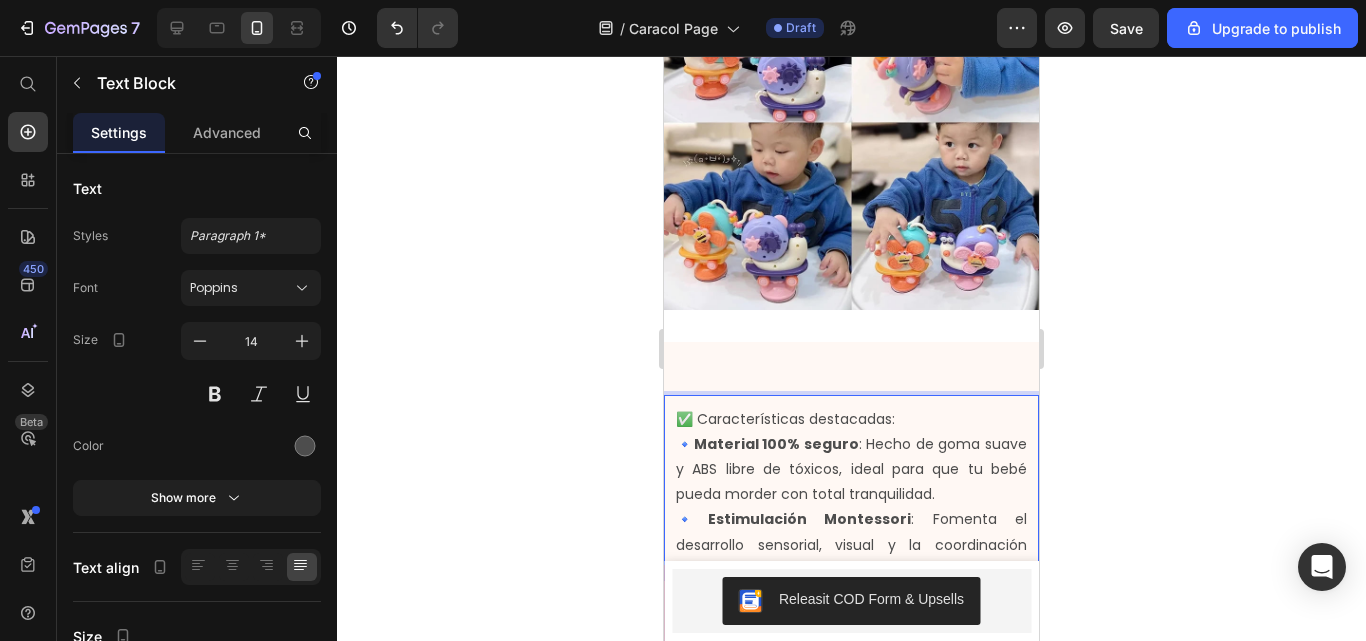 scroll, scrollTop: 1400, scrollLeft: 0, axis: vertical 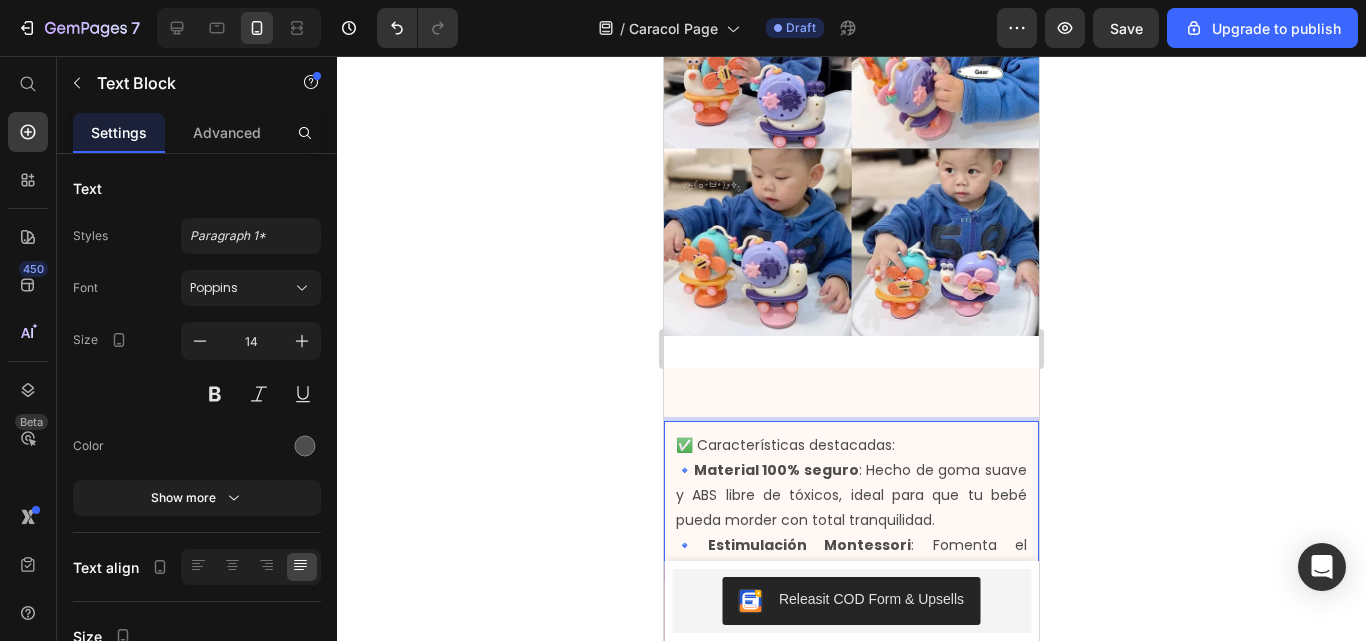 click on "✅ Características destacadas: 🔹  Material 100% seguro : Hecho de goma suave y ABS libre de tóxicos, ideal para que tu bebé pueda morder con total tranquilidad. 🔹  Estimulación Montessori : Fomenta el desarrollo sensorial, visual y la coordinación mano-ojo gracias a su diseño giratorio y colores contrastantes. 🔹  Versátil y portátil : Perfecto para usar en cunas, ventanas, cochecitos, baños y más. ¡Calma al bebé en cualquier momento del día! 🔹  Diseño encantador : Disponible en colores vibrantes (naranja y morado) que captan fácilmente la atención del bebé. 🔹  Edad recomendada : A partir de 0 meses (0M+). Text Block   0 Section 7" at bounding box center (851, 624) 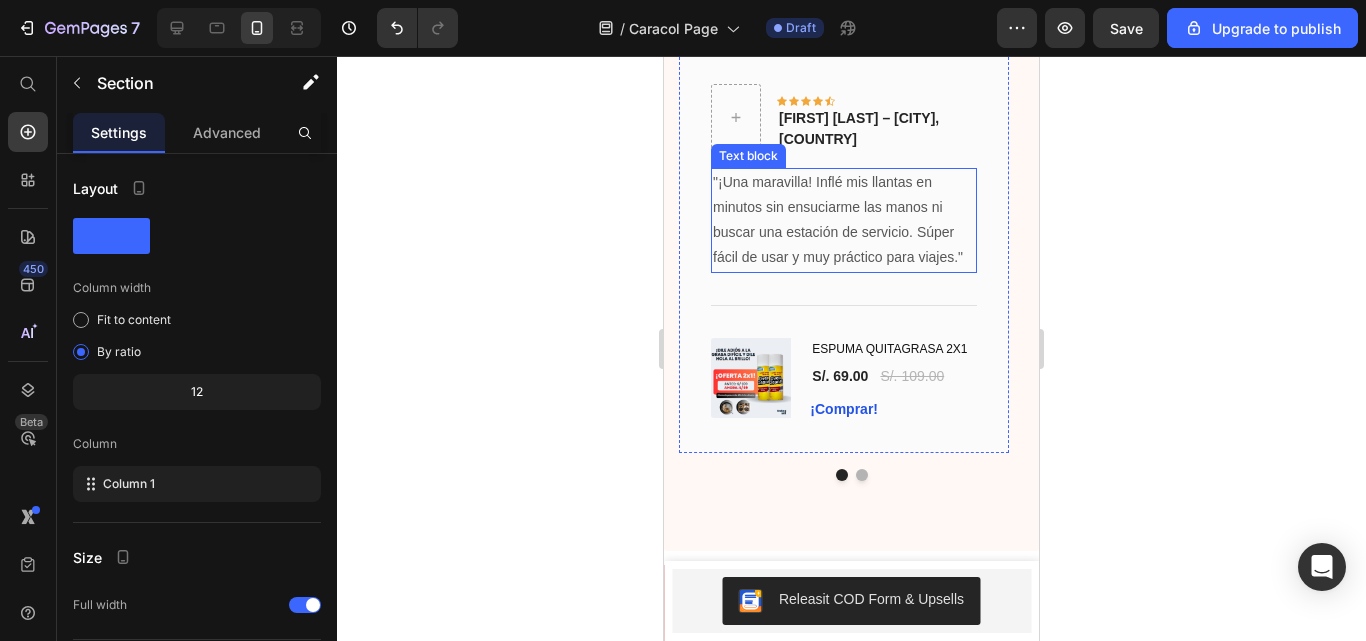 scroll, scrollTop: 2300, scrollLeft: 0, axis: vertical 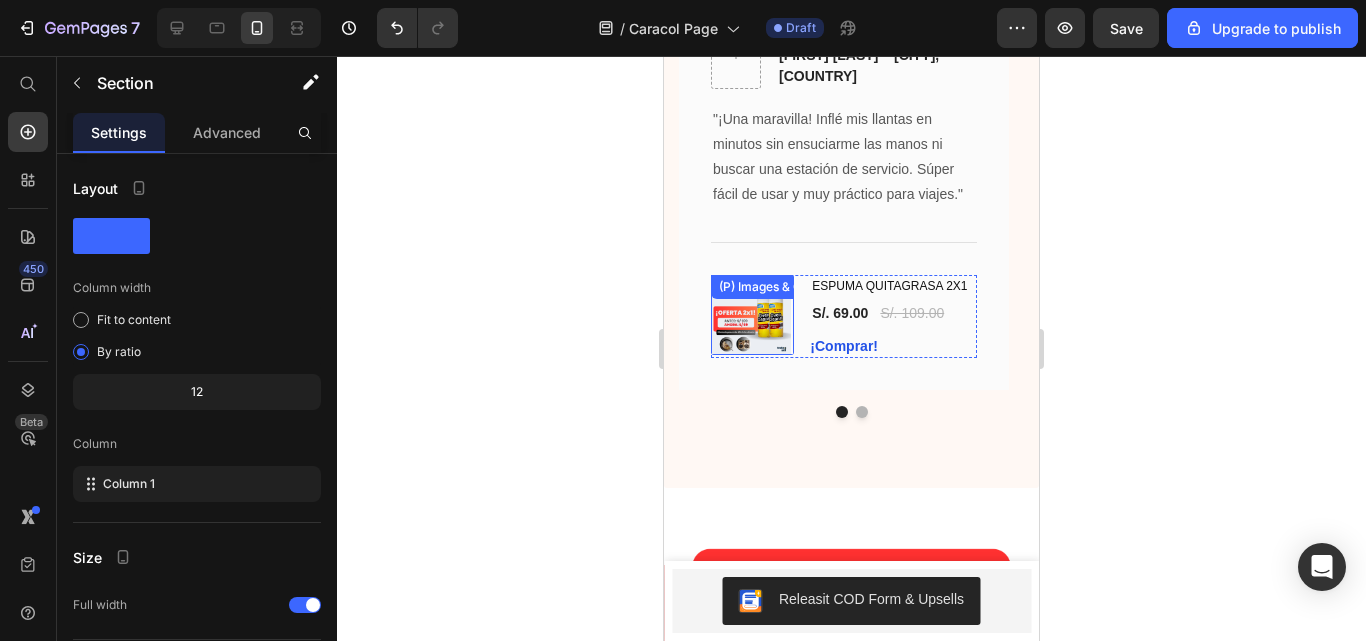 click at bounding box center (751, 315) 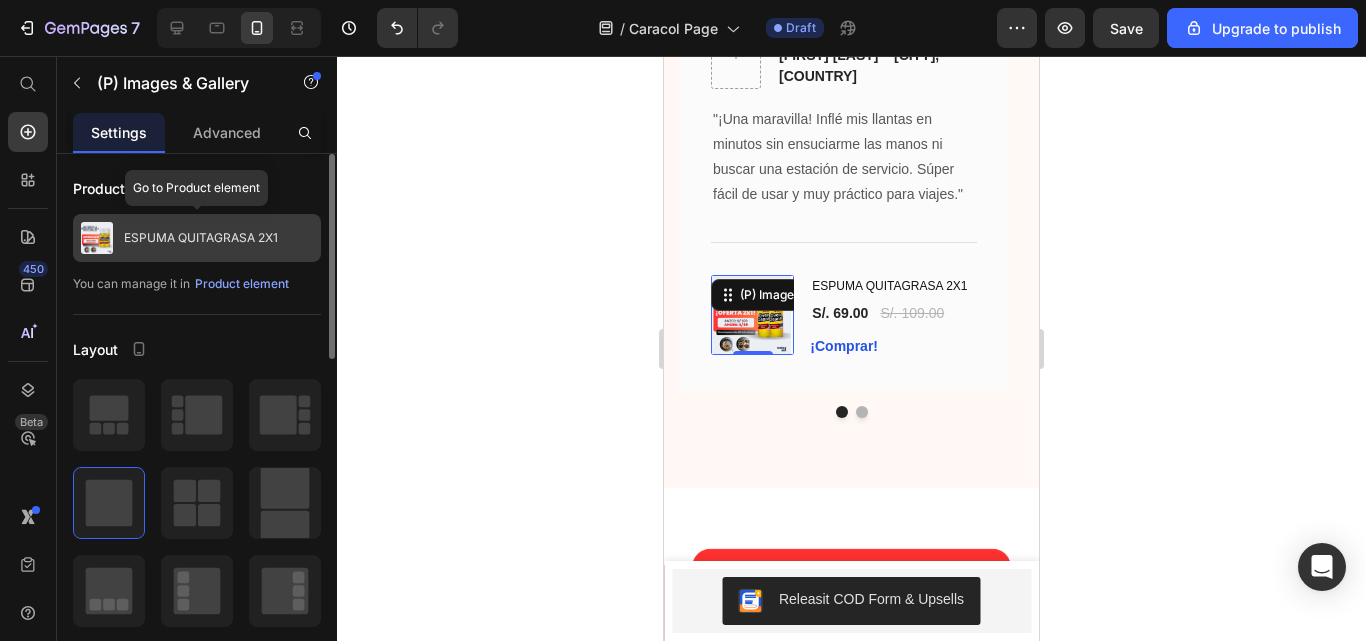 click on "ESPUMA QUITAGRASA 2X1" at bounding box center [197, 238] 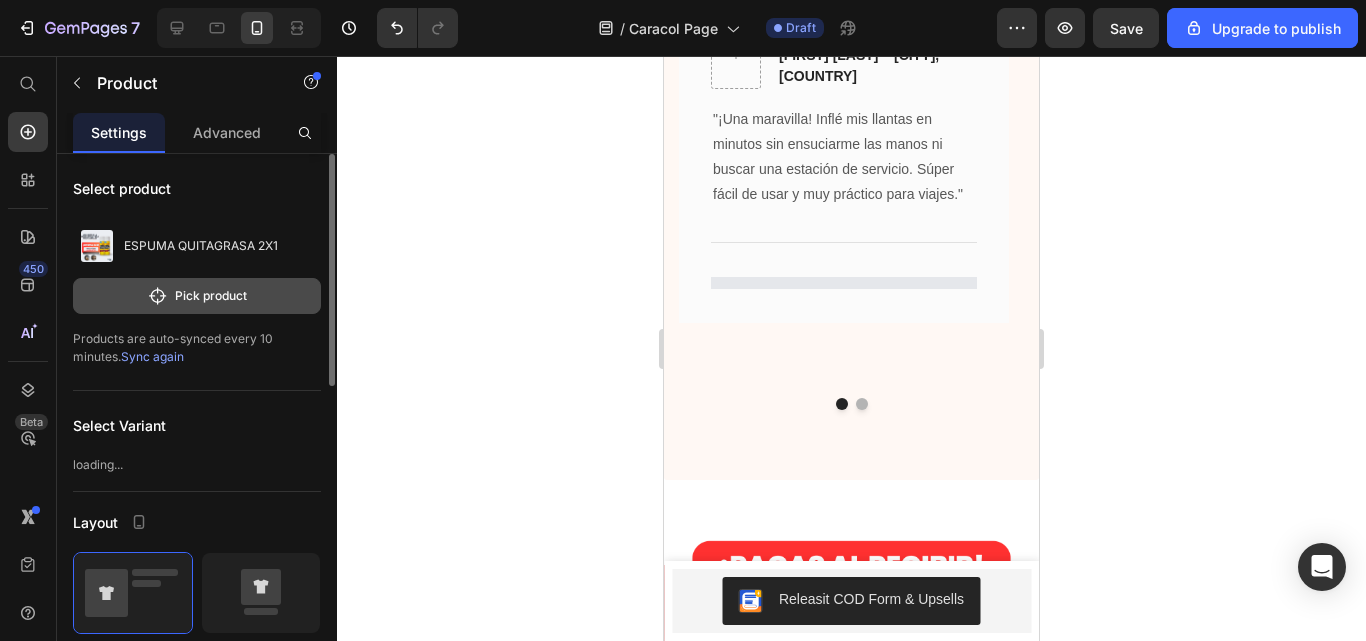 click on "Pick product" 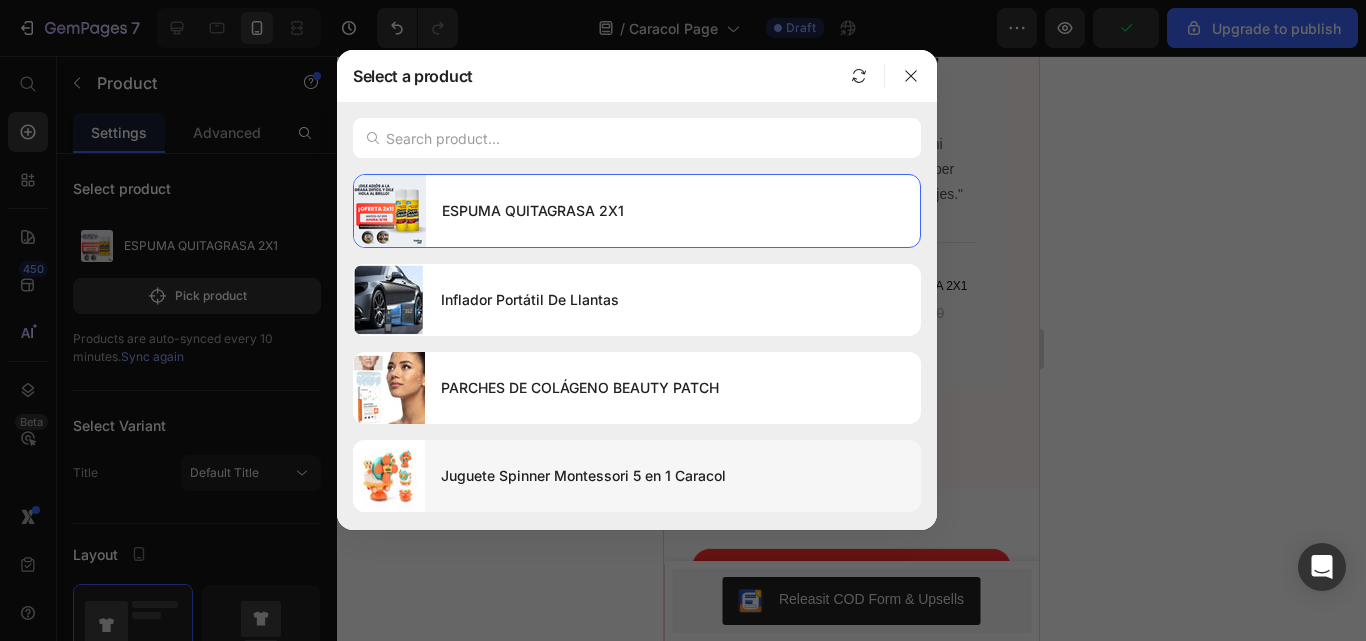 click on "Juguete Spinner Montessori 5 en 1 Caracol" at bounding box center (673, 476) 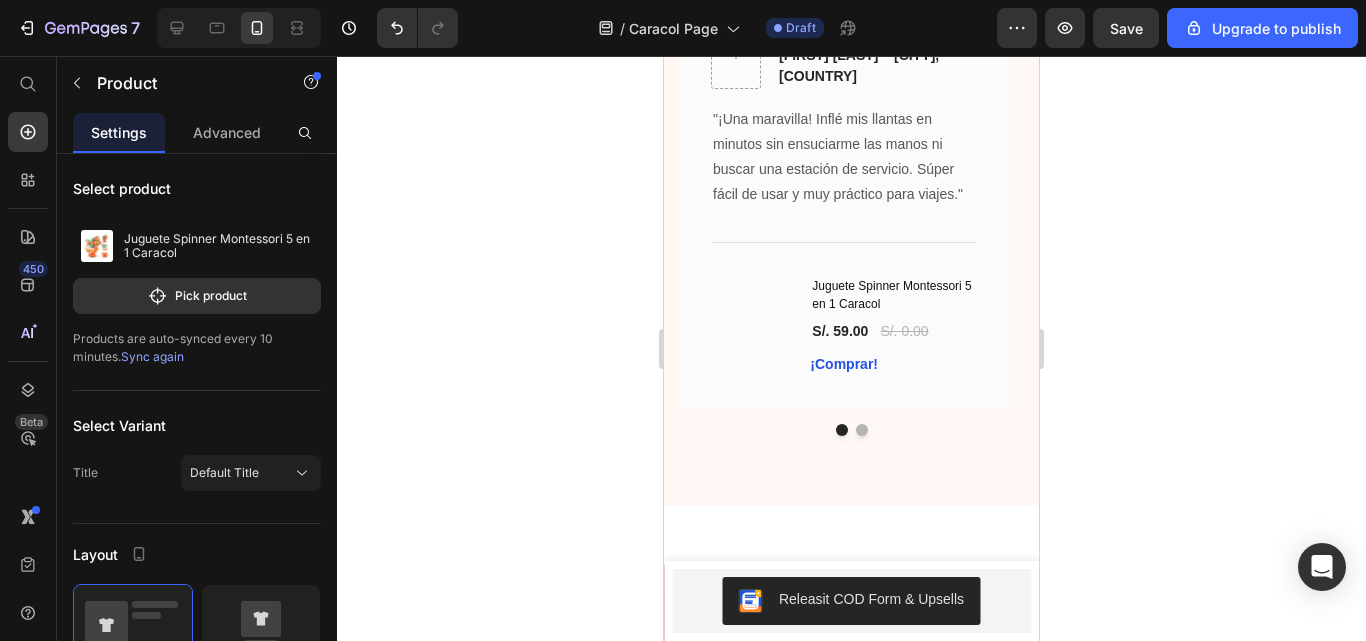 click 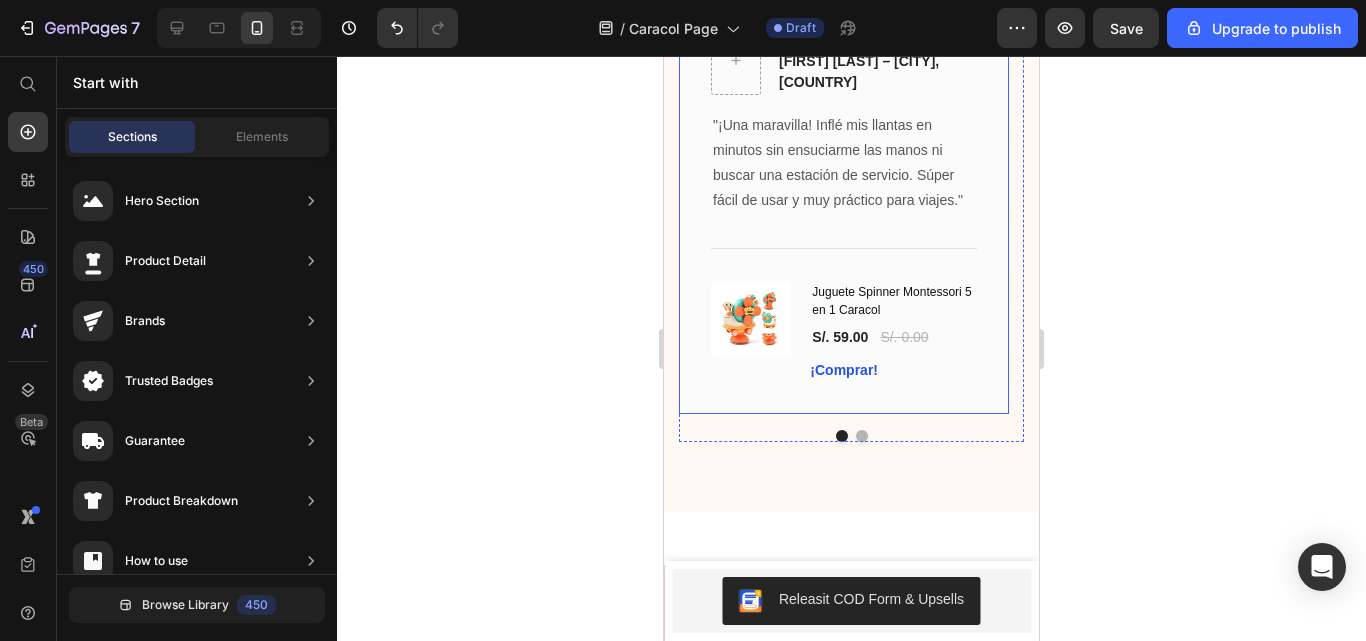 scroll, scrollTop: 2200, scrollLeft: 0, axis: vertical 